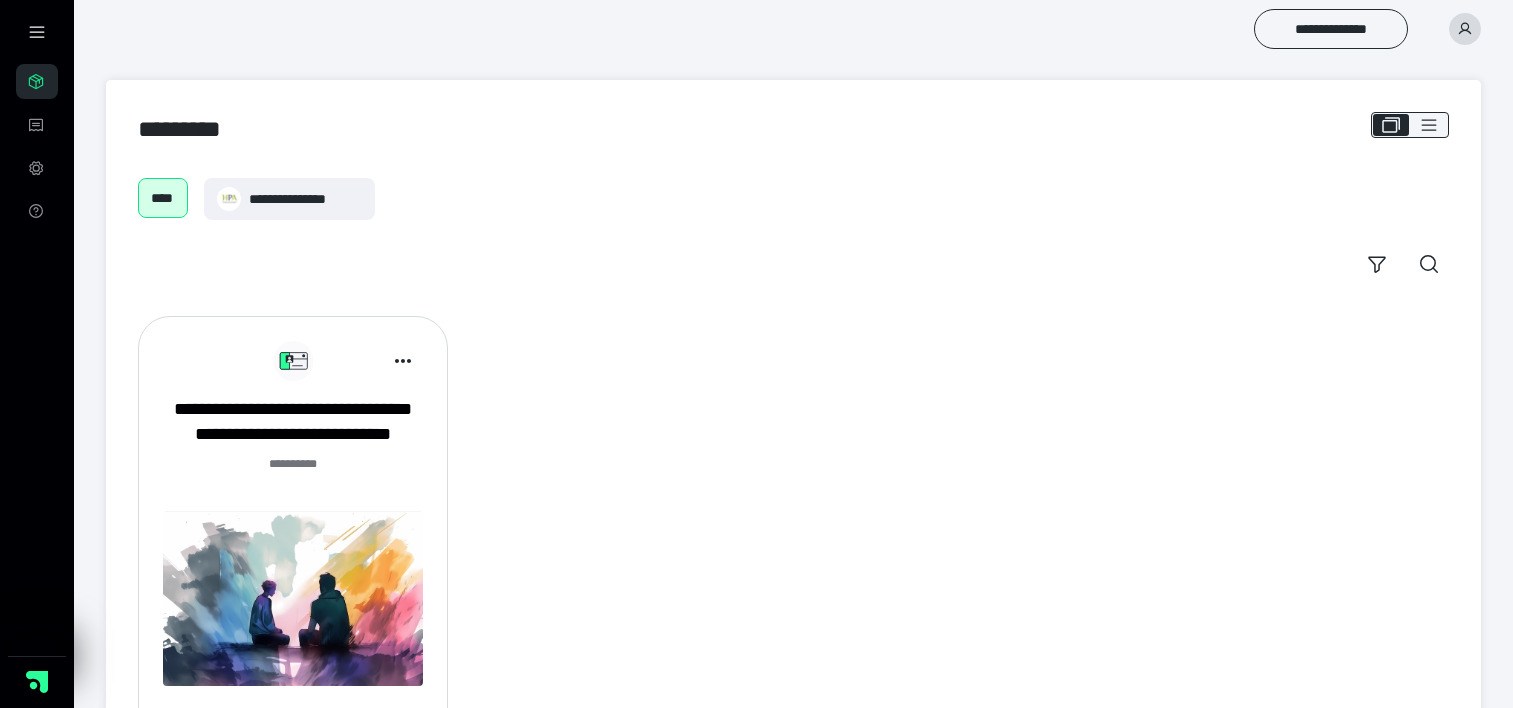 scroll, scrollTop: 0, scrollLeft: 0, axis: both 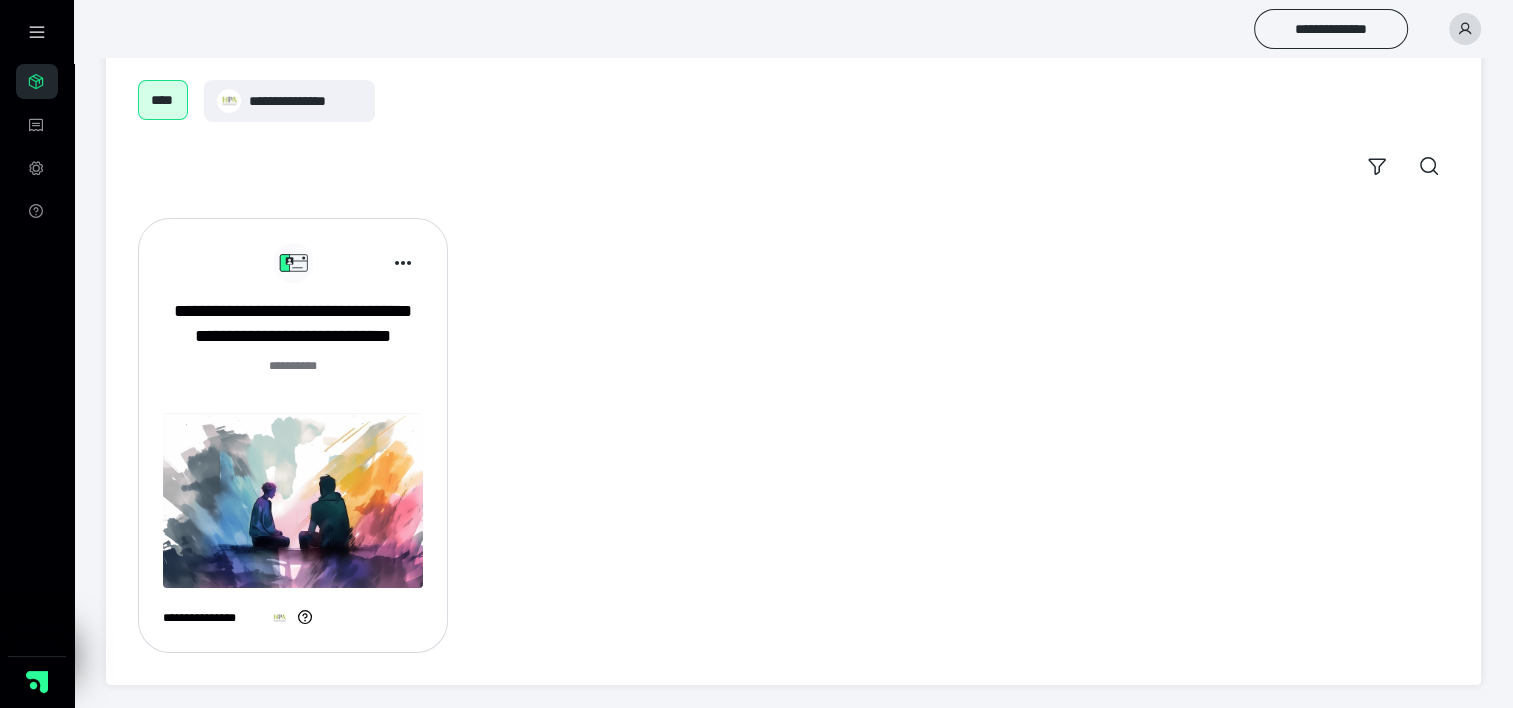 click on "*******   **" at bounding box center [293, 377] 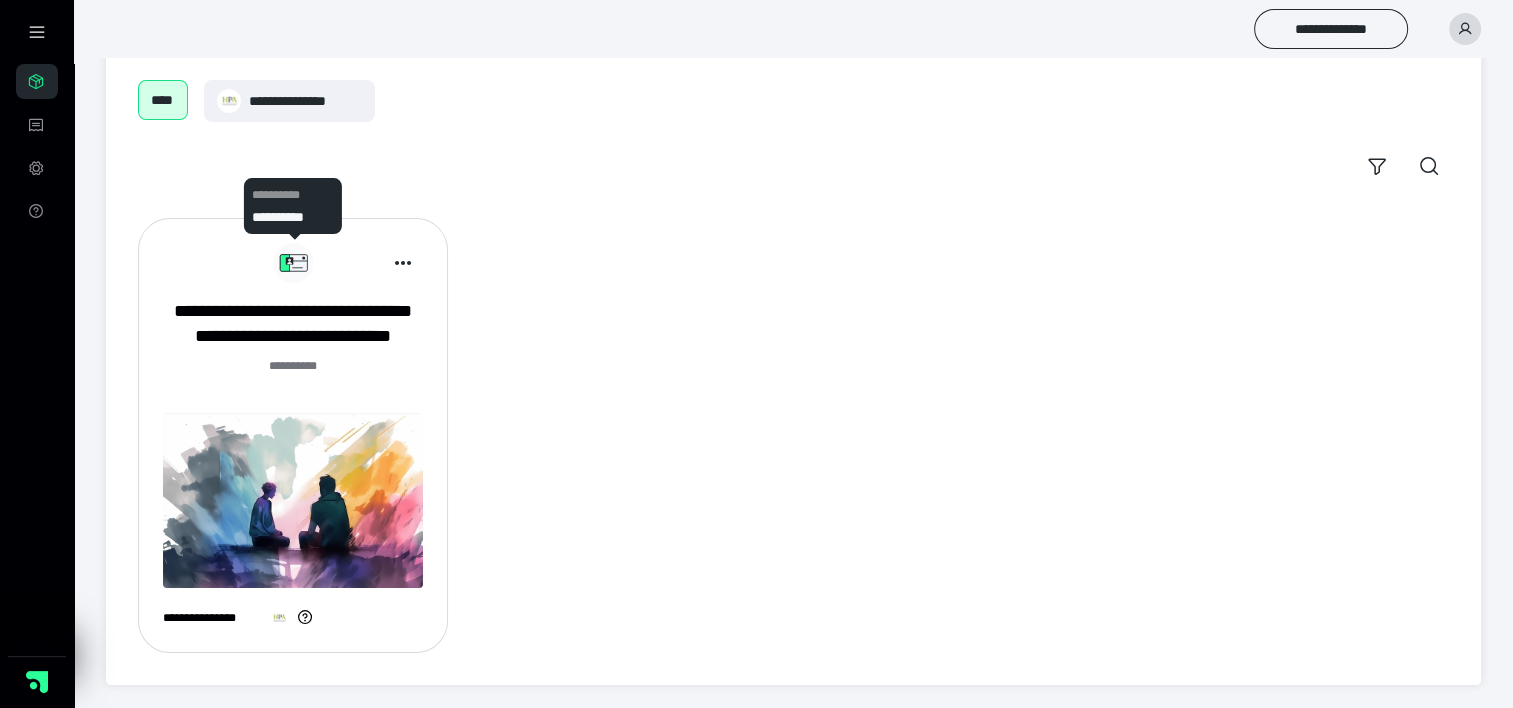click 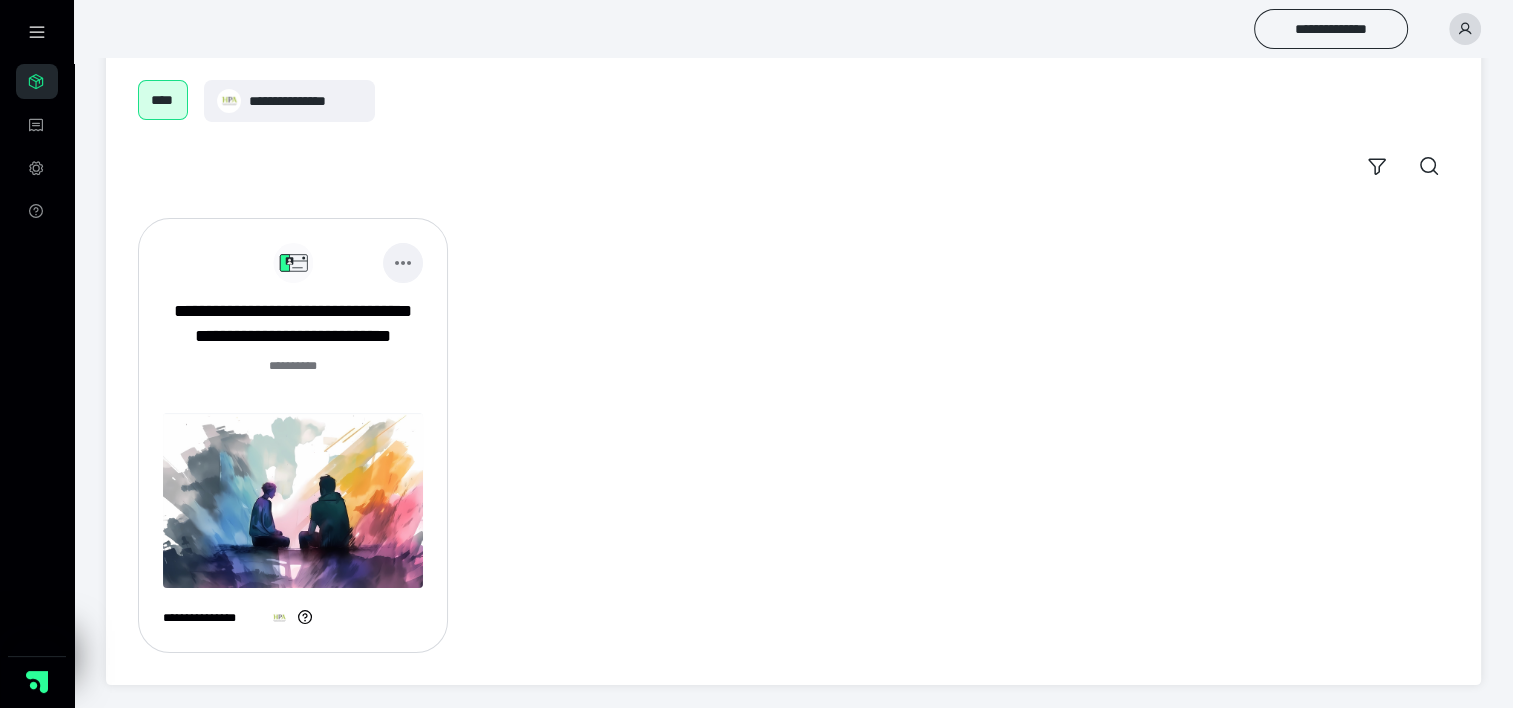 click 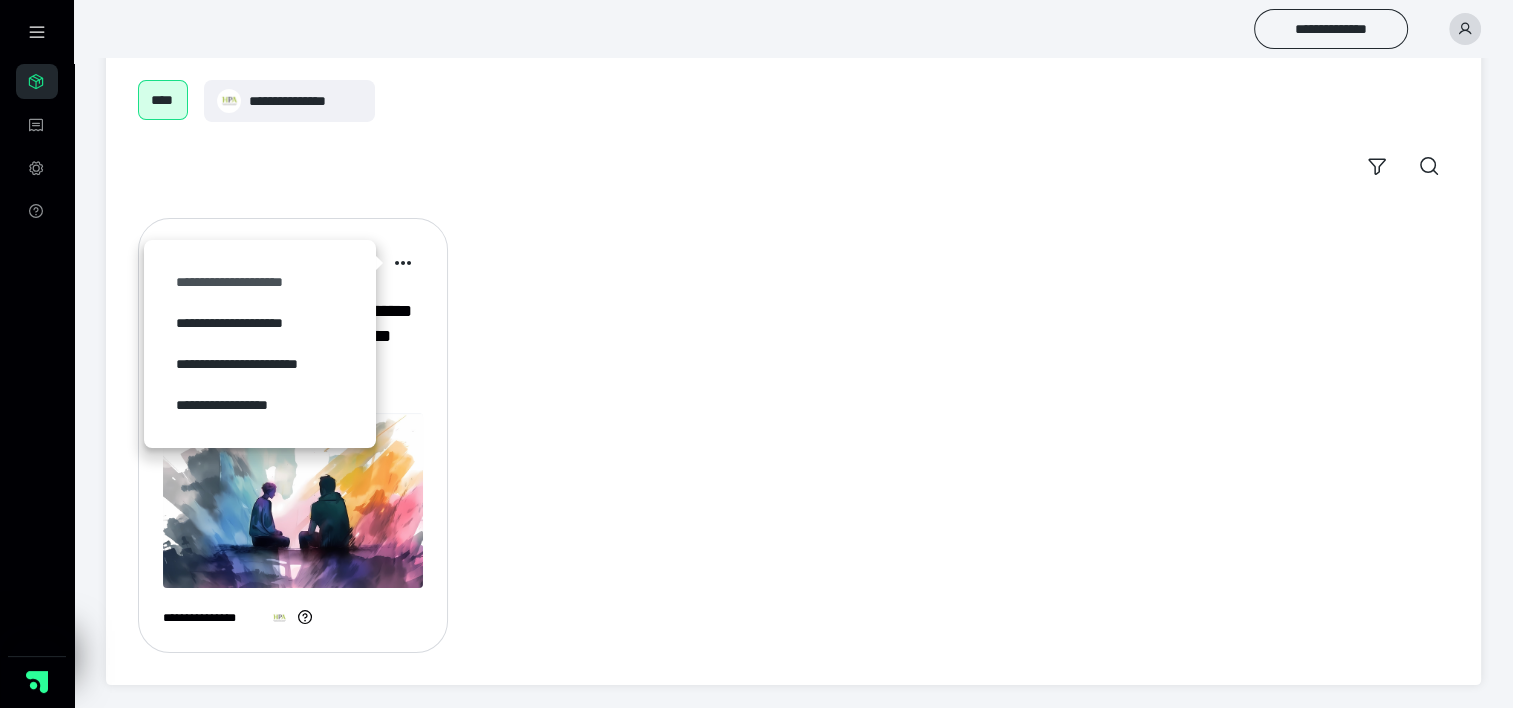 click on "**********" at bounding box center (260, 282) 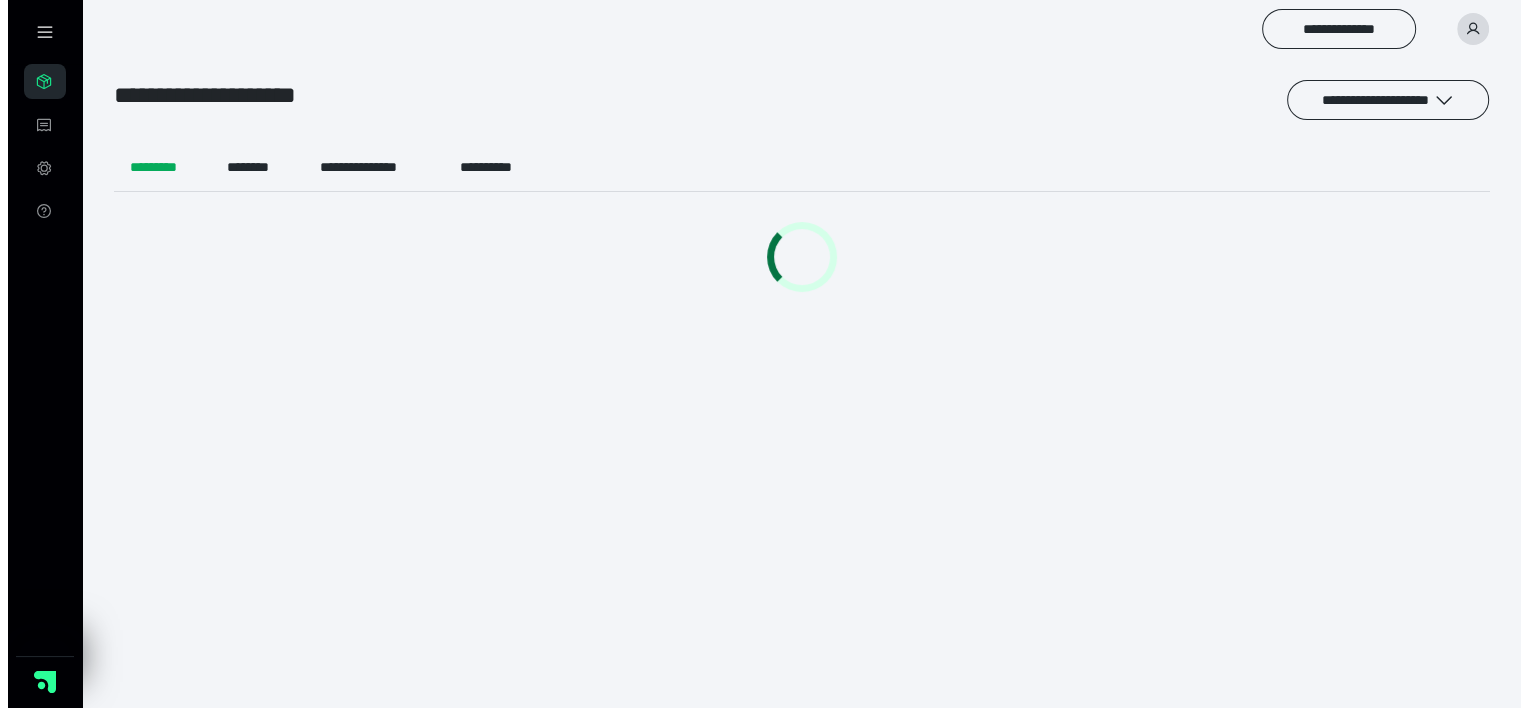 scroll, scrollTop: 0, scrollLeft: 0, axis: both 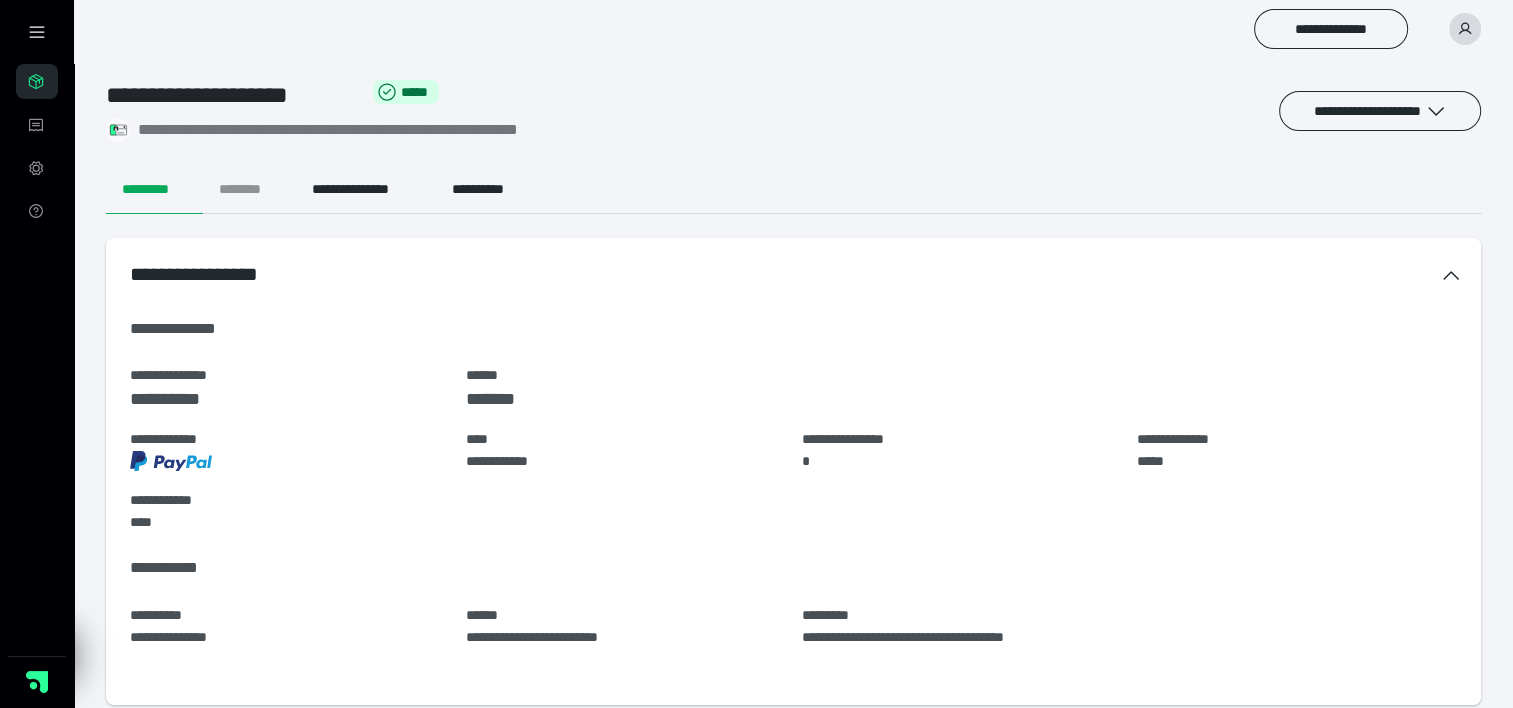 drag, startPoint x: 235, startPoint y: 169, endPoint x: 230, endPoint y: 180, distance: 12.083046 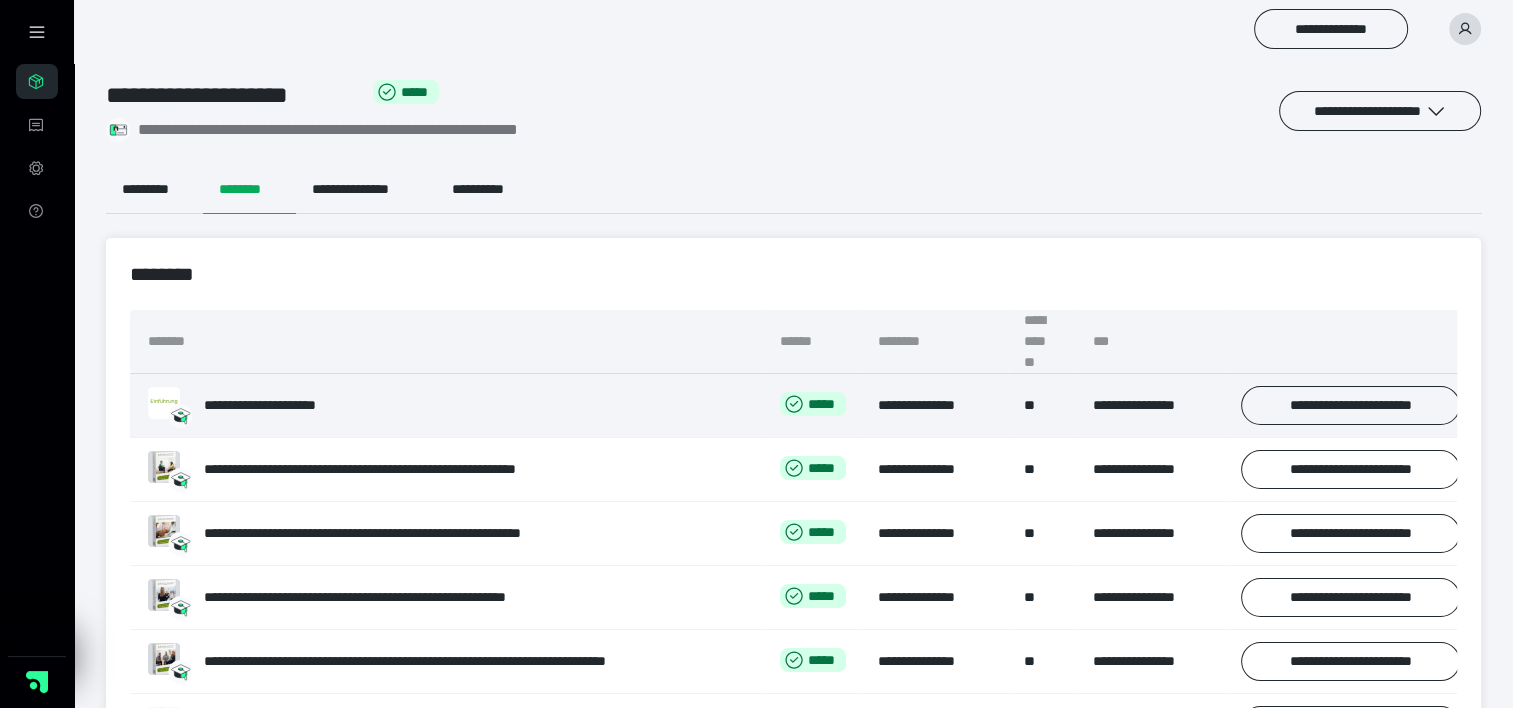 click on "**********" at bounding box center [281, 405] 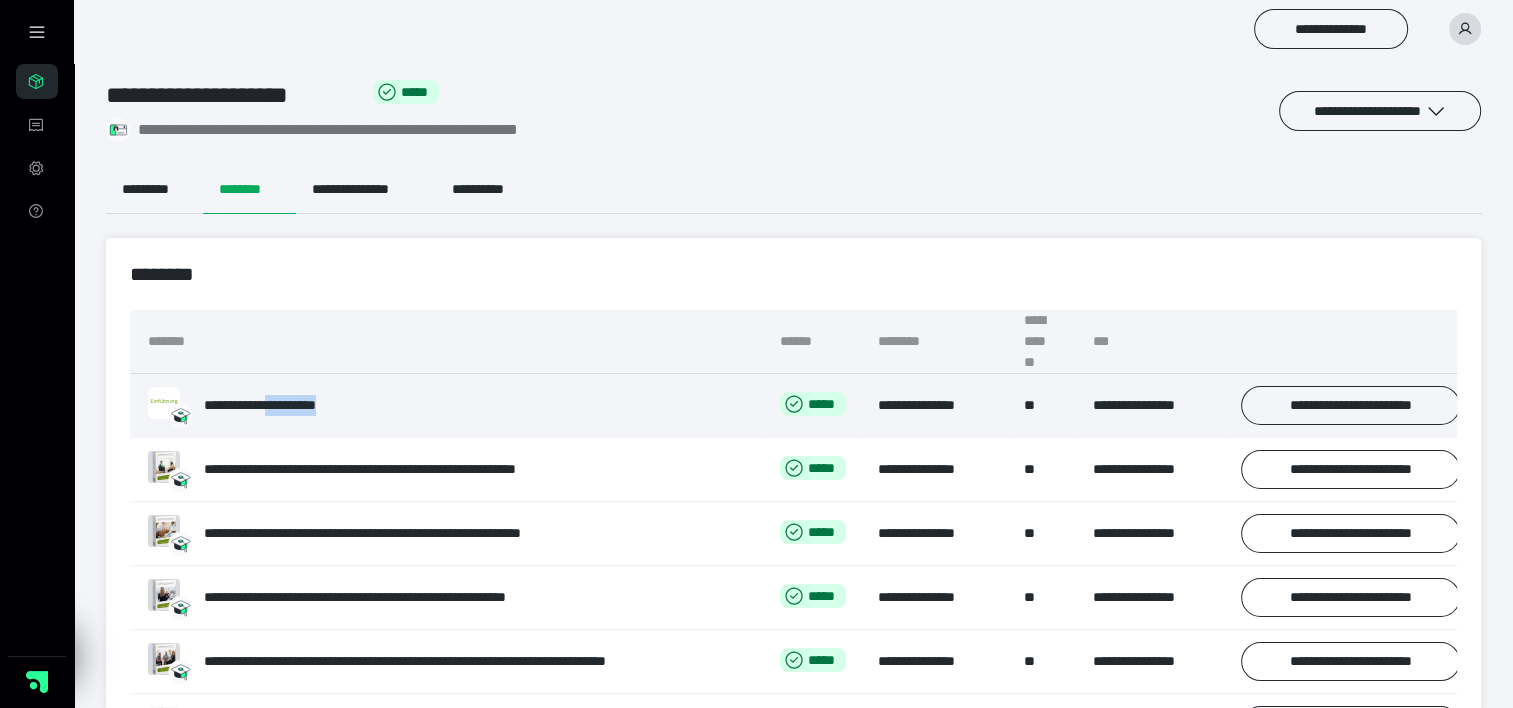 click on "**********" at bounding box center (281, 405) 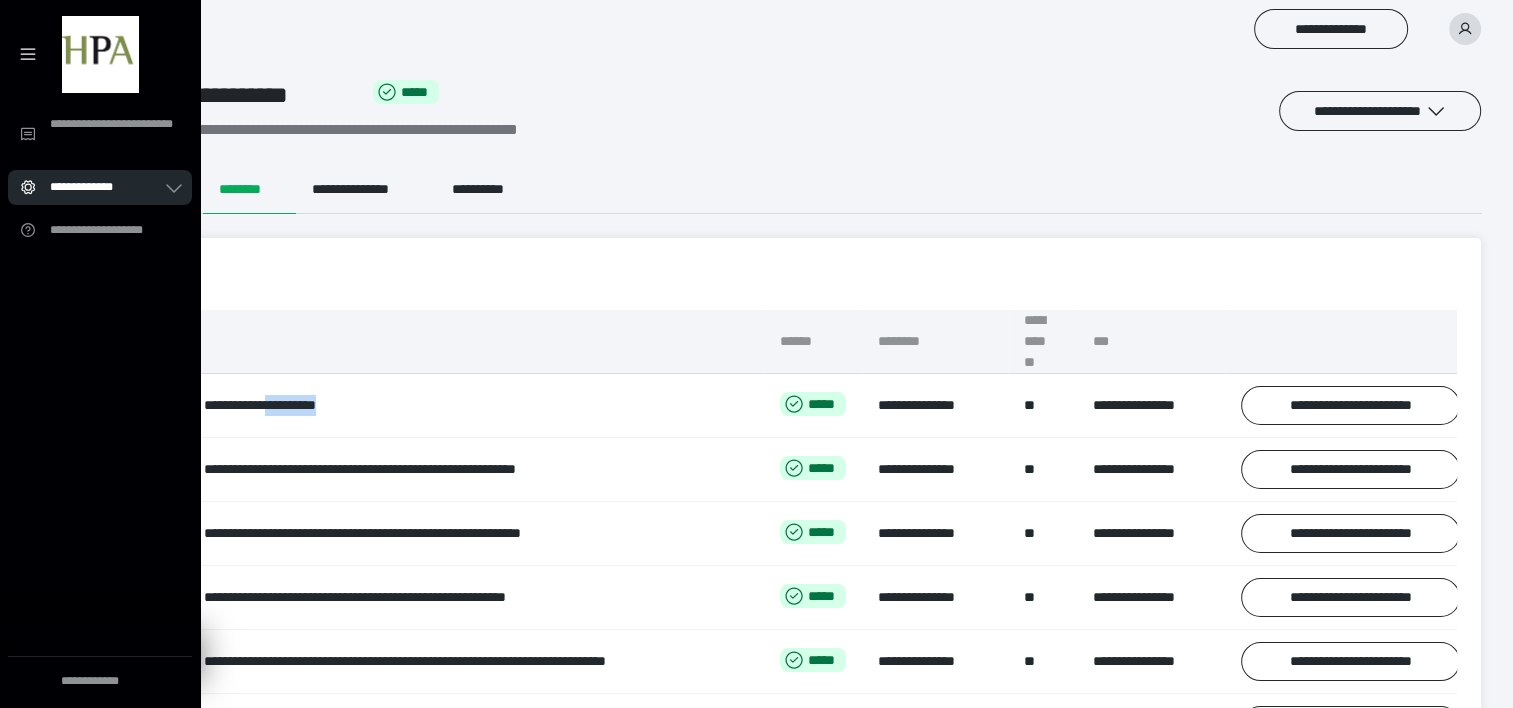 click on "**********" at bounding box center (106, 187) 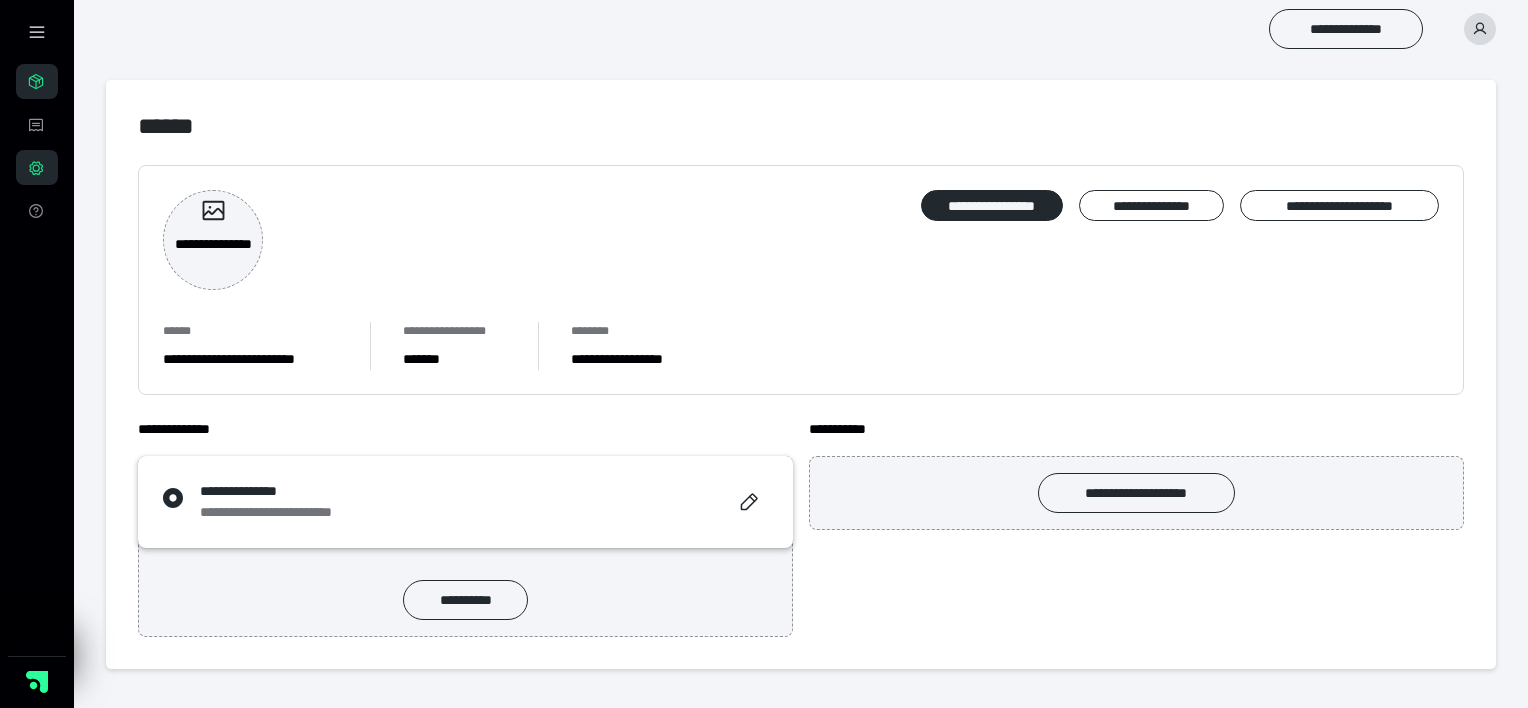 click on "**********" at bounding box center (801, 280) 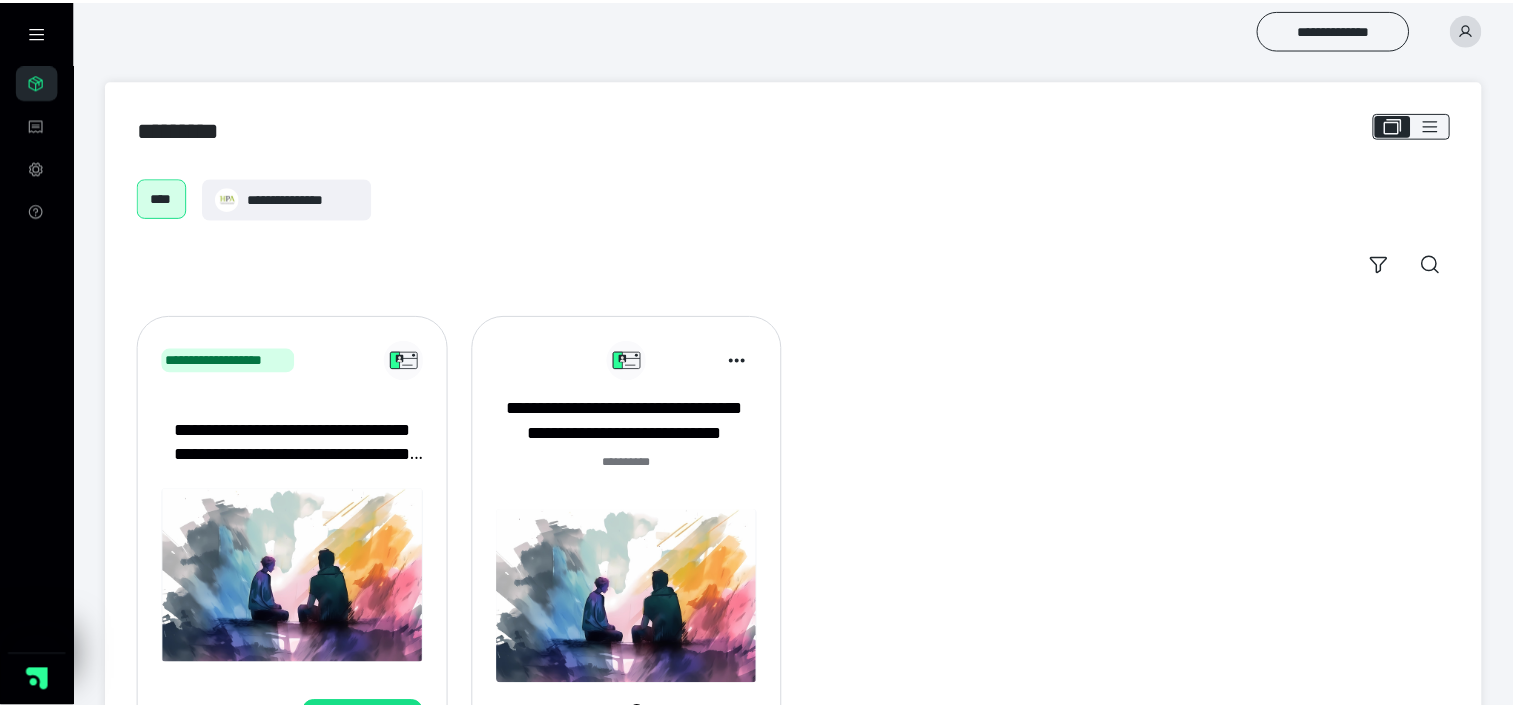 scroll, scrollTop: 0, scrollLeft: 0, axis: both 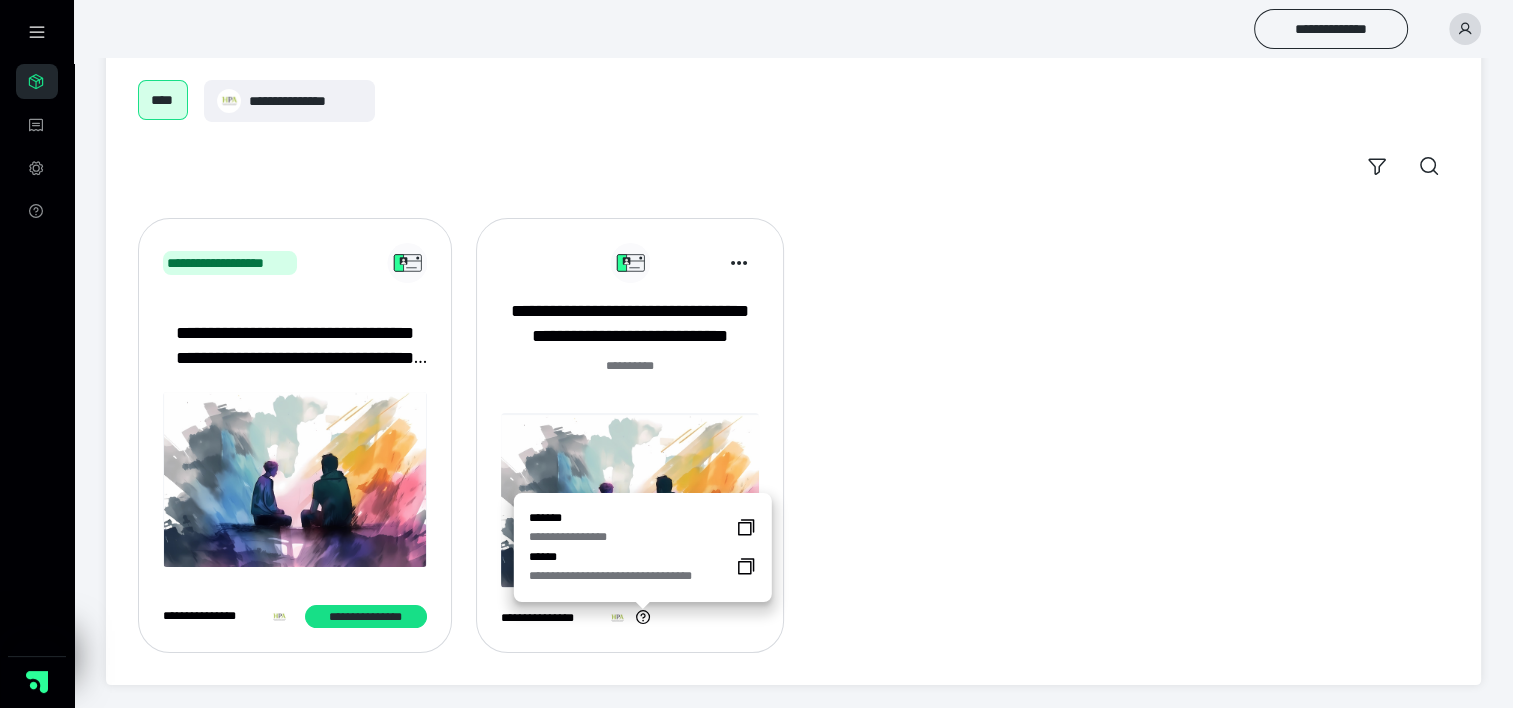 click 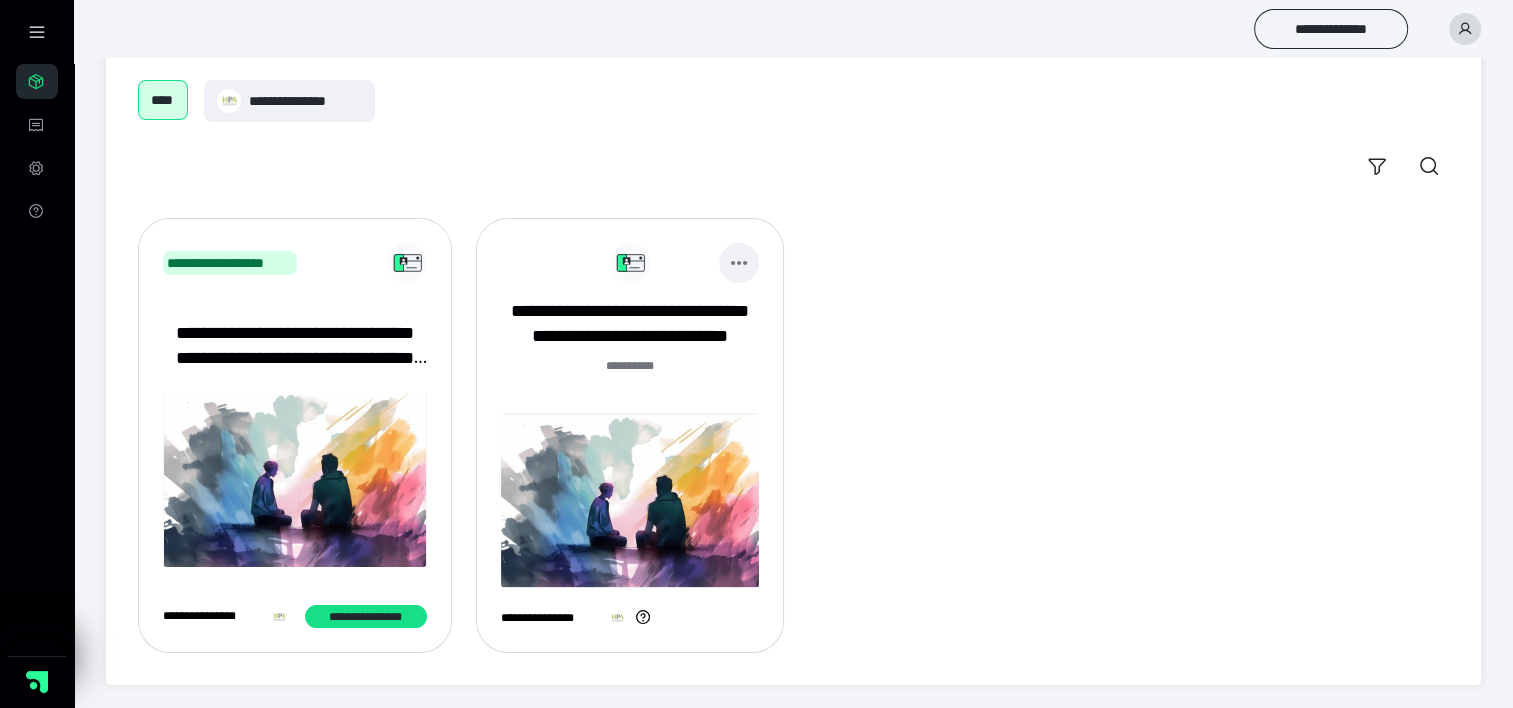 click 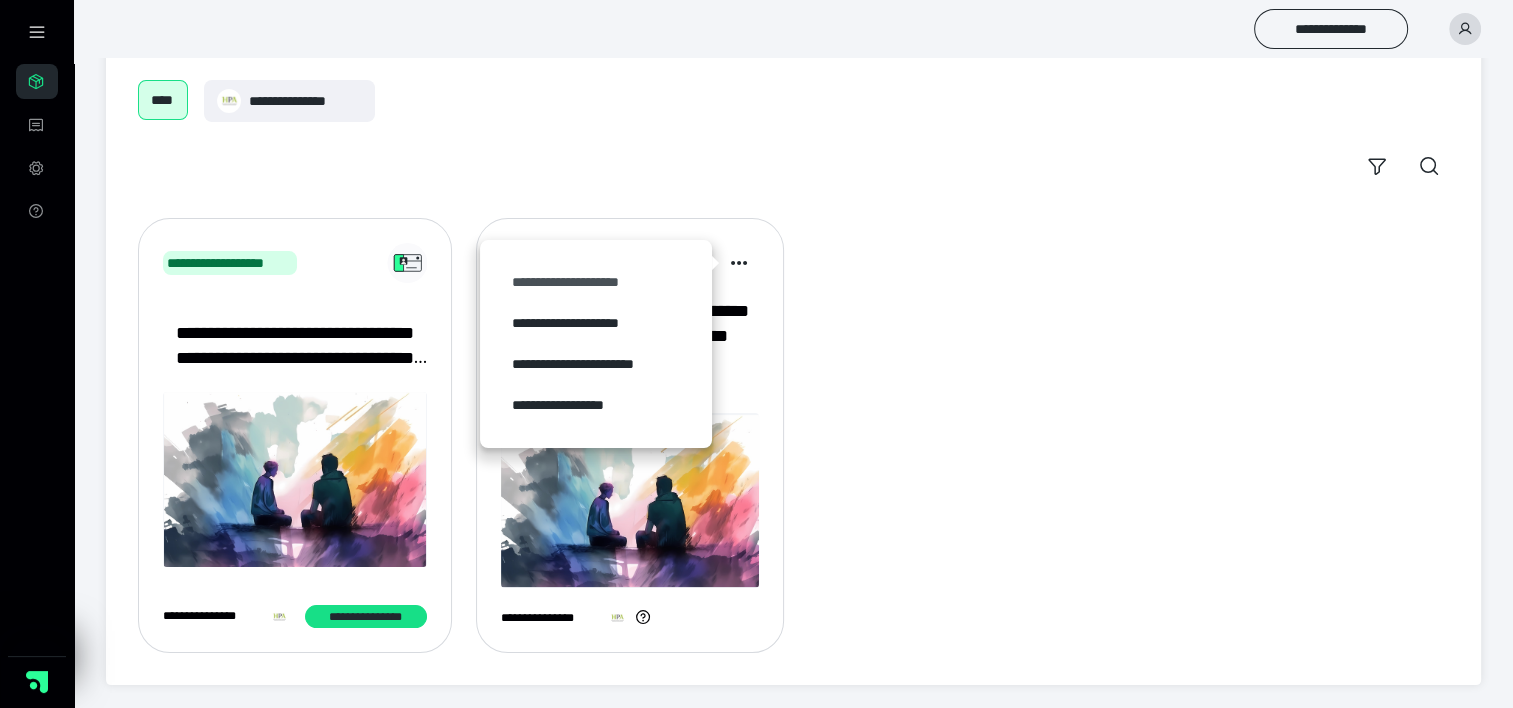 click on "**********" at bounding box center (596, 282) 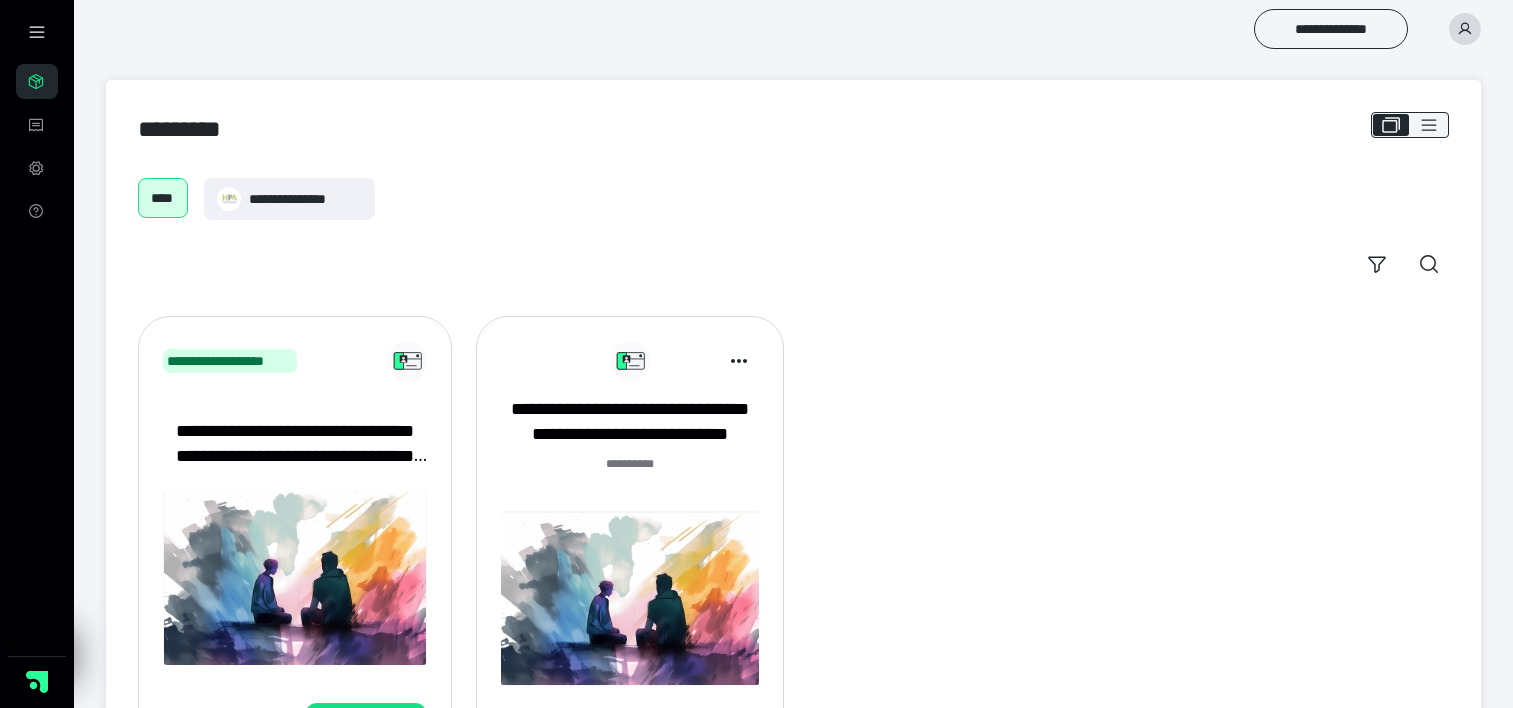 scroll, scrollTop: 0, scrollLeft: 0, axis: both 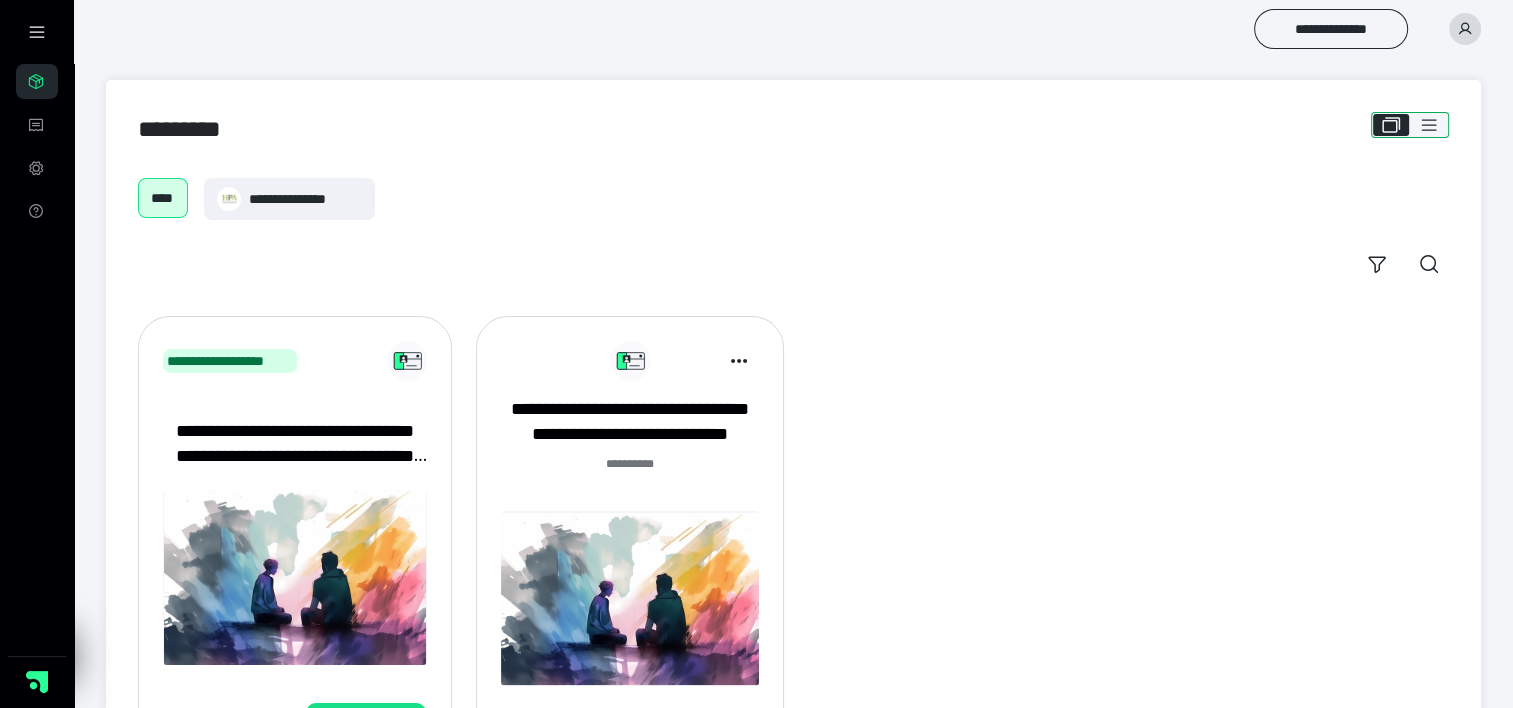 click 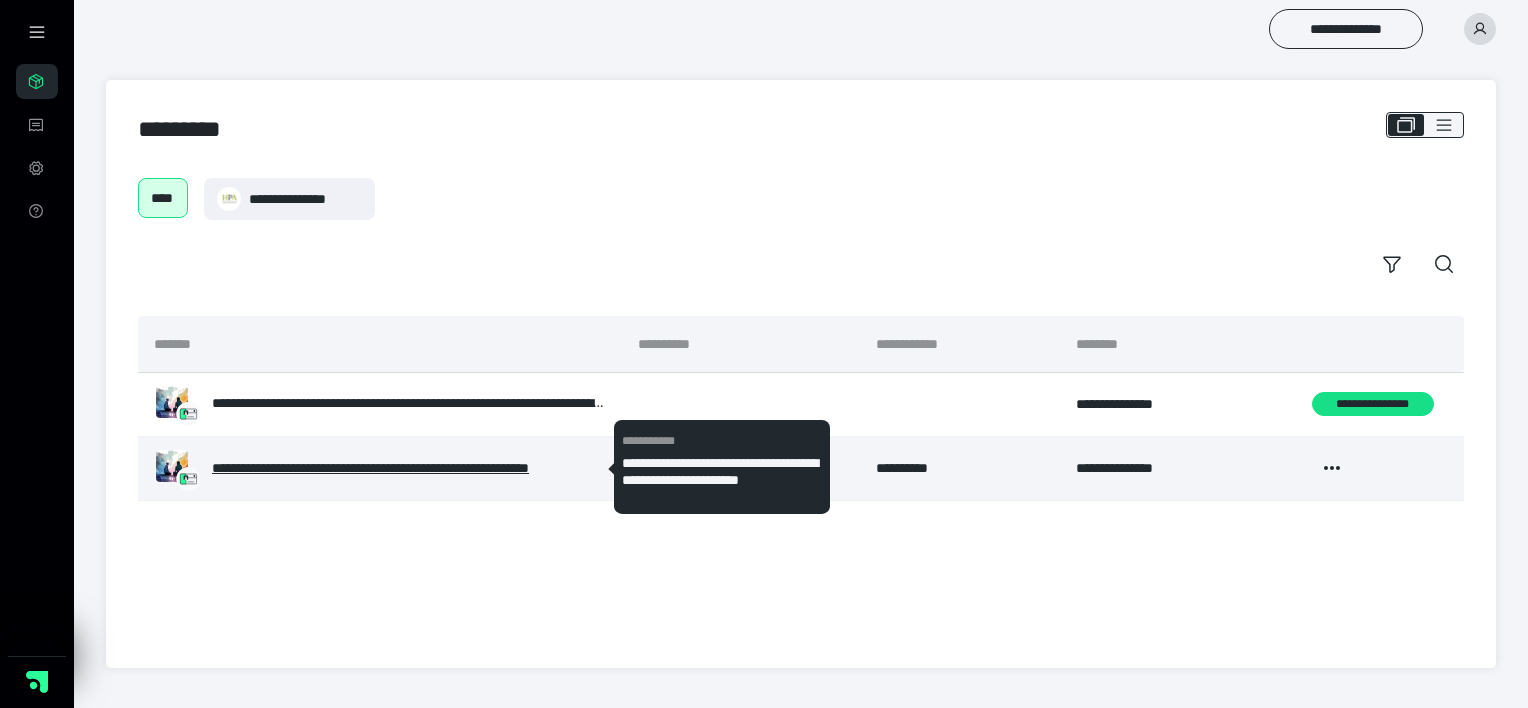 click on "**********" at bounding box center [409, 468] 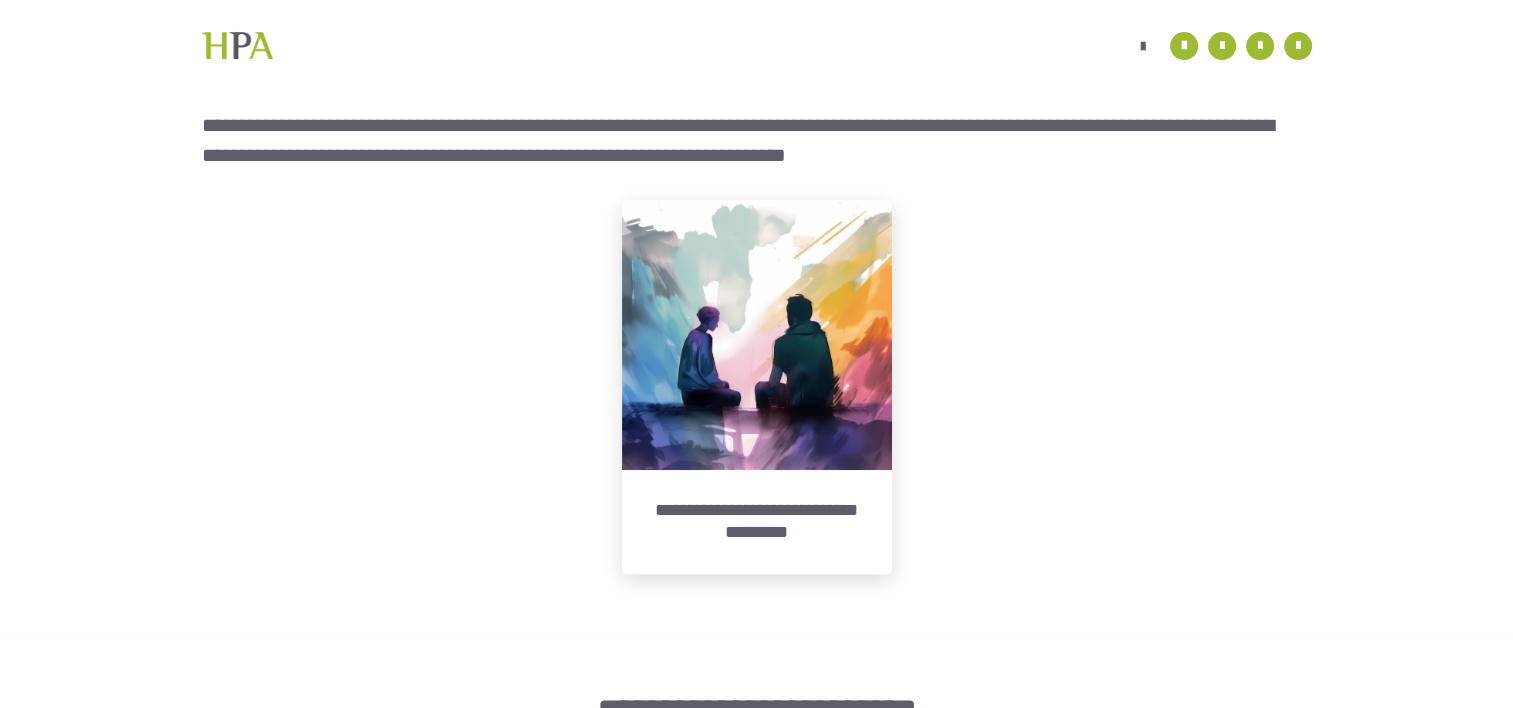 scroll, scrollTop: 500, scrollLeft: 0, axis: vertical 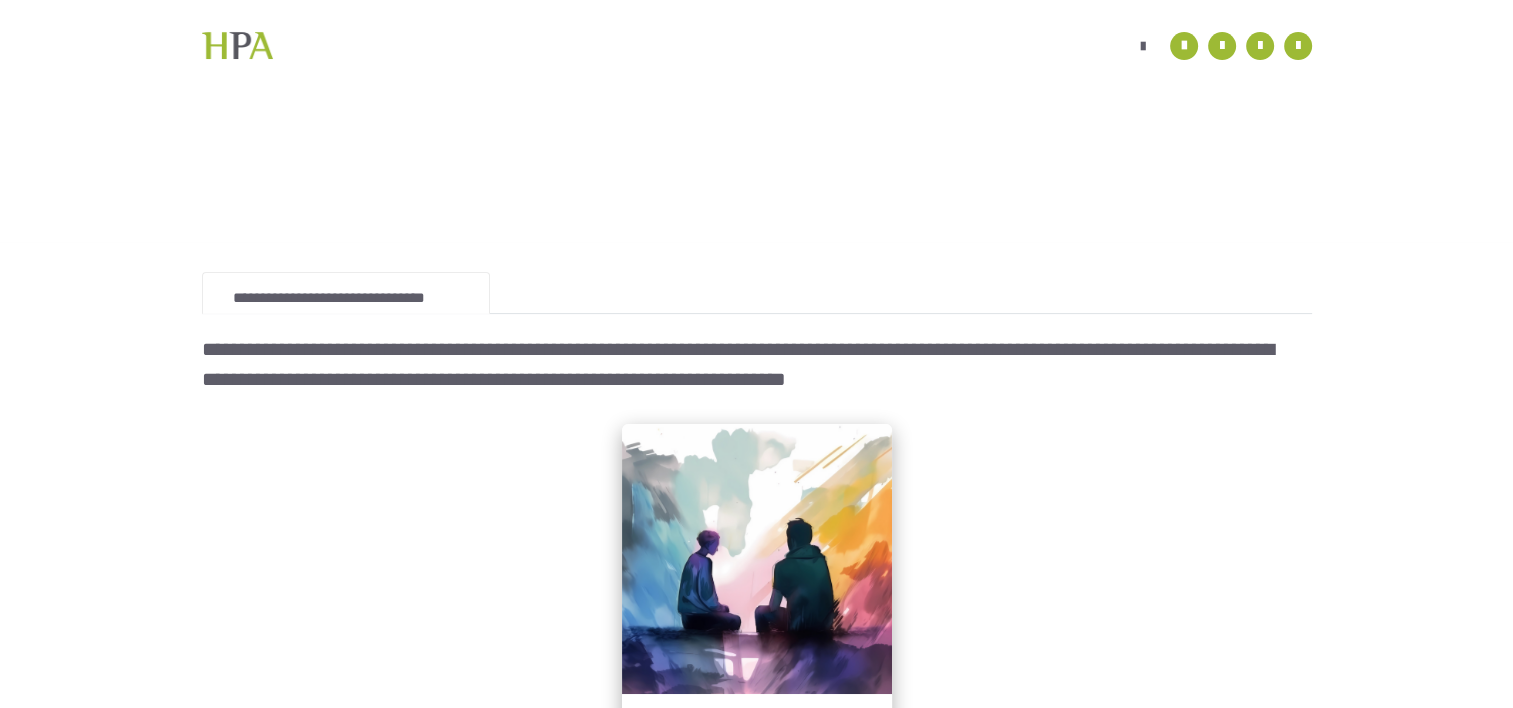 click at bounding box center (757, 559) 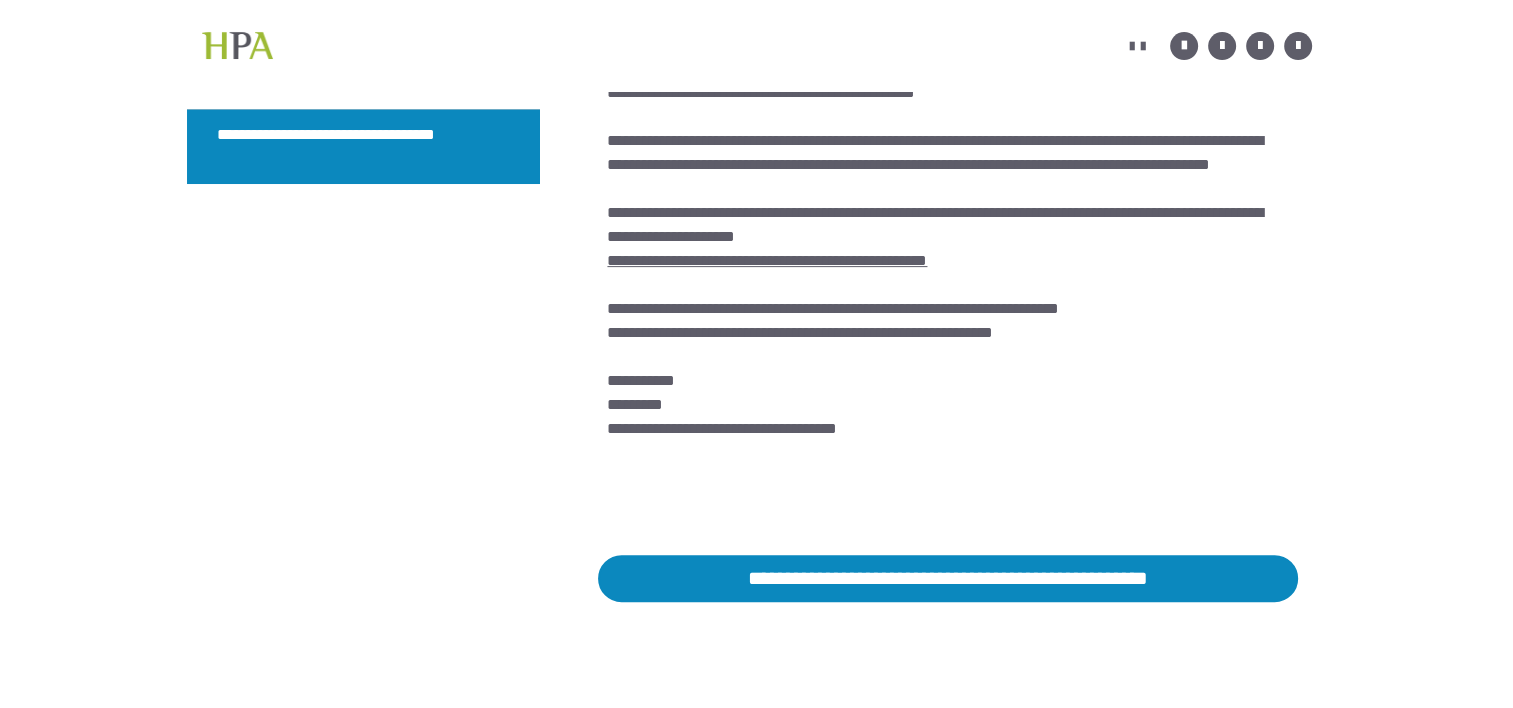 scroll, scrollTop: 714, scrollLeft: 0, axis: vertical 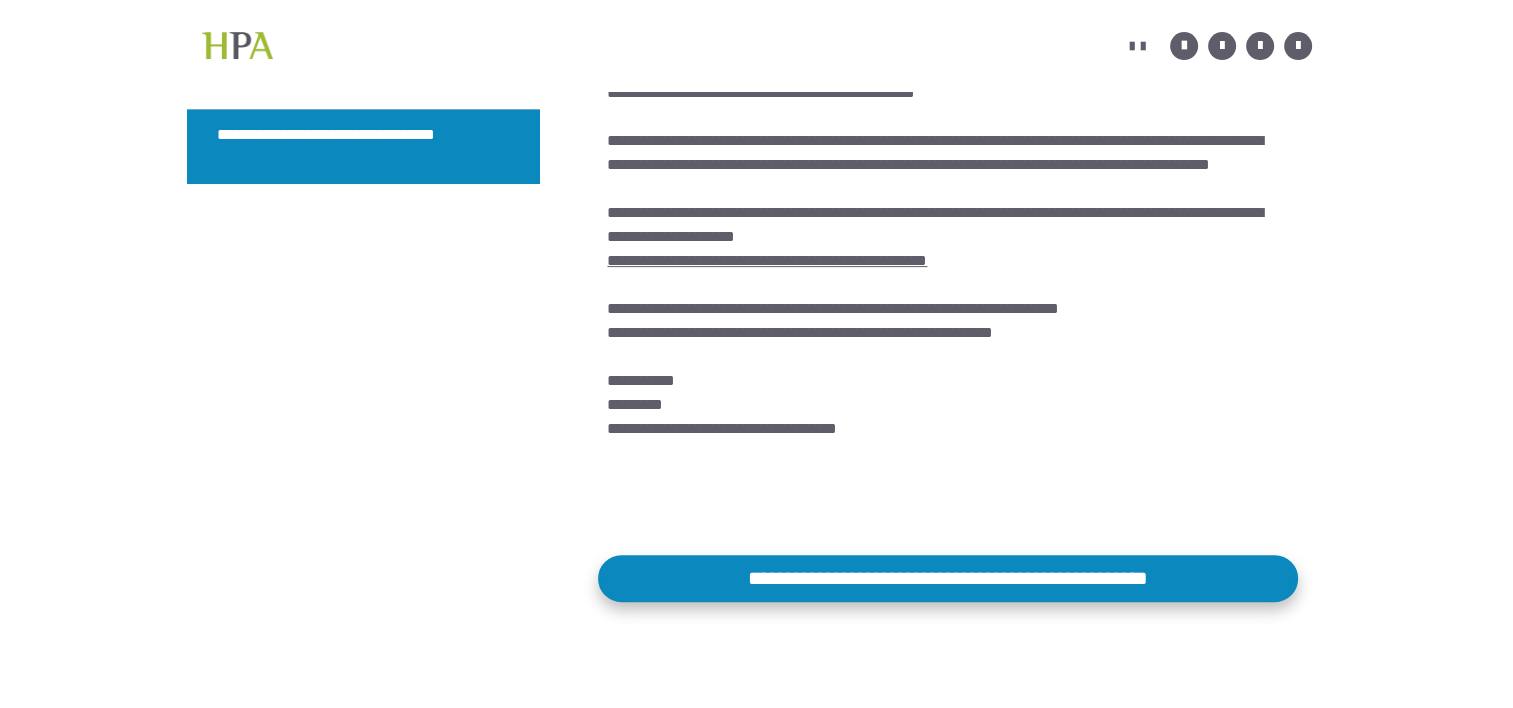 click on "**********" at bounding box center [948, 578] 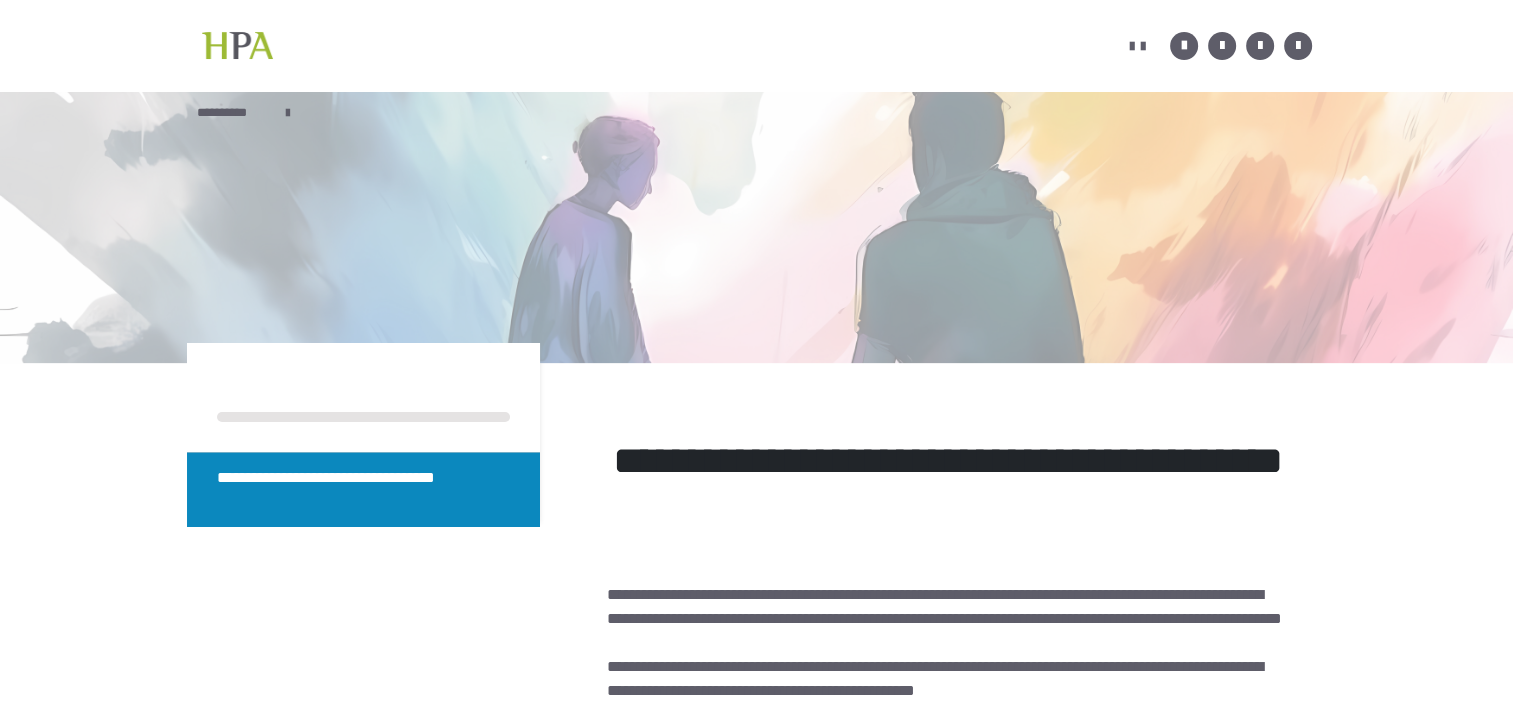 scroll, scrollTop: 0, scrollLeft: 0, axis: both 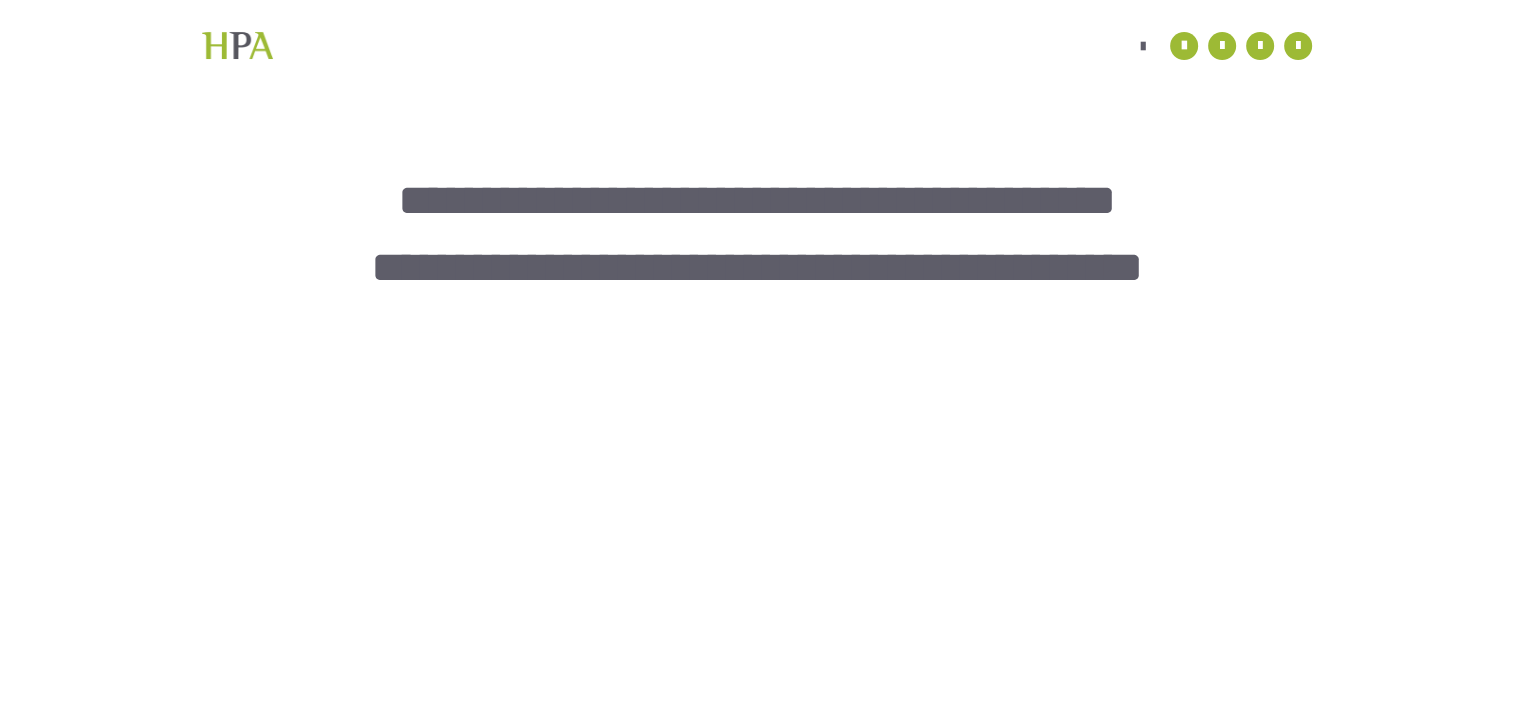 click on "**********" at bounding box center (756, 211) 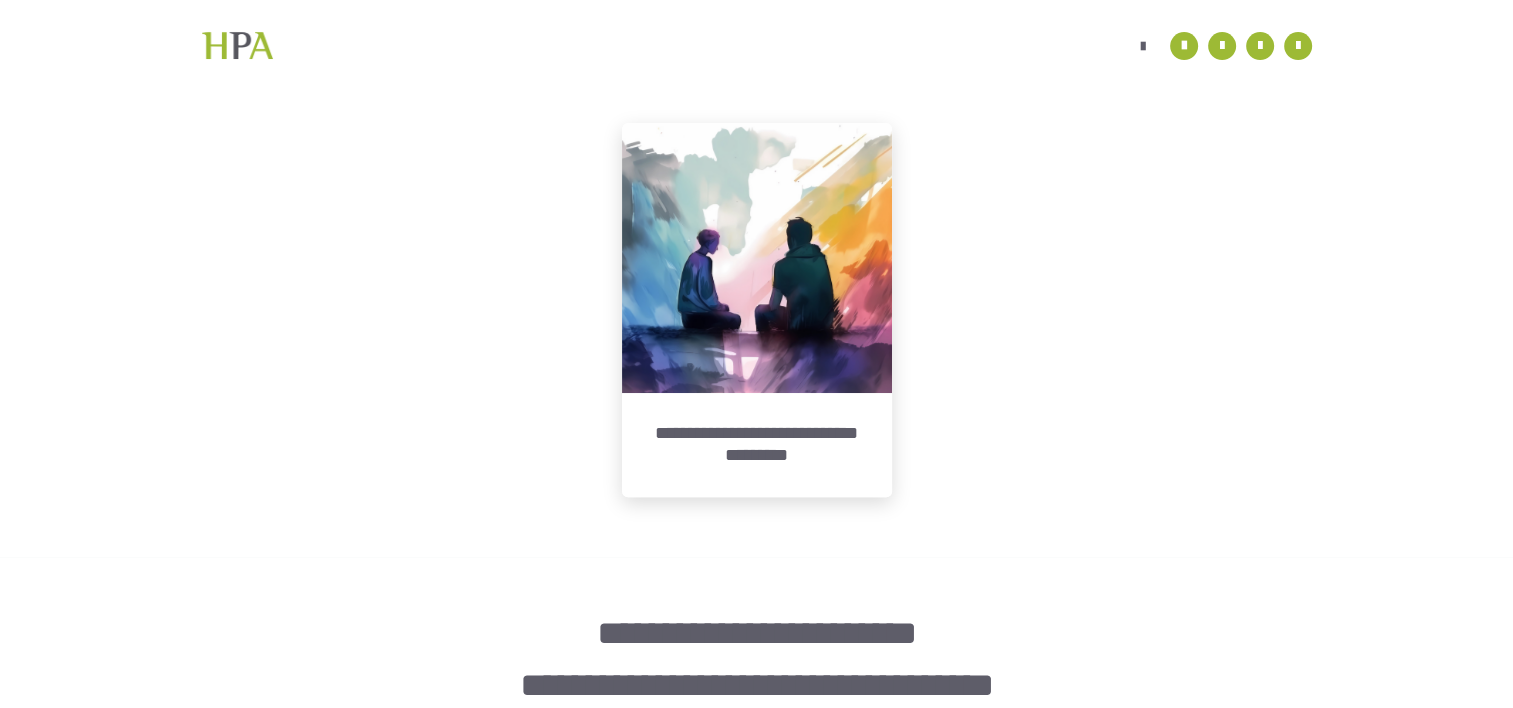 scroll, scrollTop: 1000, scrollLeft: 0, axis: vertical 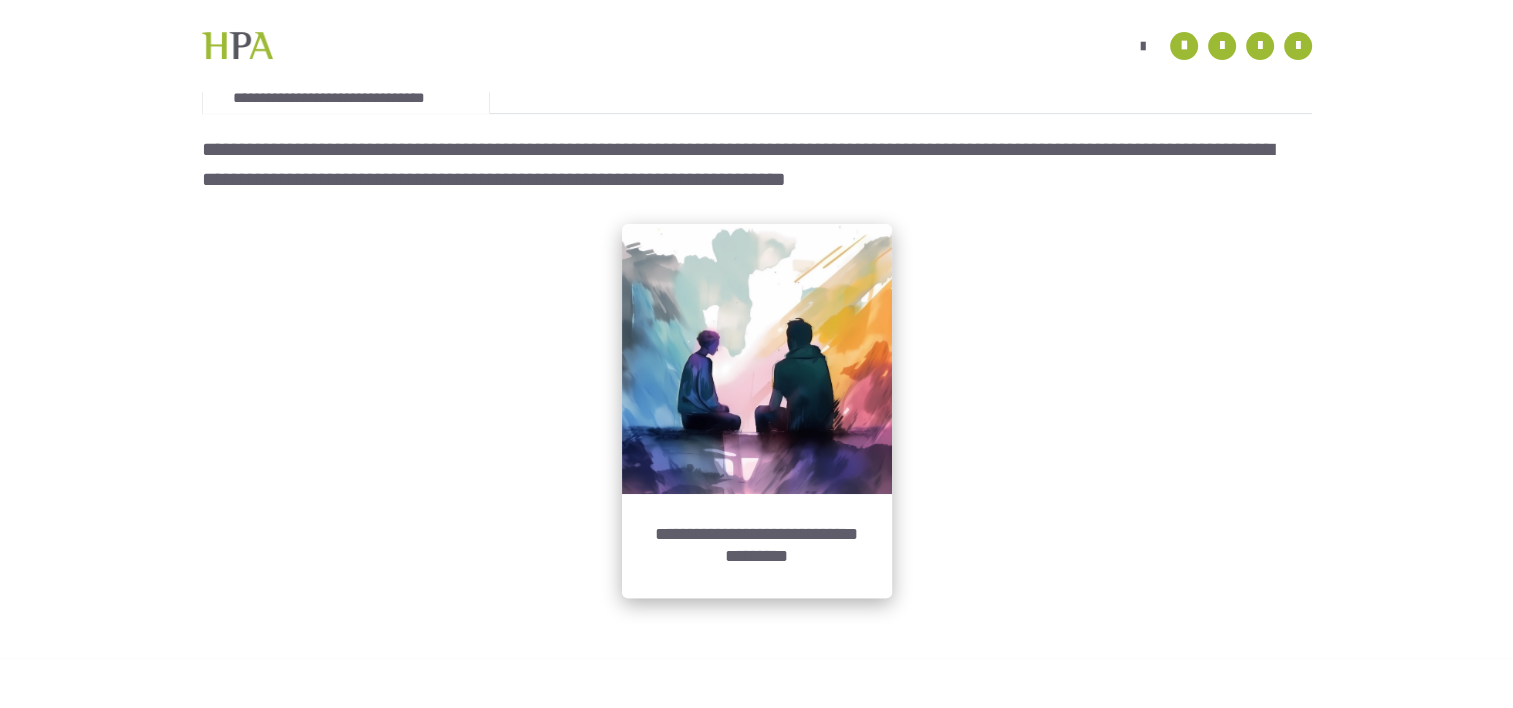 click at bounding box center [757, 359] 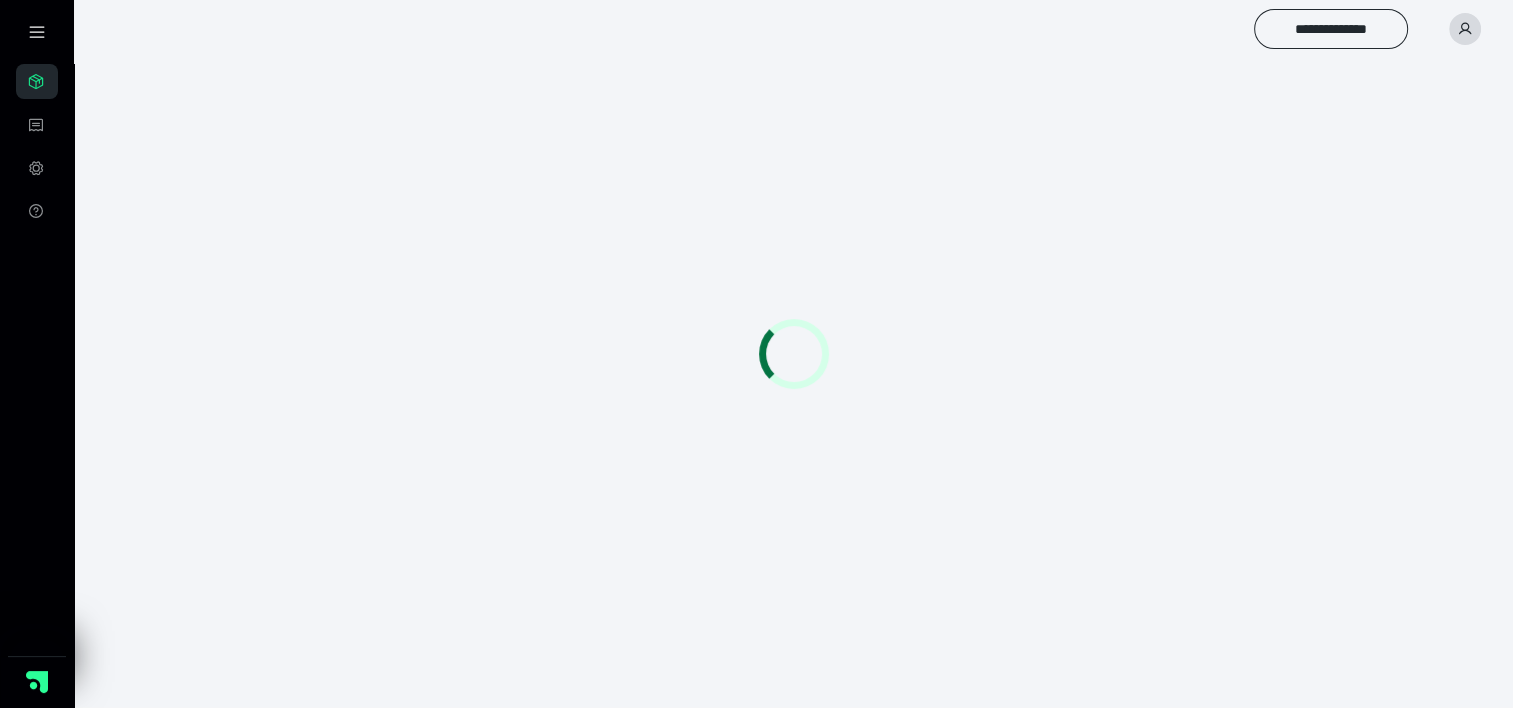 scroll, scrollTop: 56, scrollLeft: 0, axis: vertical 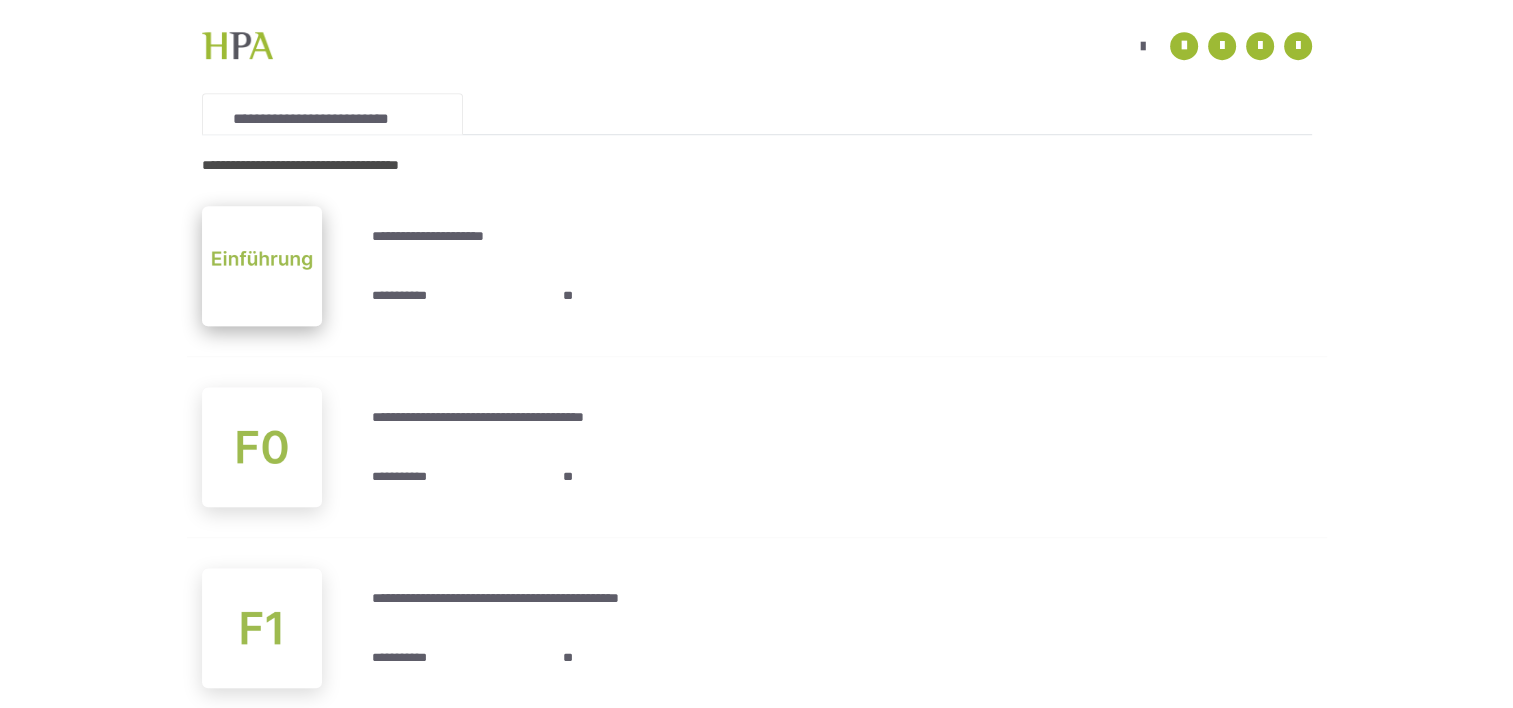 click at bounding box center [262, 266] 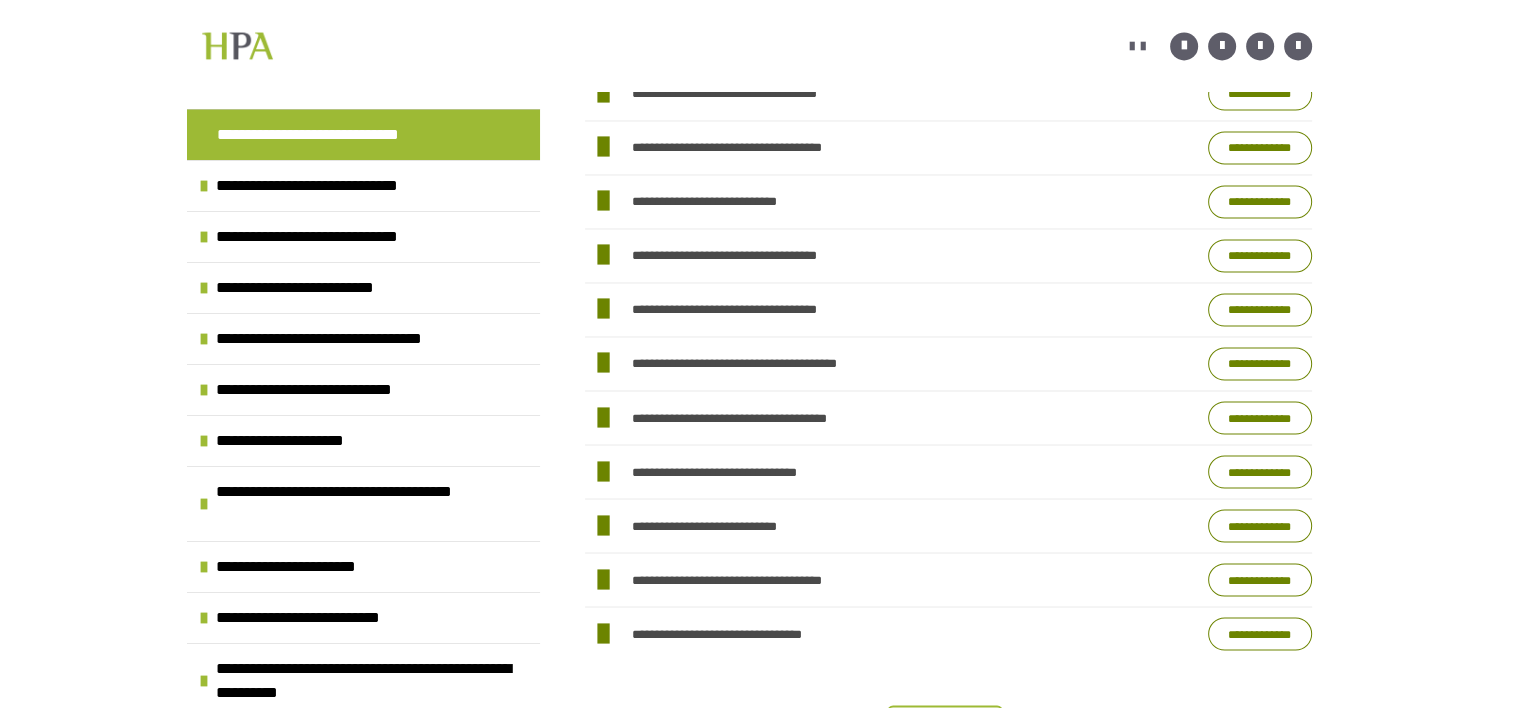 scroll, scrollTop: 3496, scrollLeft: 0, axis: vertical 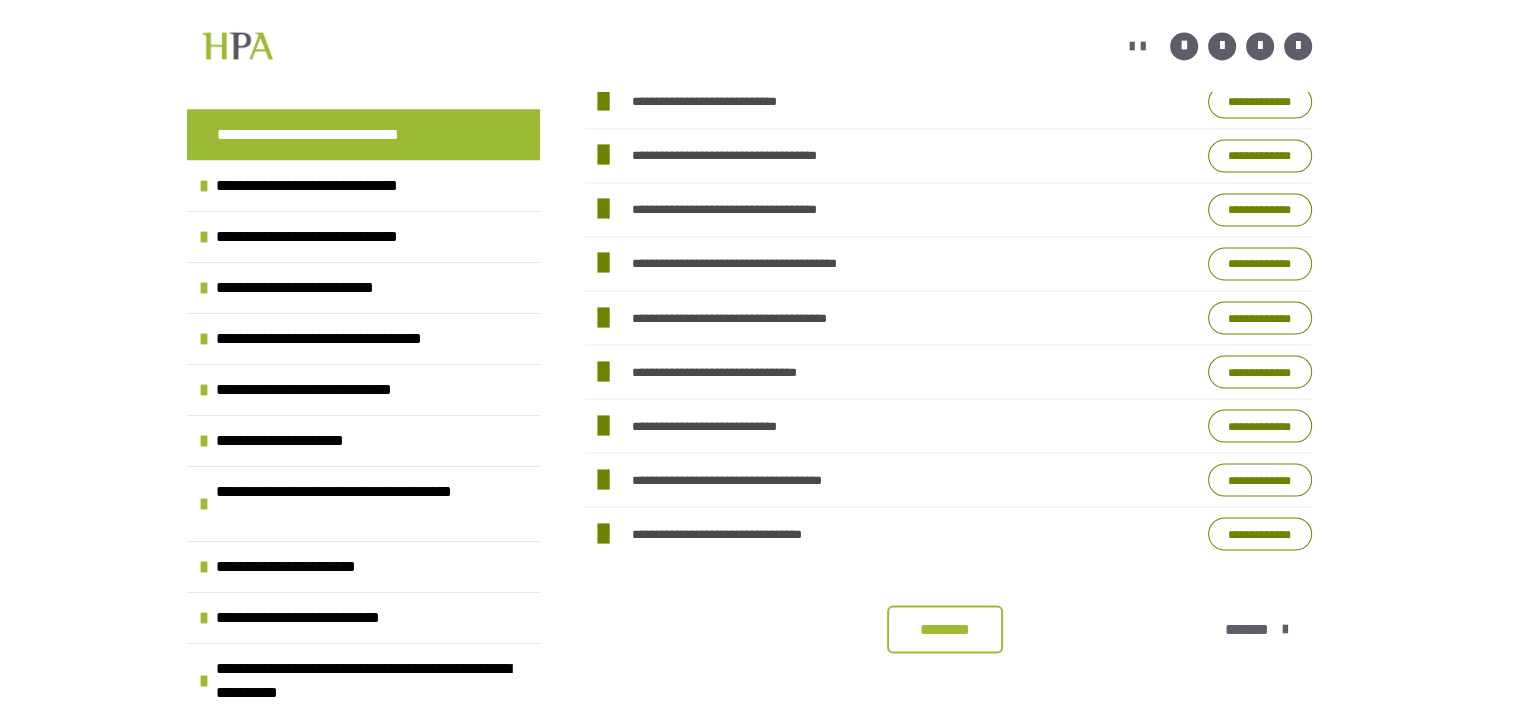 click on "*******" at bounding box center (1247, 629) 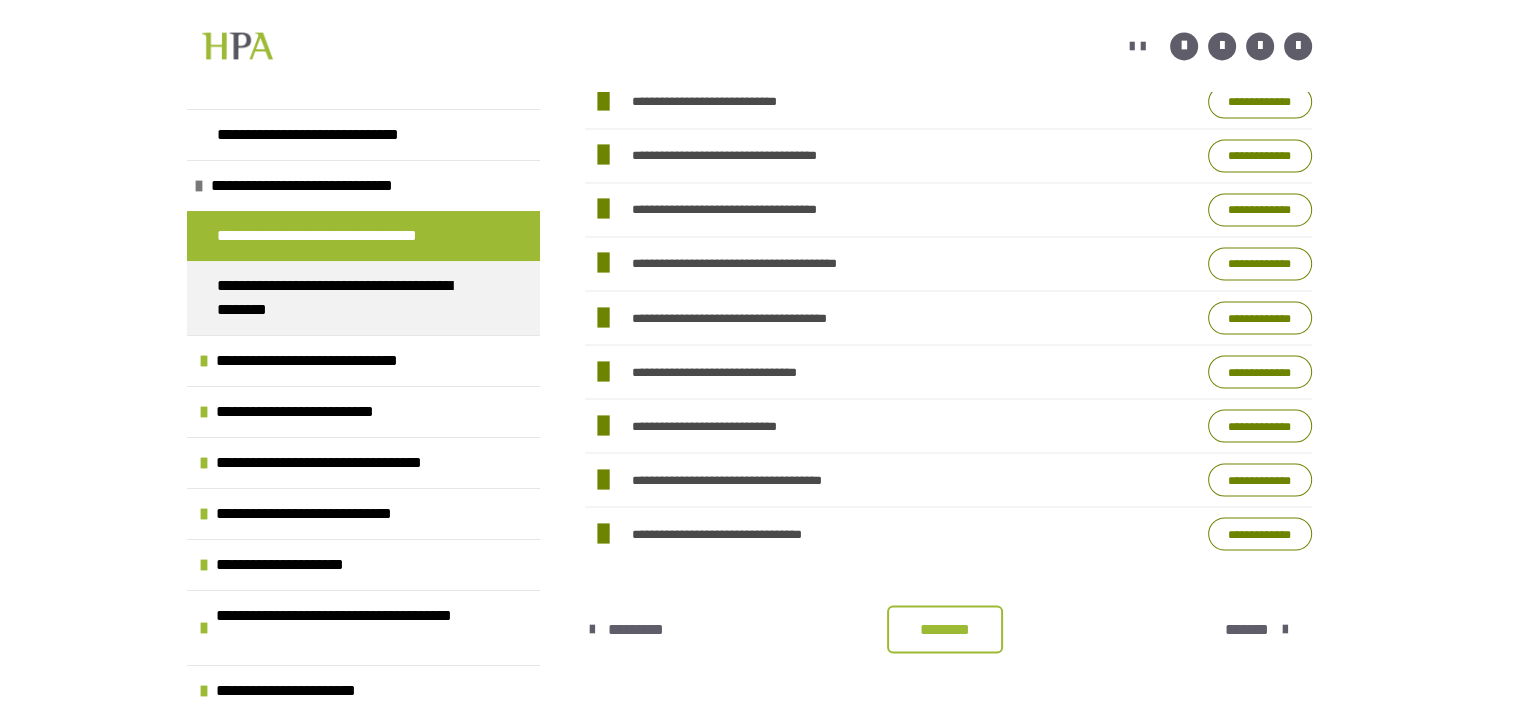 scroll, scrollTop: 512, scrollLeft: 0, axis: vertical 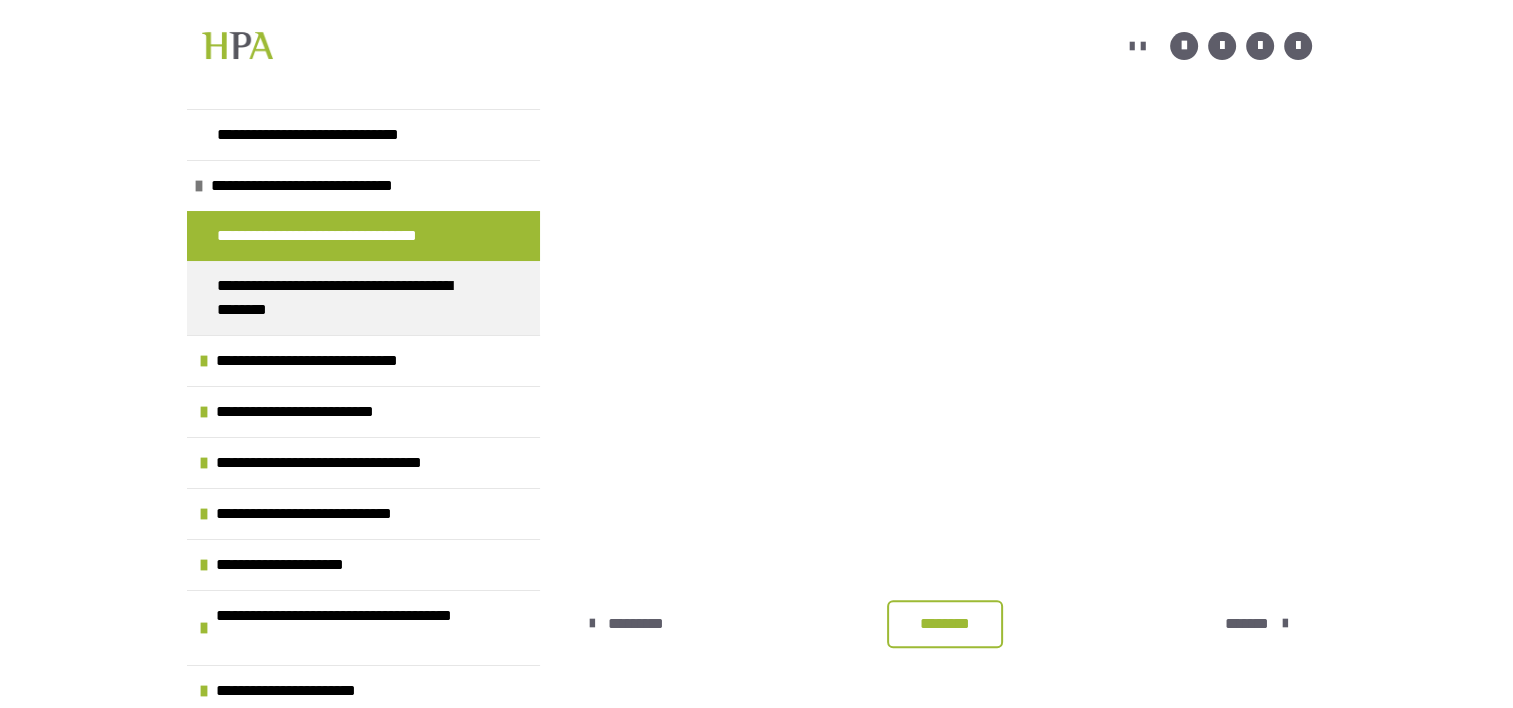 click on "*********" at bounding box center [637, 624] 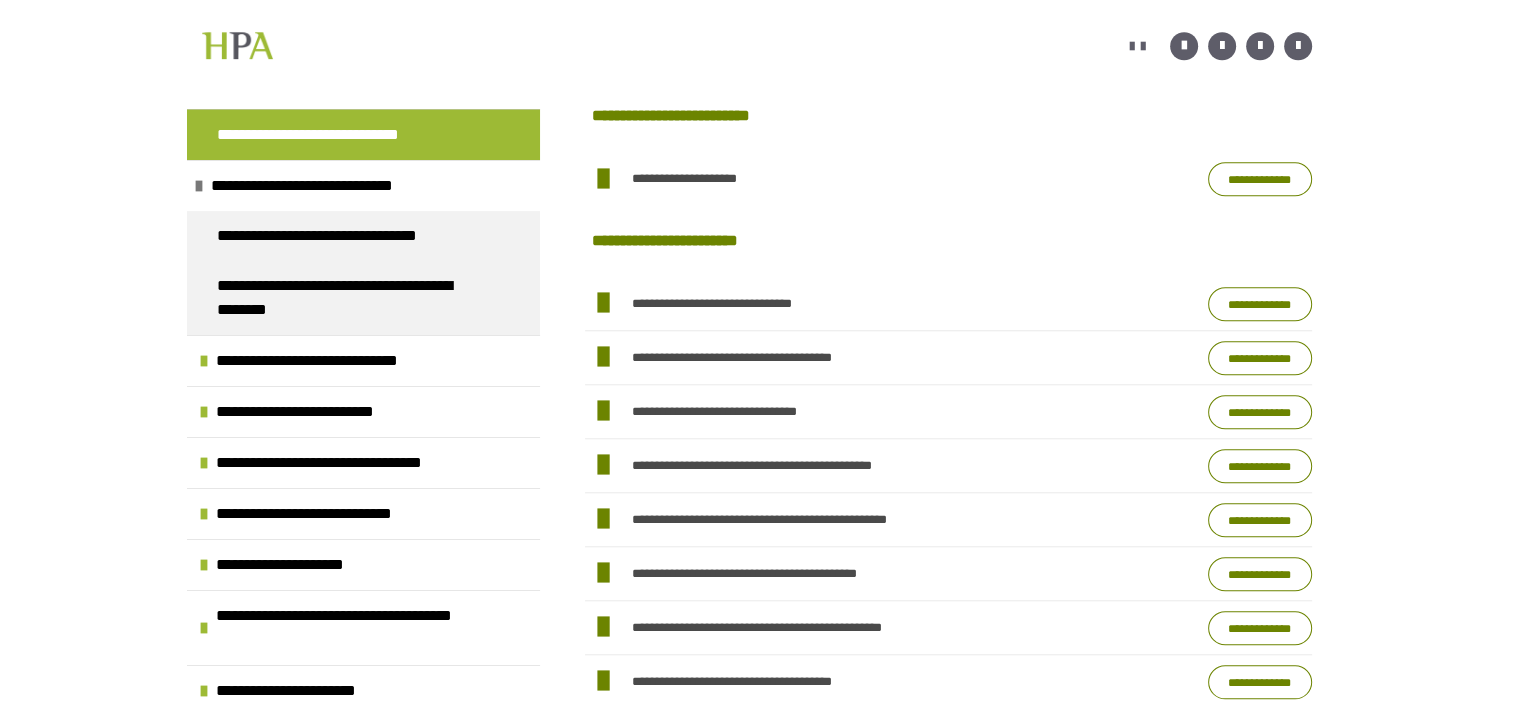 scroll, scrollTop: 1712, scrollLeft: 0, axis: vertical 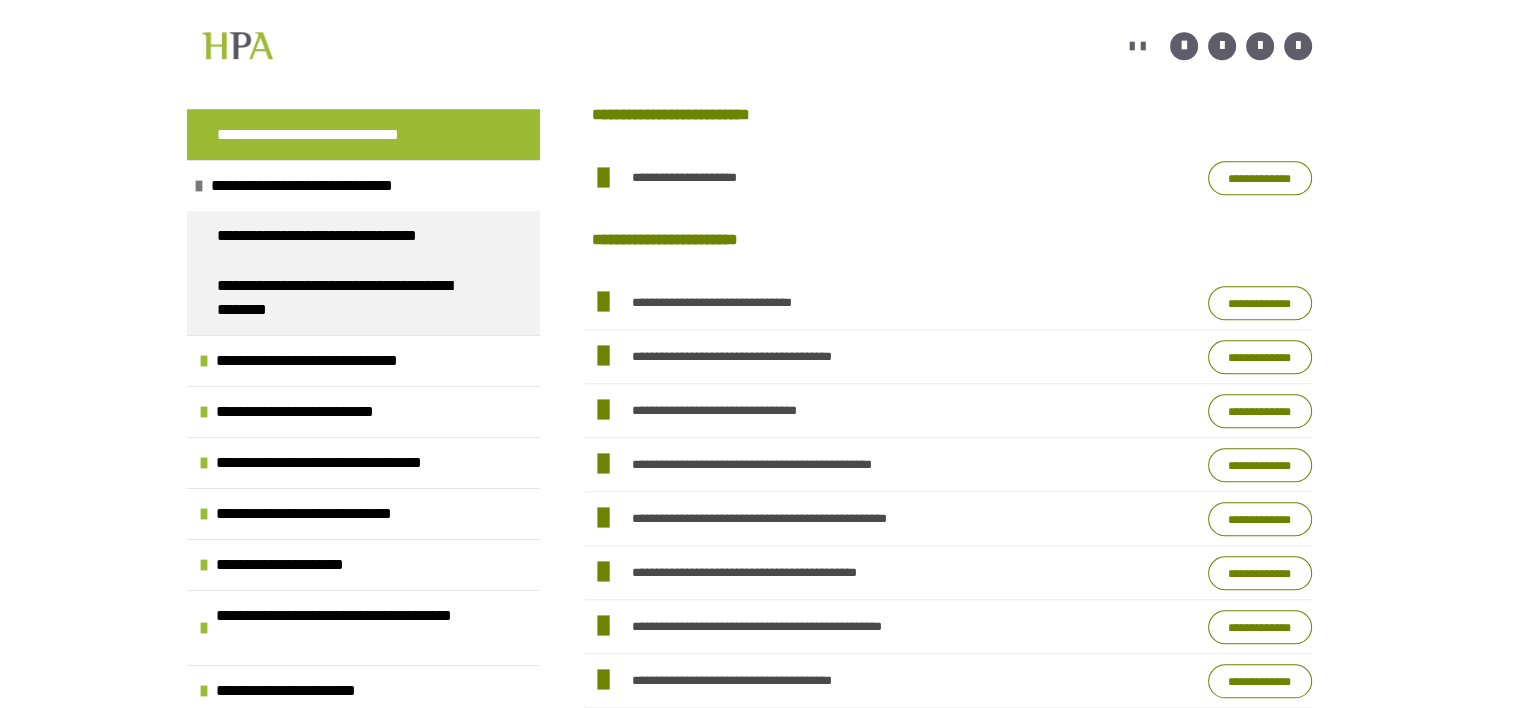 click on "**********" at bounding box center [1260, 178] 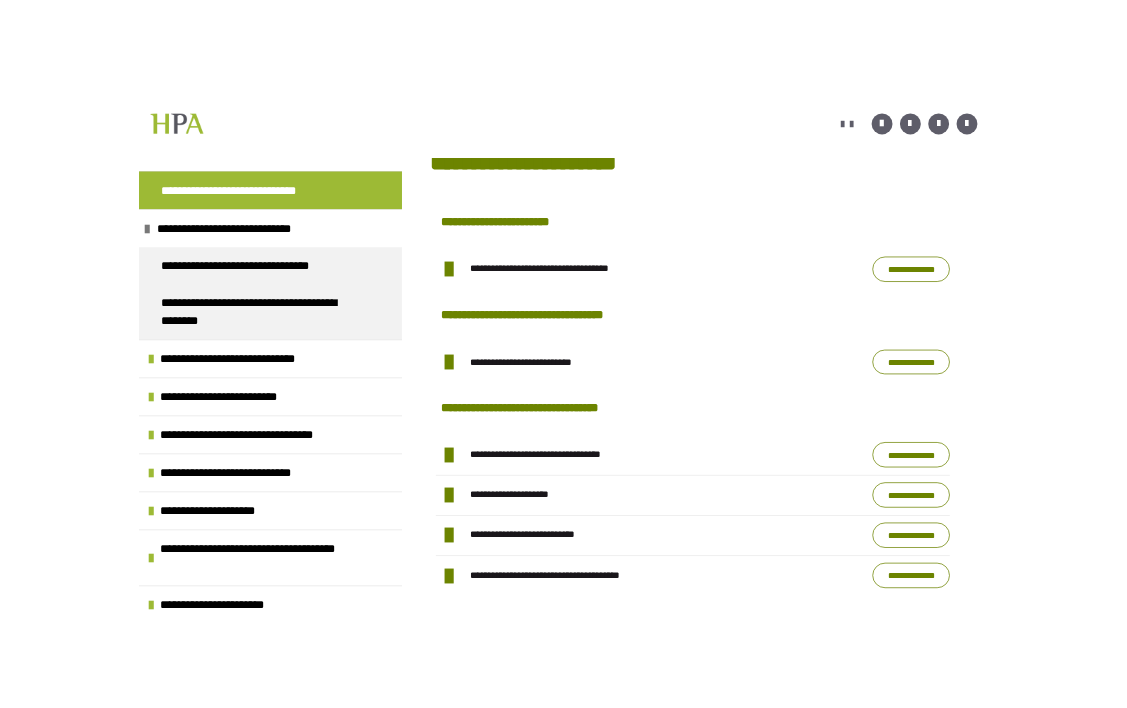 scroll, scrollTop: 512, scrollLeft: 0, axis: vertical 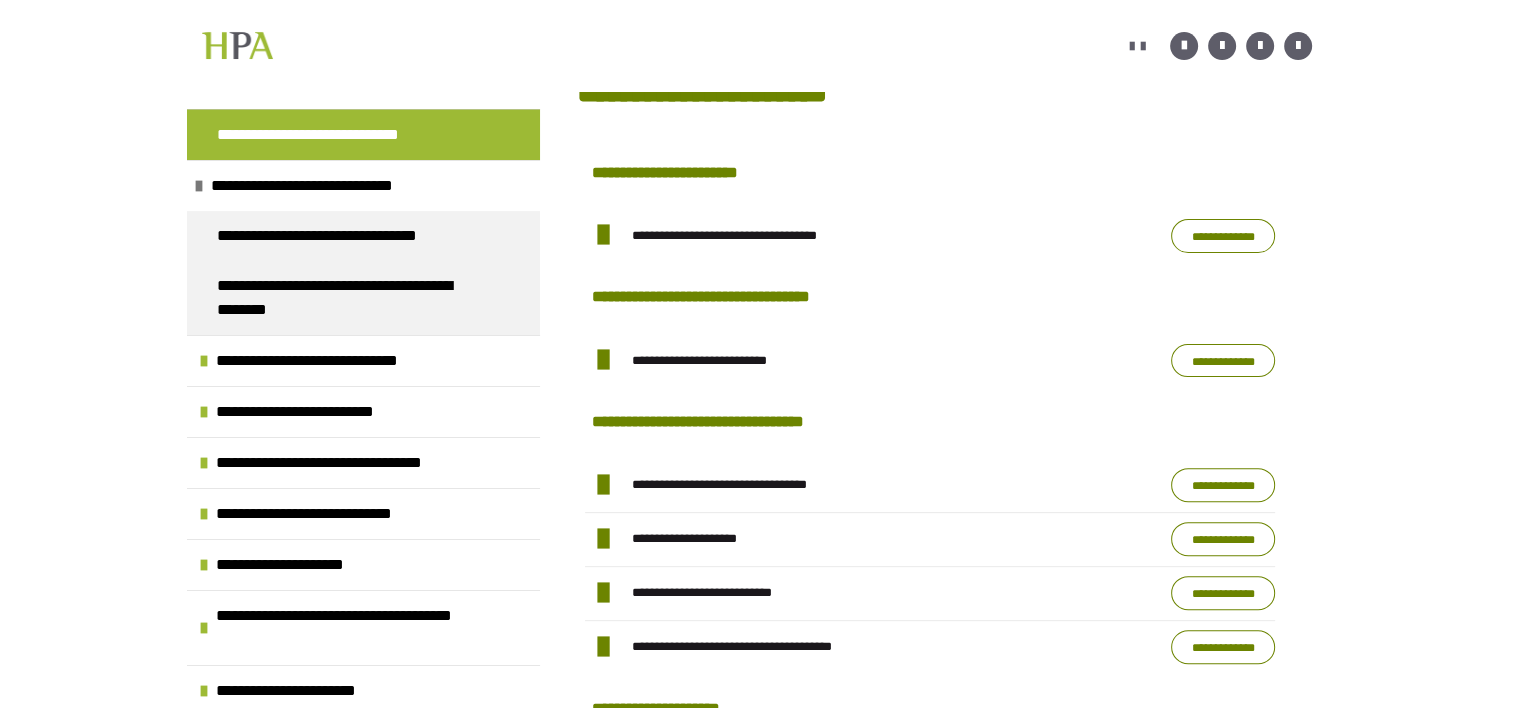 click on "**********" at bounding box center (1223, 236) 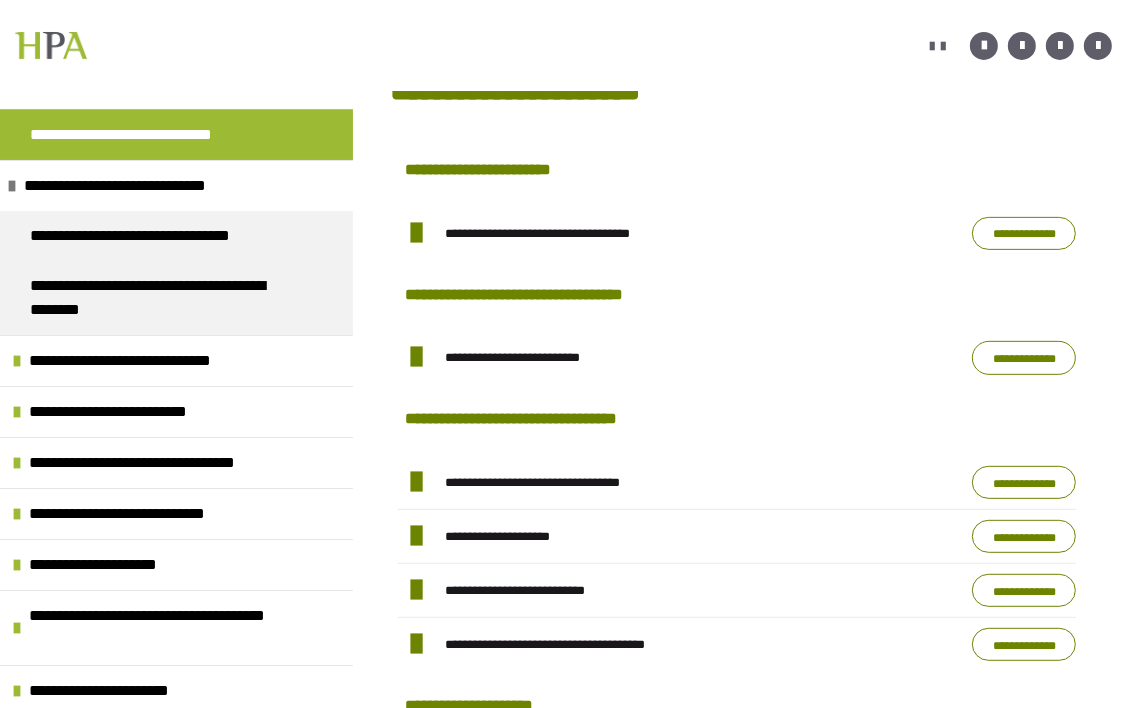 click on "**********" at bounding box center [1024, 358] 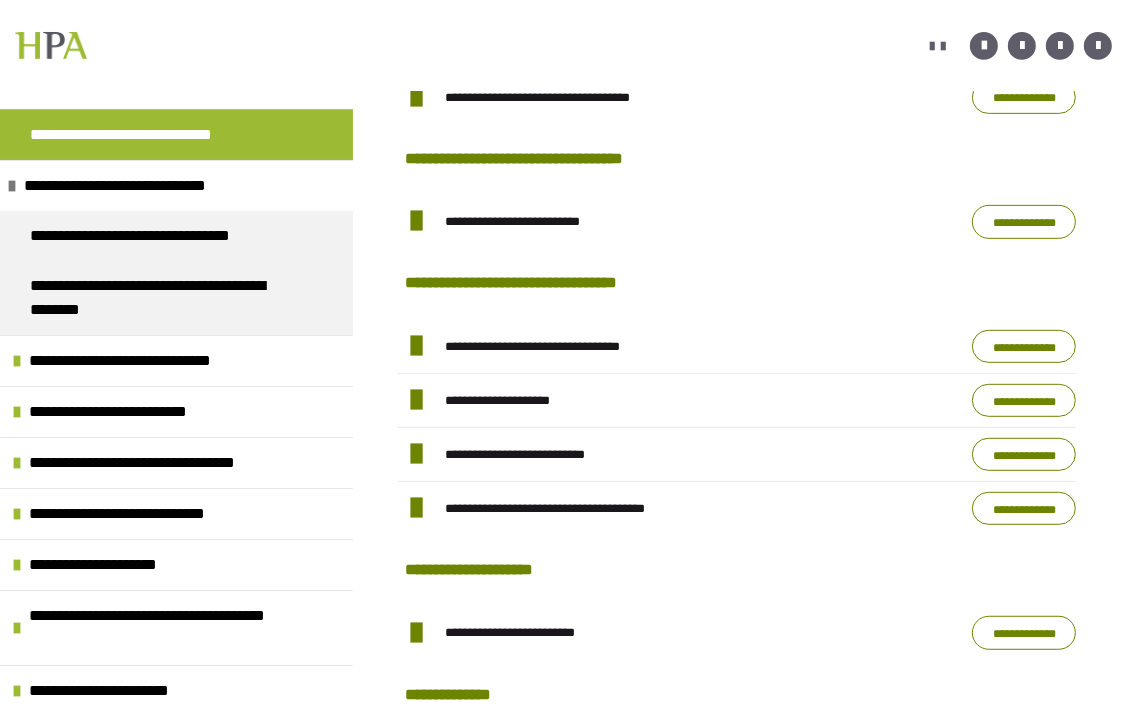 scroll, scrollTop: 712, scrollLeft: 0, axis: vertical 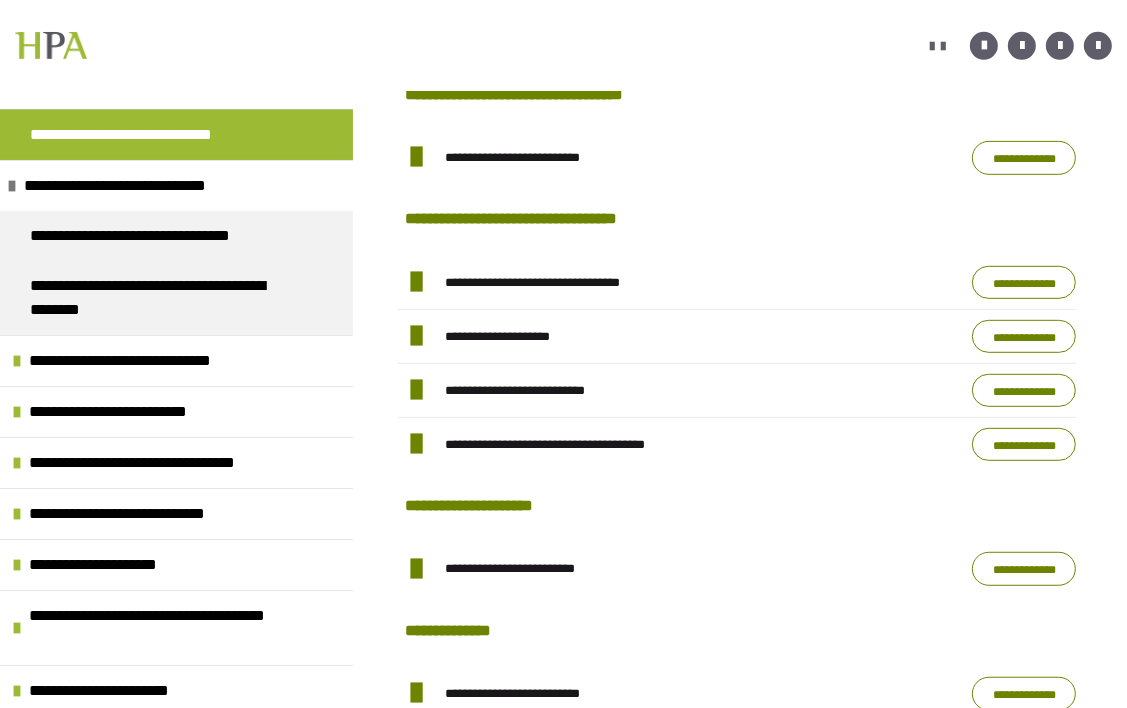 click on "**********" at bounding box center (1024, 283) 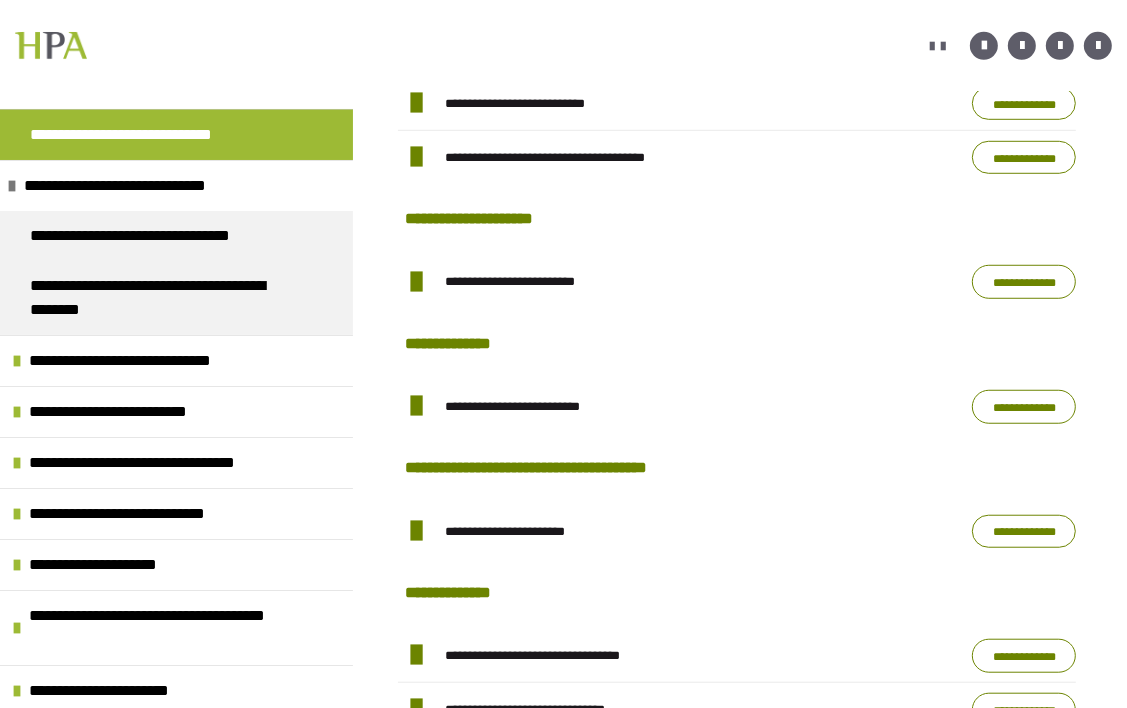 scroll, scrollTop: 1012, scrollLeft: 0, axis: vertical 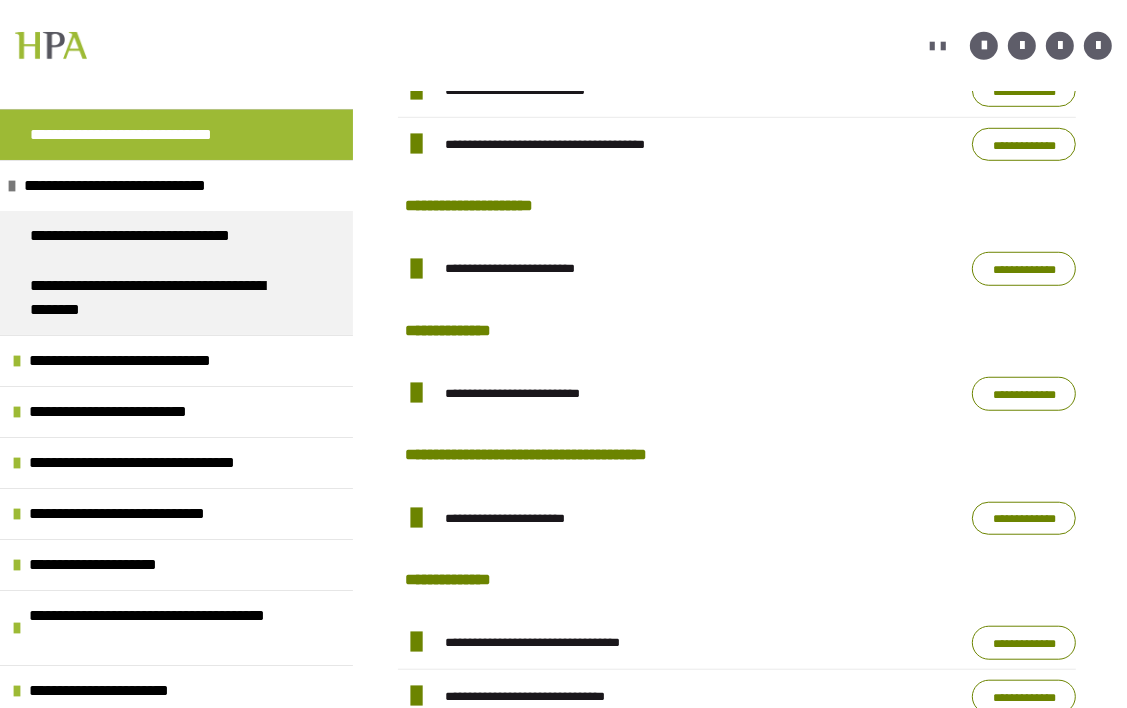 click on "**********" at bounding box center [1024, 269] 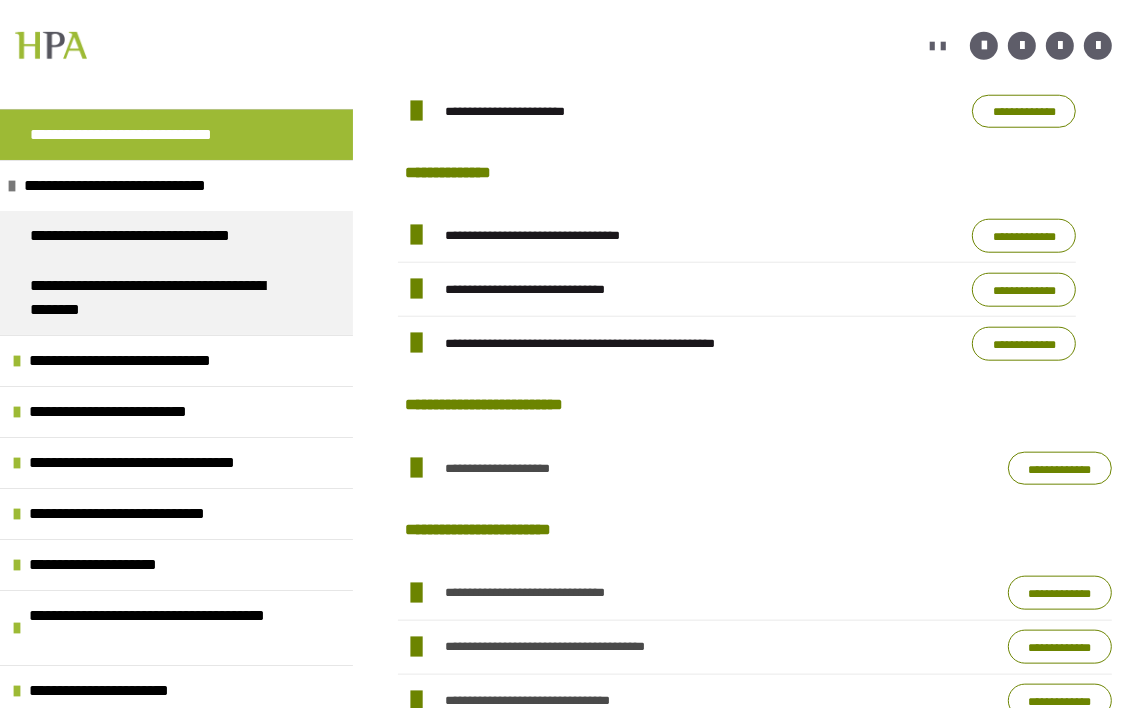 scroll, scrollTop: 1412, scrollLeft: 0, axis: vertical 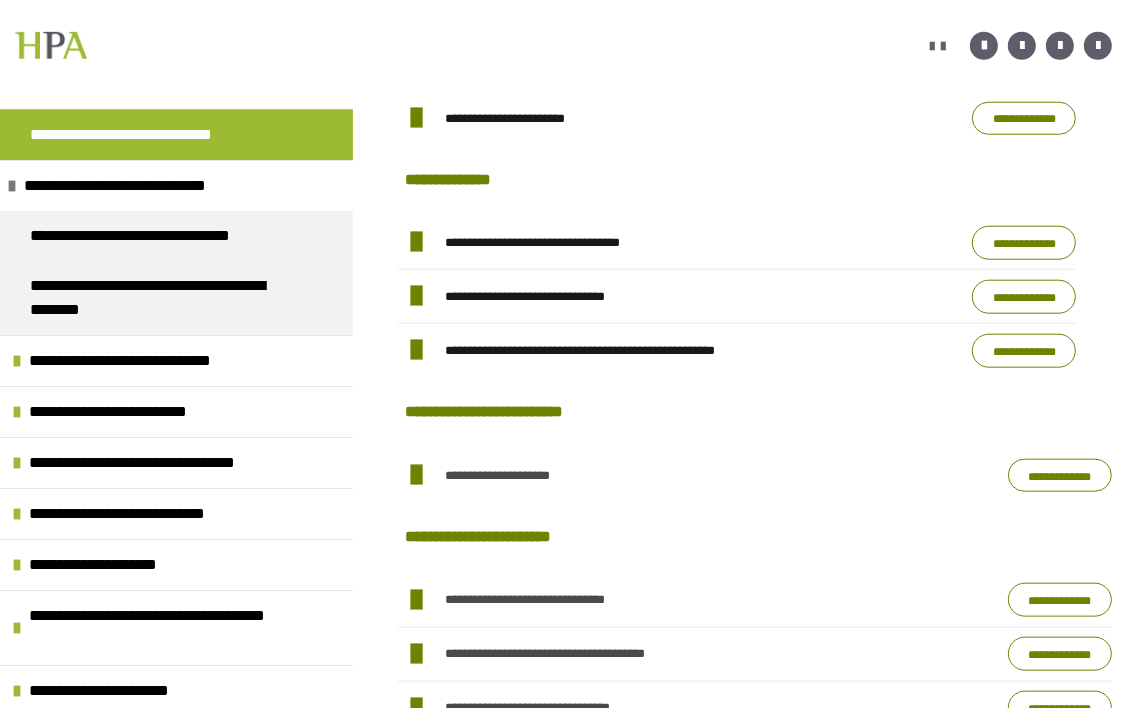click on "**********" at bounding box center (1024, 243) 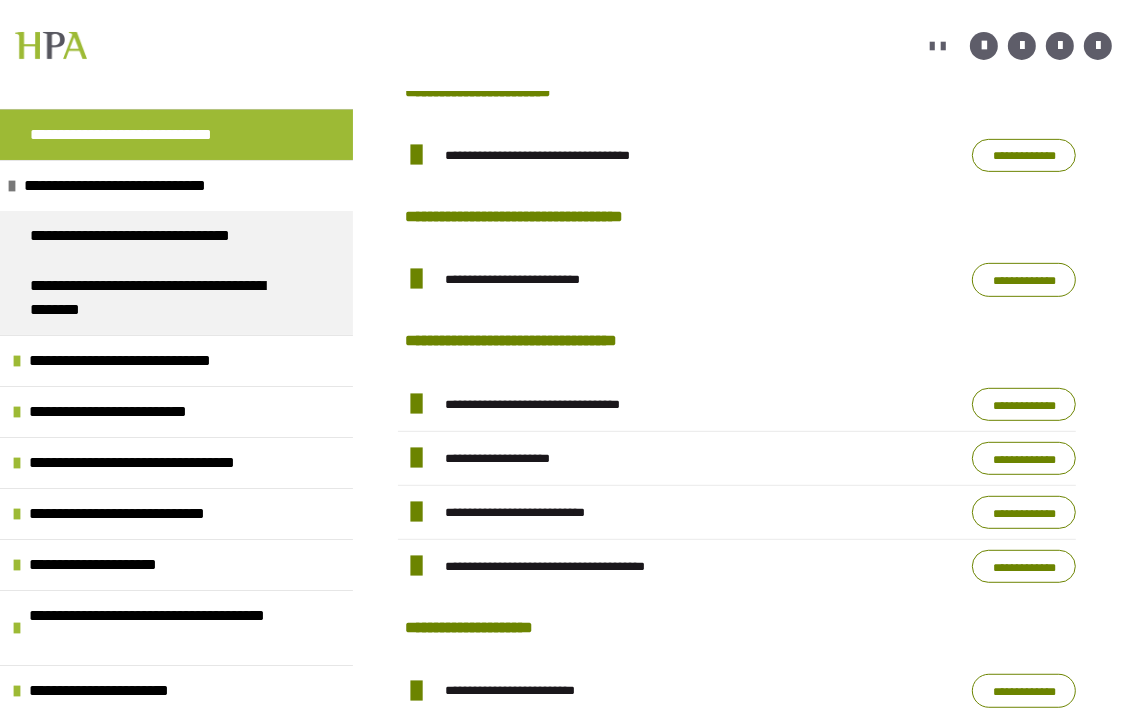 scroll, scrollTop: 593, scrollLeft: 0, axis: vertical 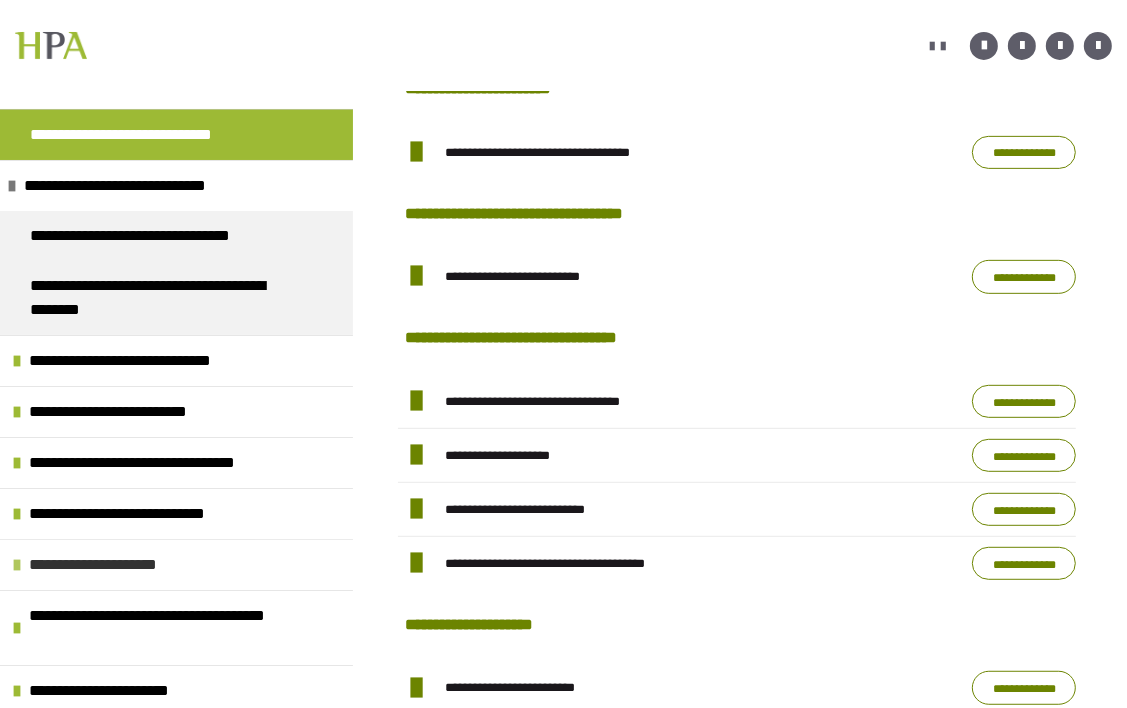 click on "**********" at bounding box center [115, 565] 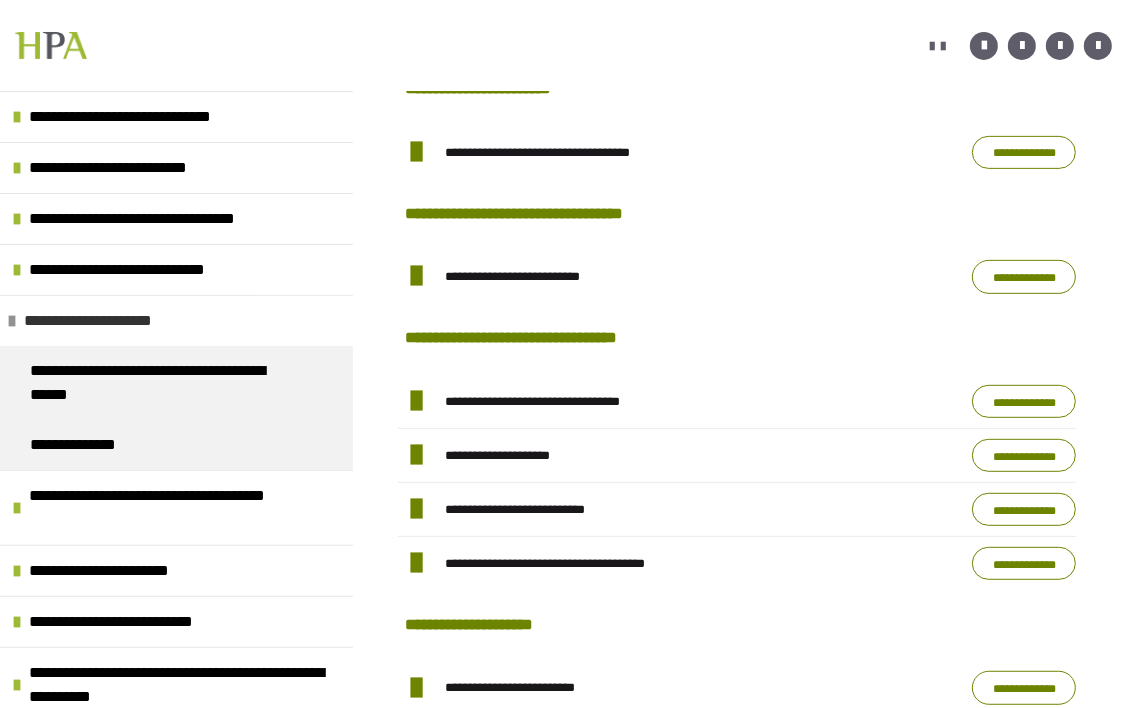 scroll, scrollTop: 251, scrollLeft: 0, axis: vertical 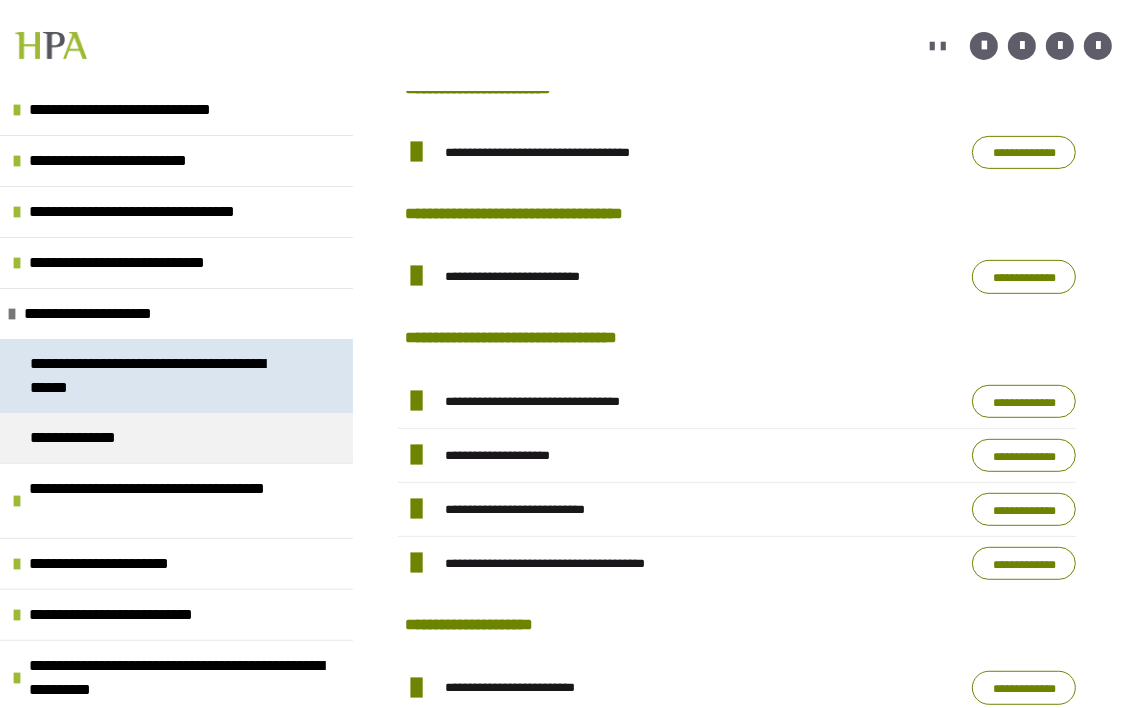 click on "**********" at bounding box center (161, 376) 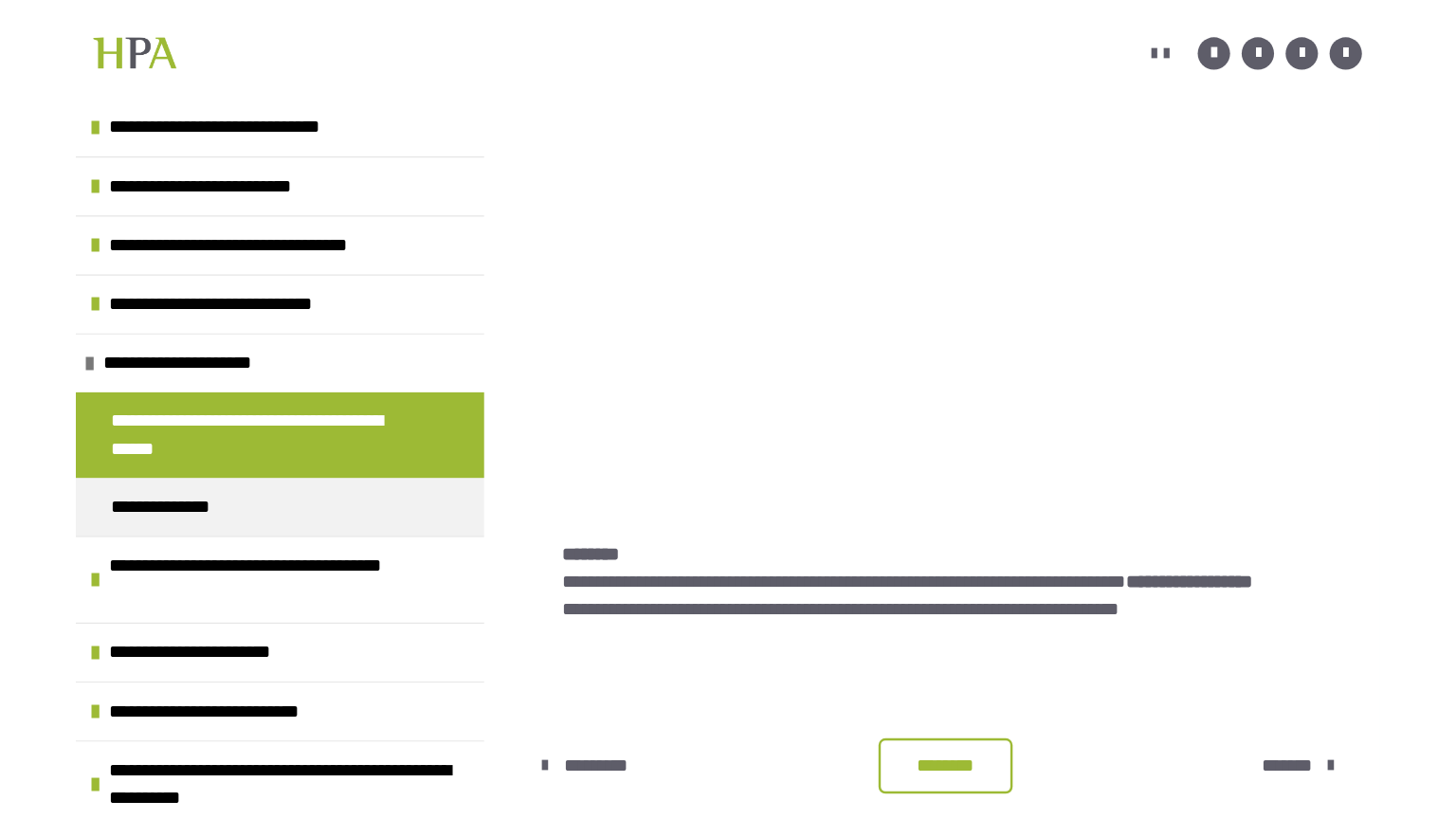scroll, scrollTop: 417, scrollLeft: 0, axis: vertical 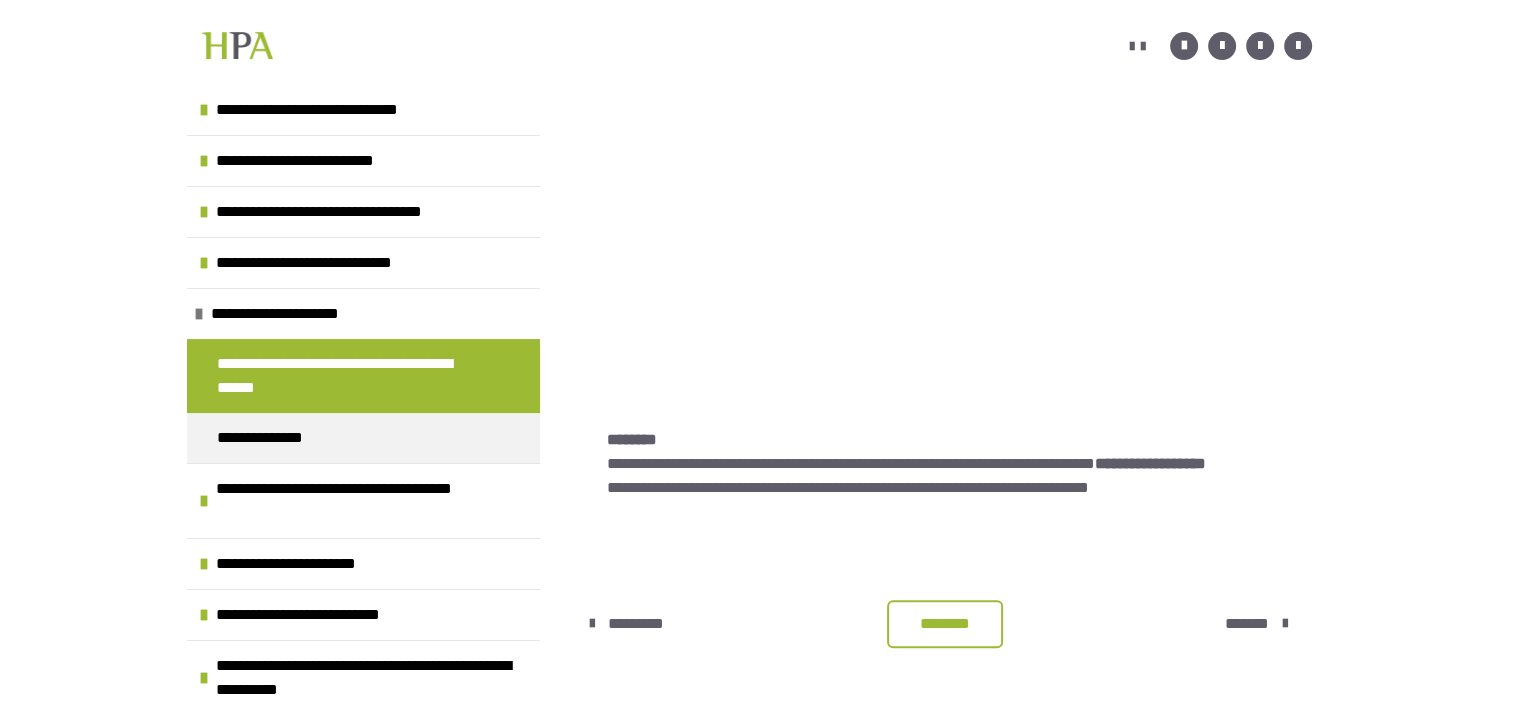 click on "*******" at bounding box center (1247, 624) 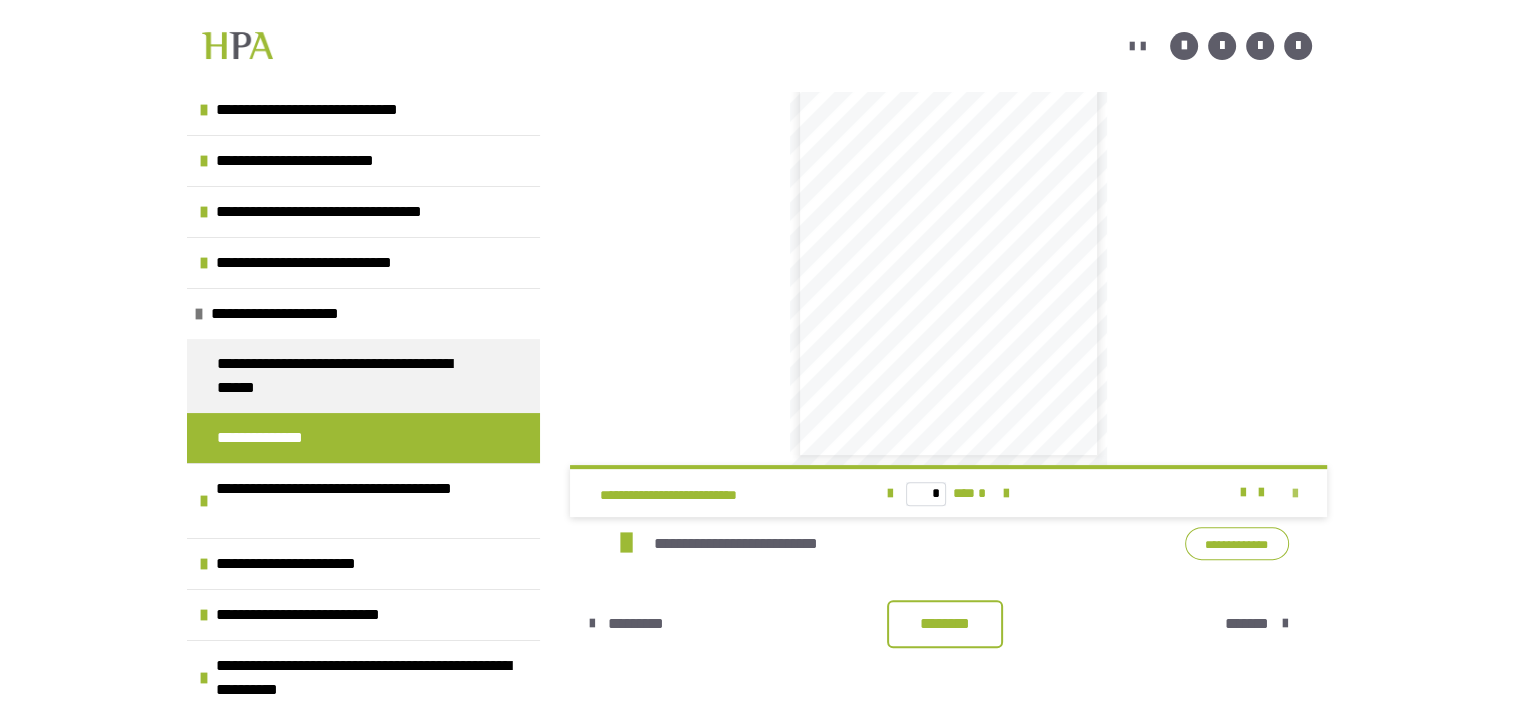 click at bounding box center (1295, 494) 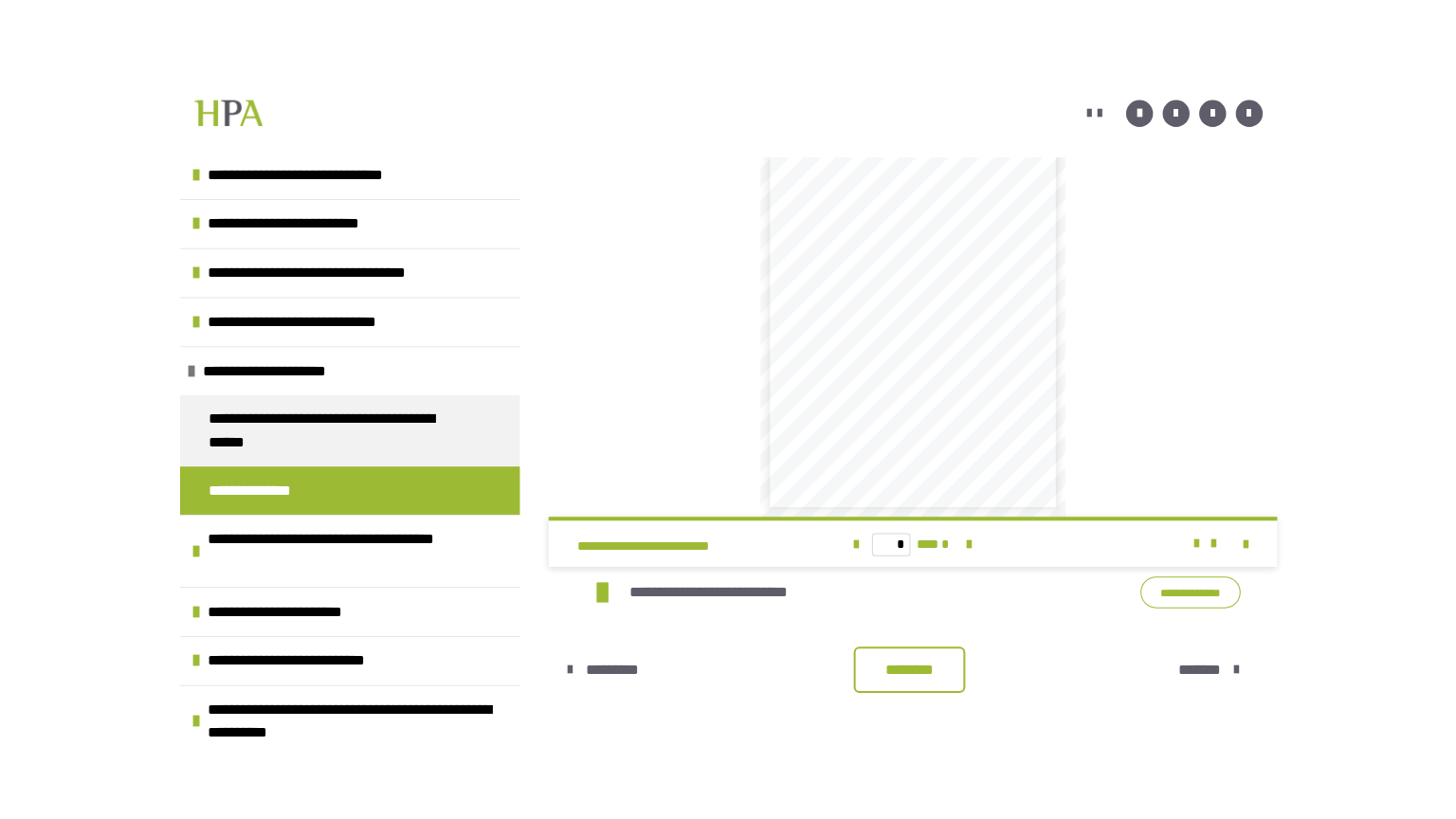 scroll, scrollTop: 409, scrollLeft: 0, axis: vertical 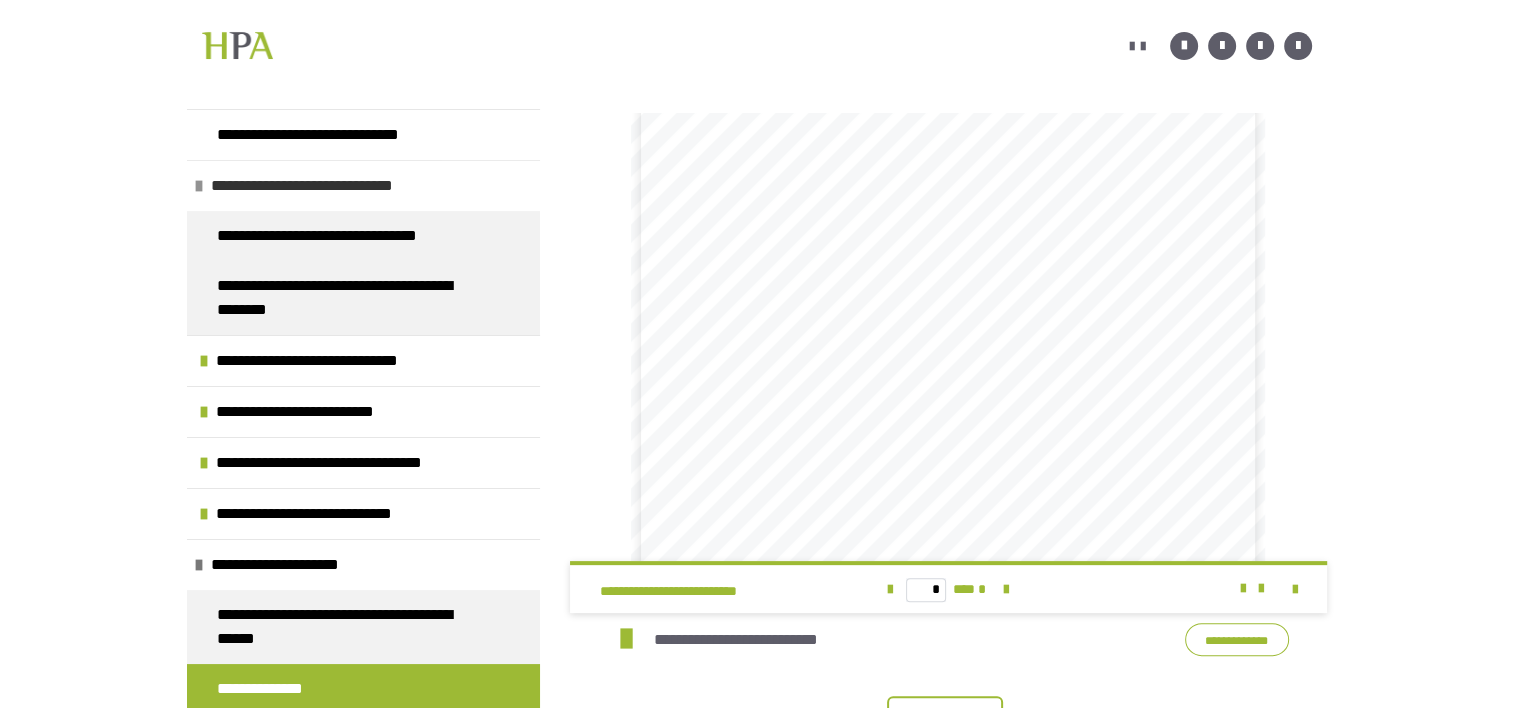 click on "**********" at bounding box center [338, 186] 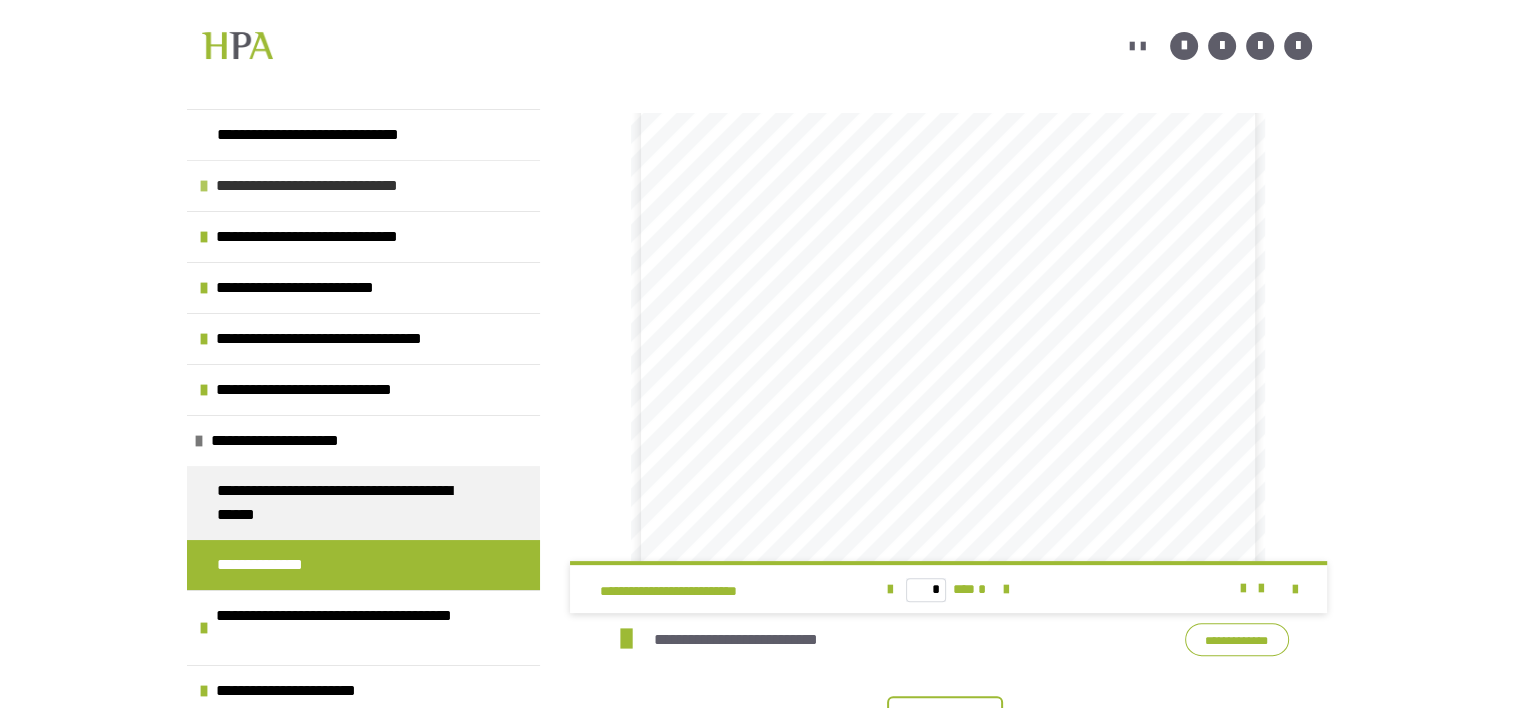 click on "**********" at bounding box center [343, 186] 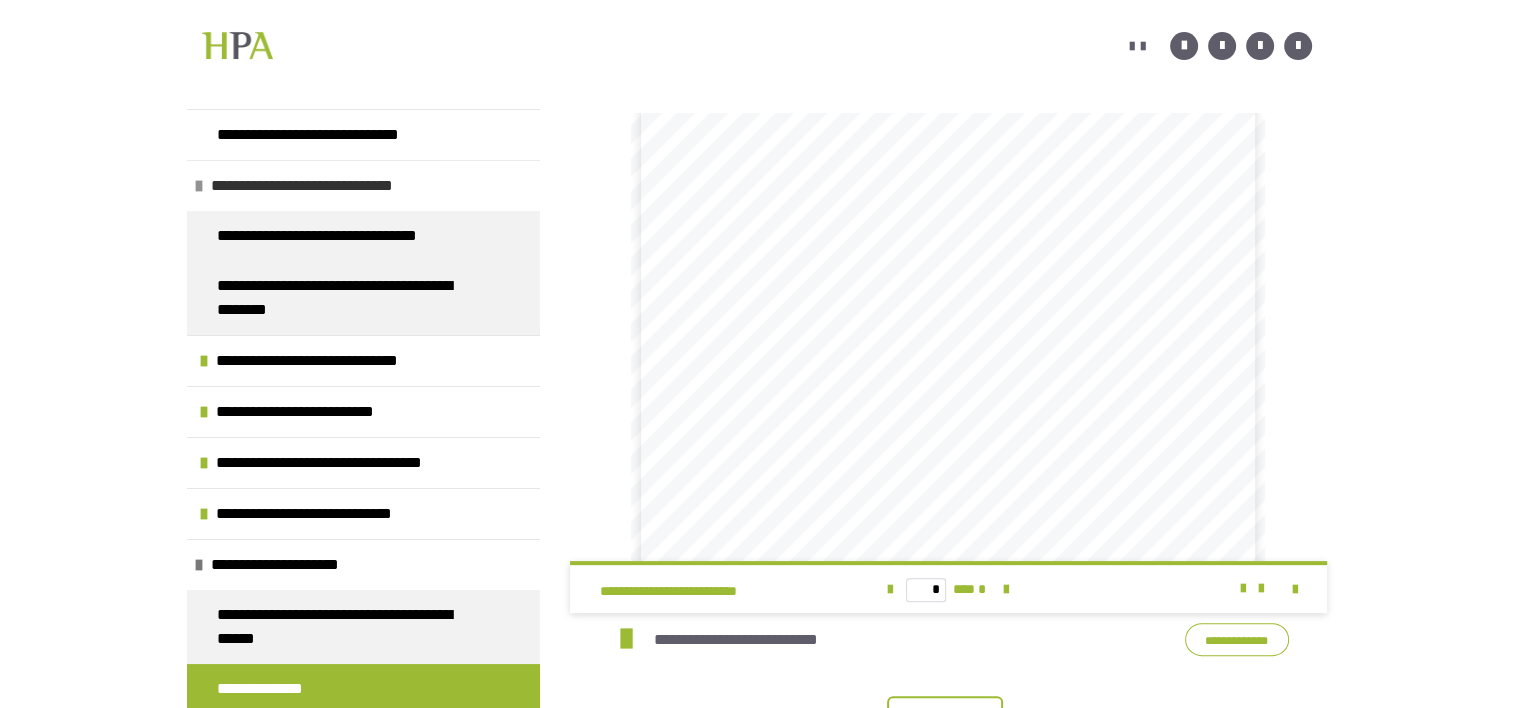 click on "**********" at bounding box center [338, 186] 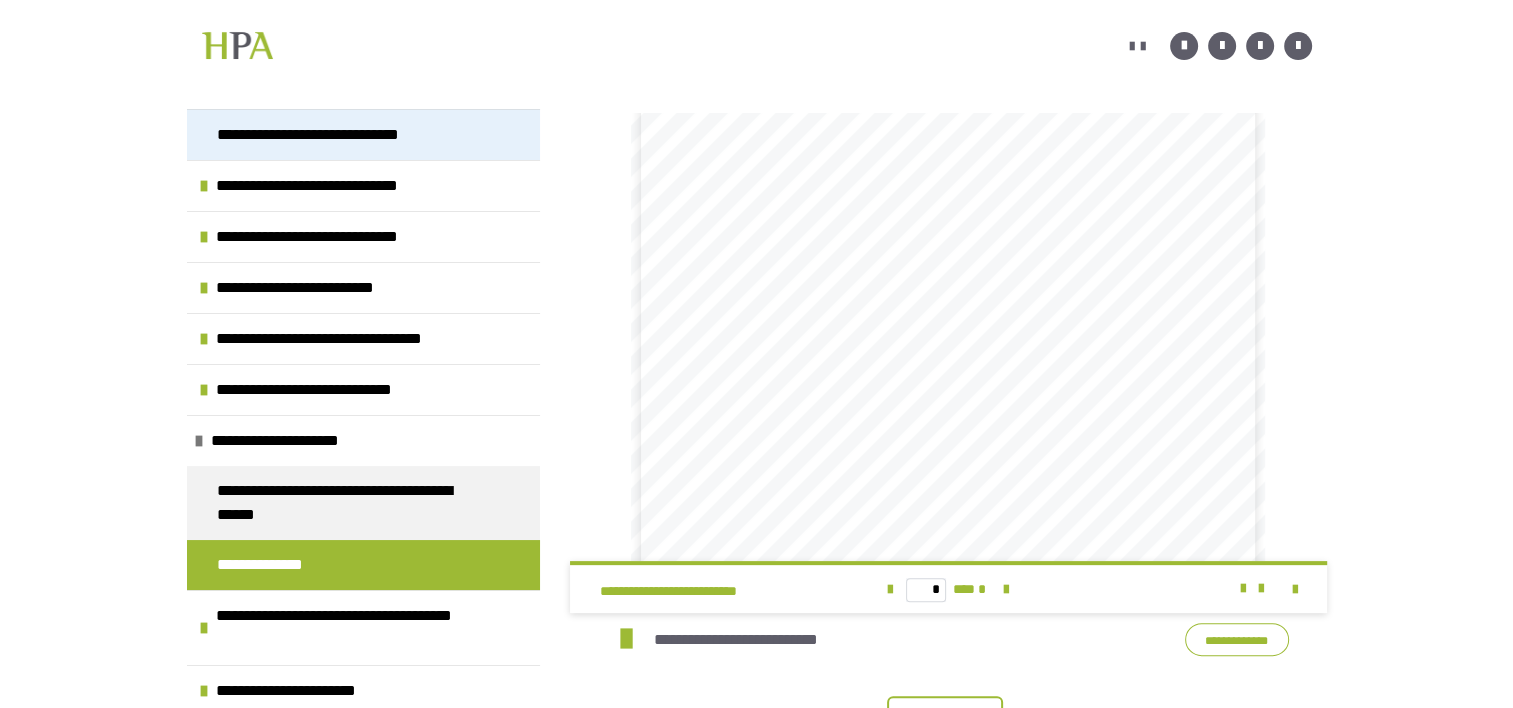 click on "**********" at bounding box center (333, 135) 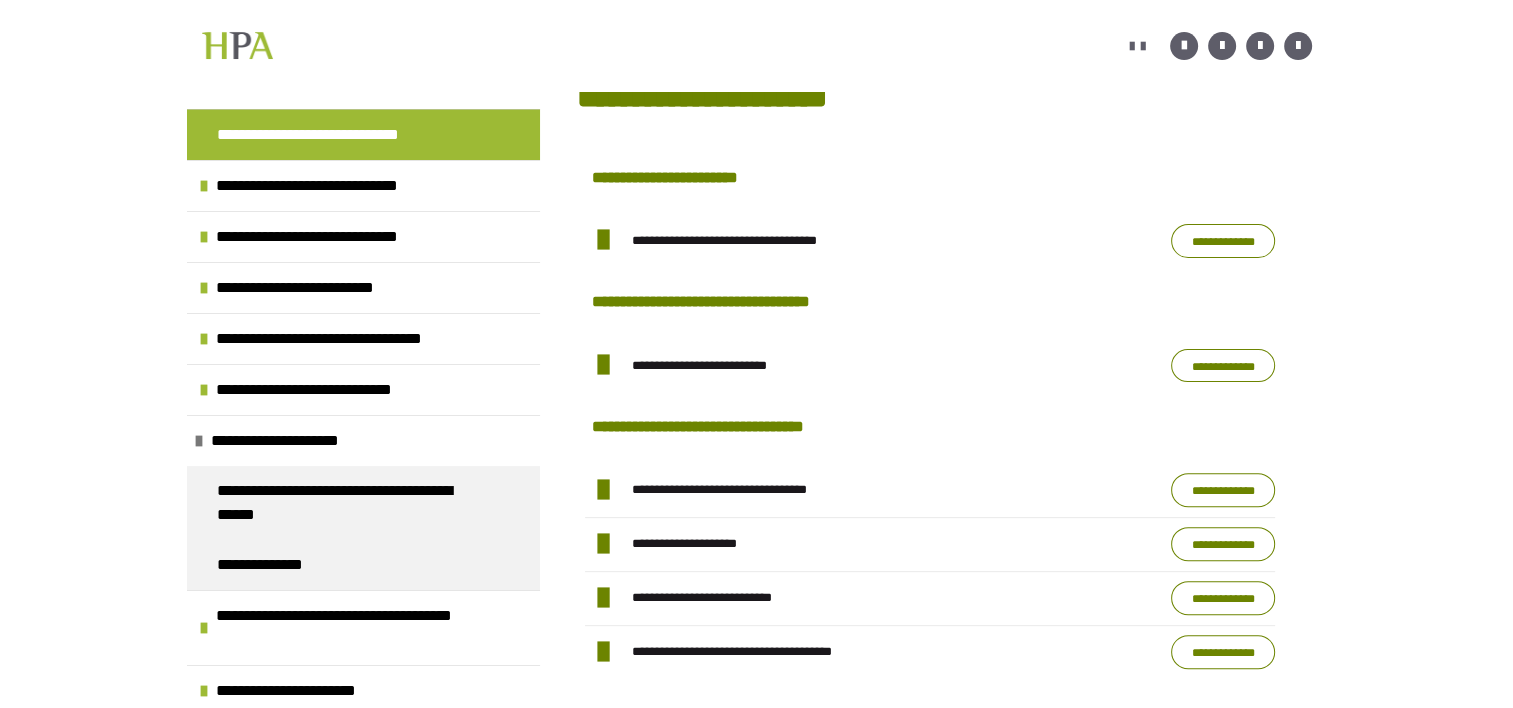 scroll, scrollTop: 500, scrollLeft: 0, axis: vertical 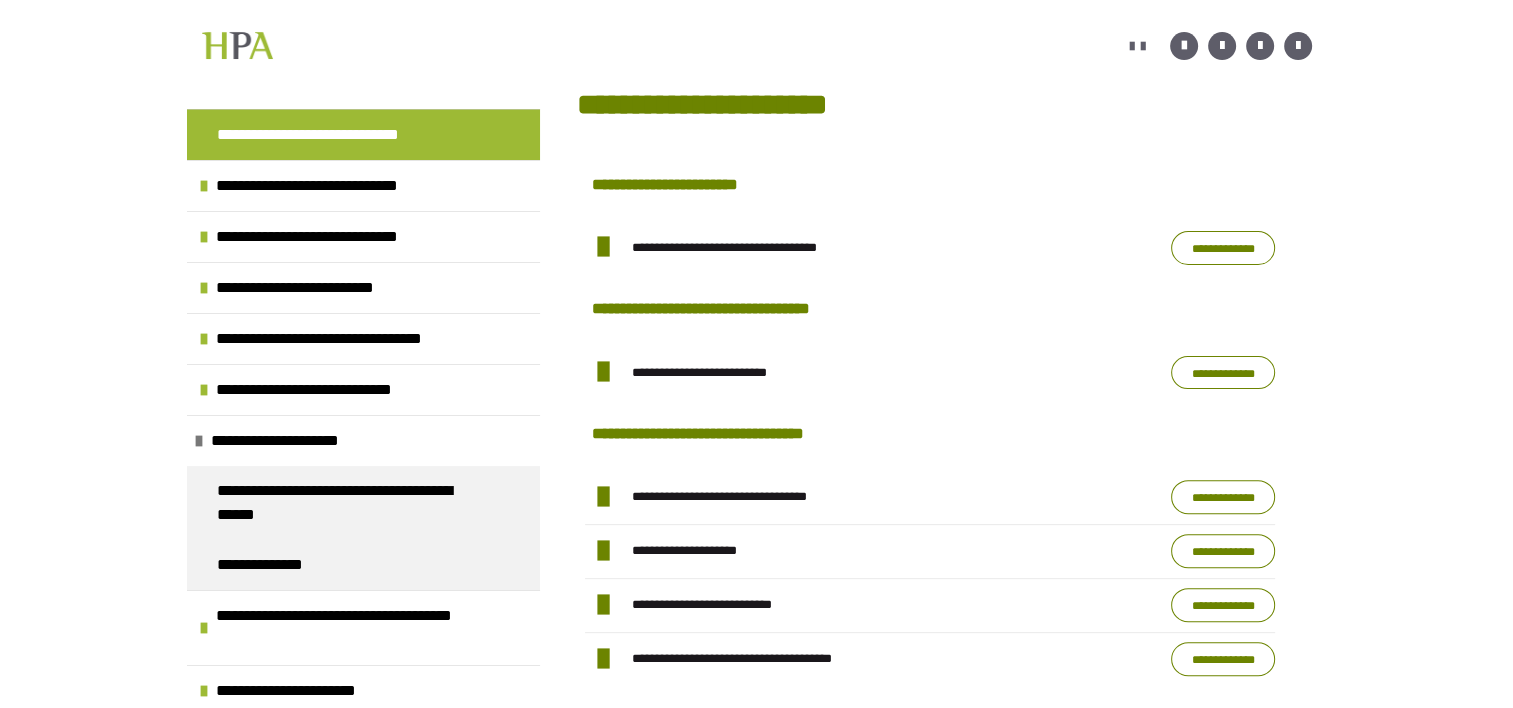 click on "**********" at bounding box center [702, 104] 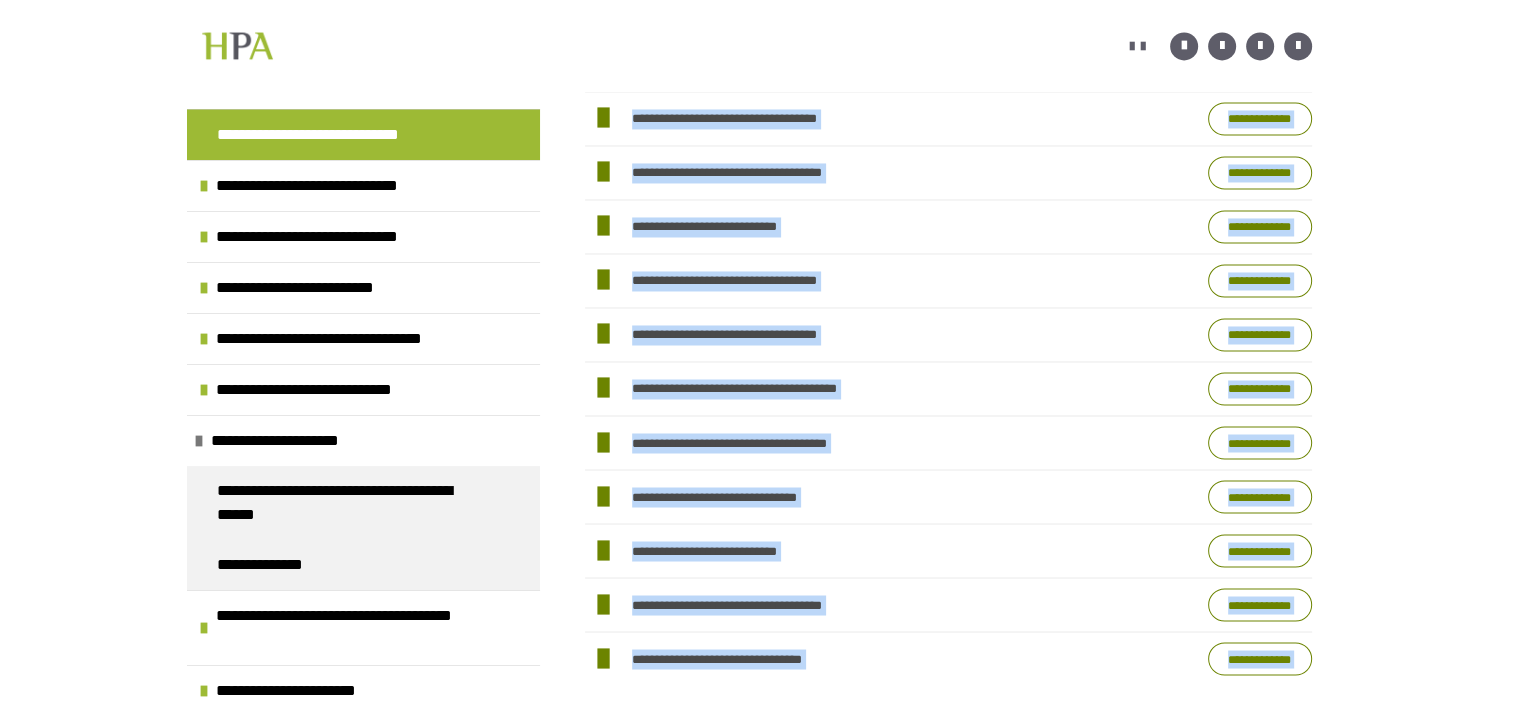 scroll, scrollTop: 3496, scrollLeft: 0, axis: vertical 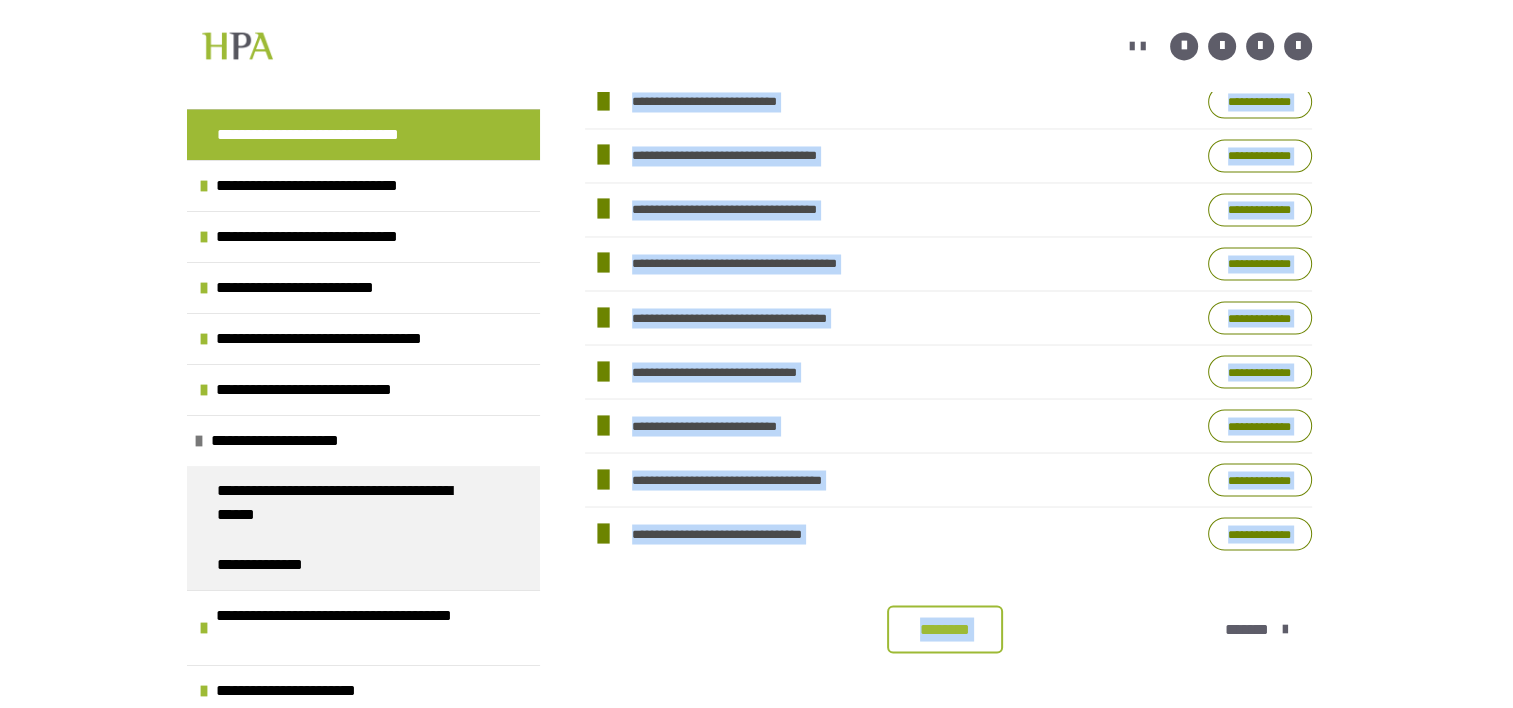 drag, startPoint x: 582, startPoint y: 106, endPoint x: 1197, endPoint y: 573, distance: 772.2137 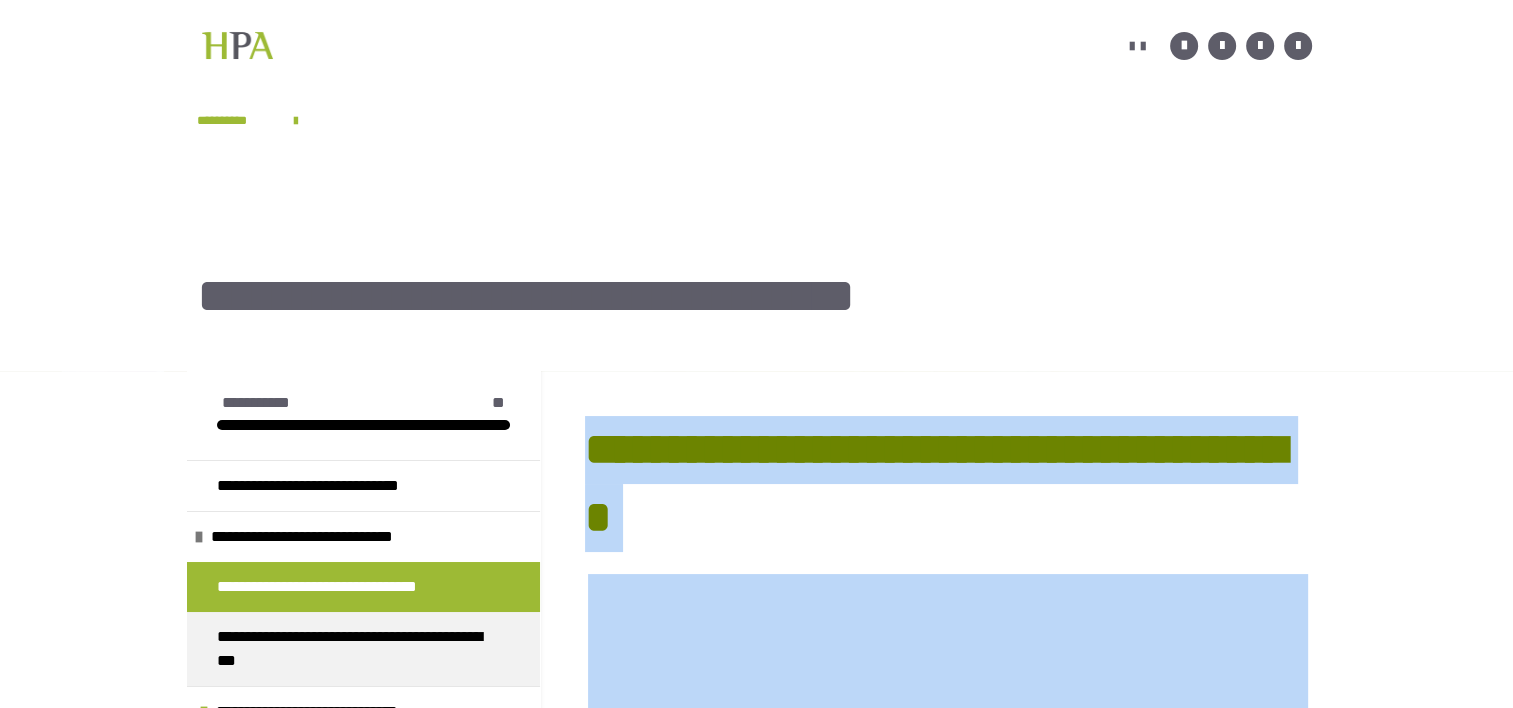 scroll, scrollTop: 512, scrollLeft: 0, axis: vertical 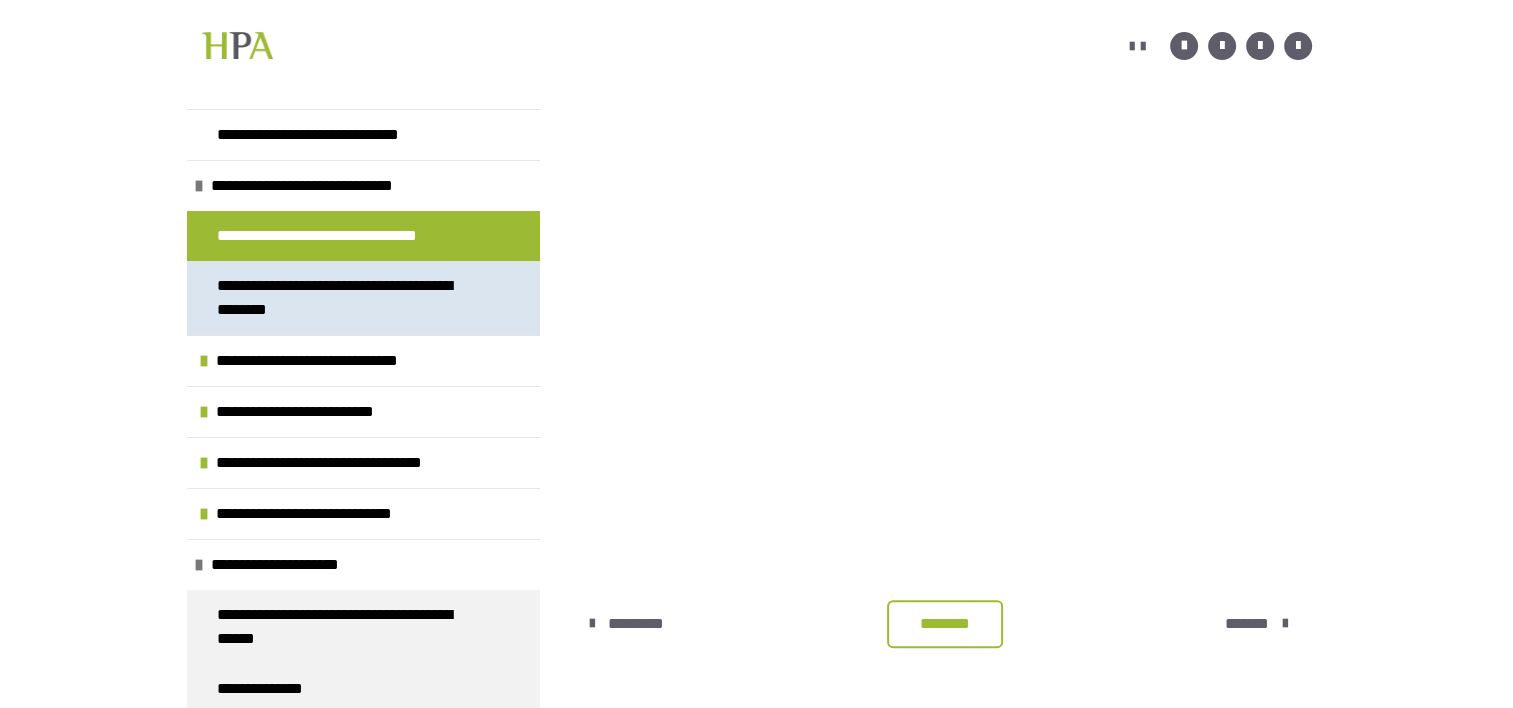 click on "**********" at bounding box center (348, 298) 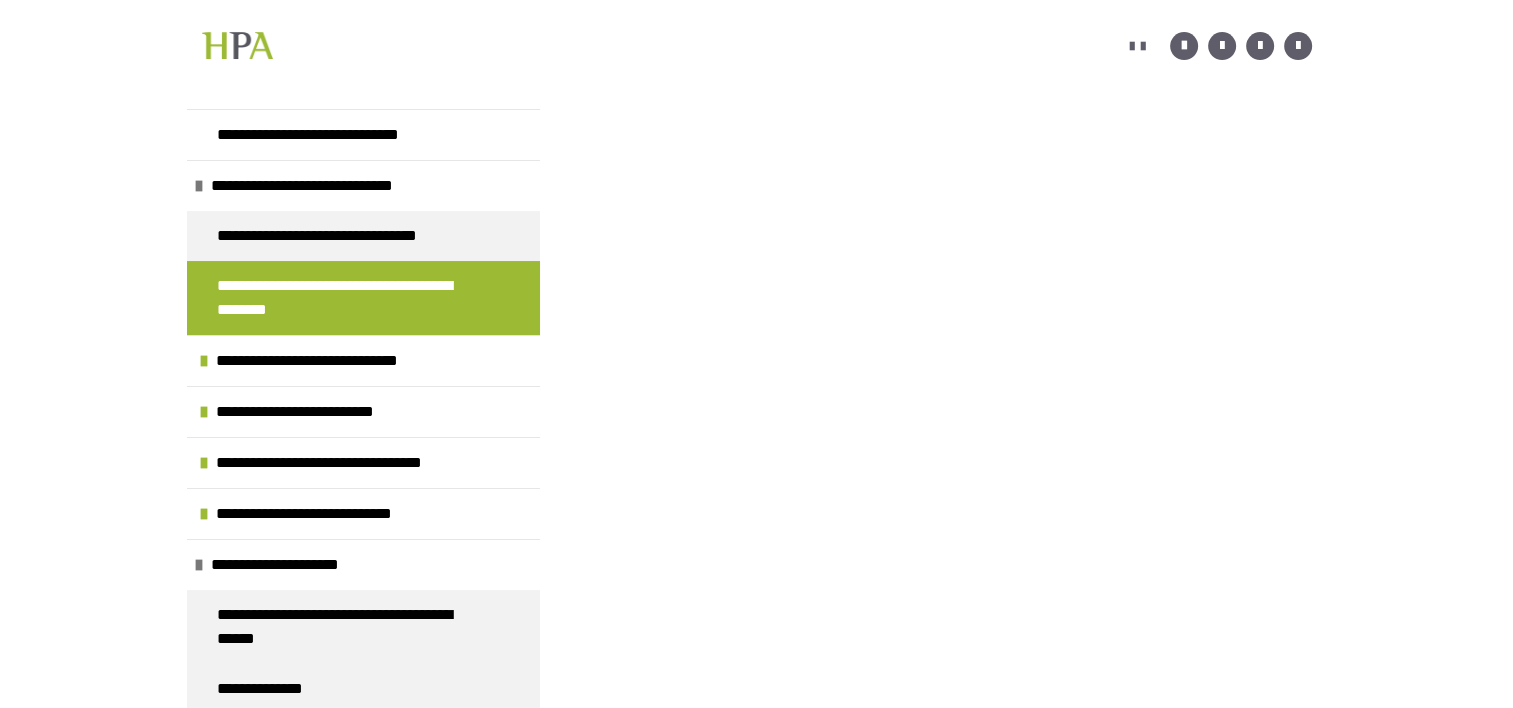scroll, scrollTop: 509, scrollLeft: 0, axis: vertical 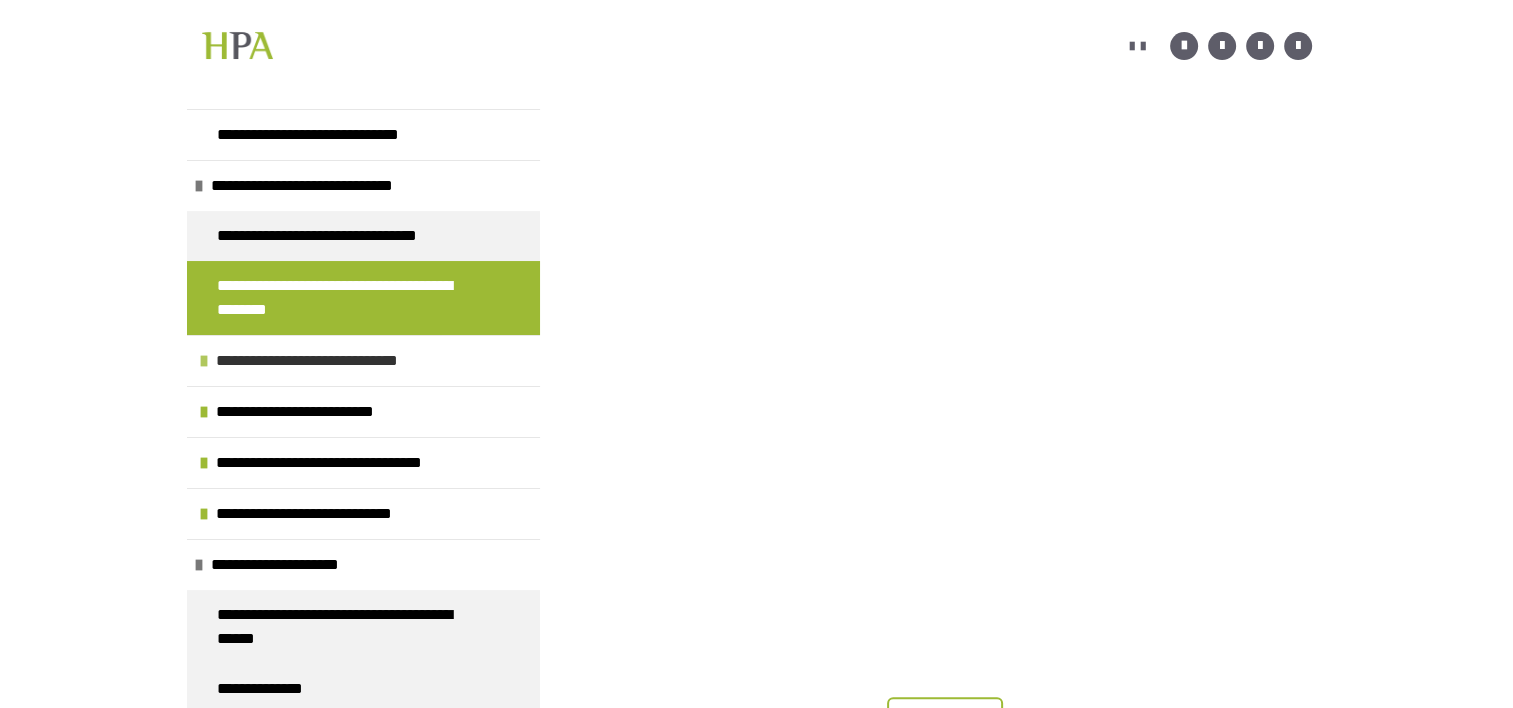 click on "**********" at bounding box center [335, 361] 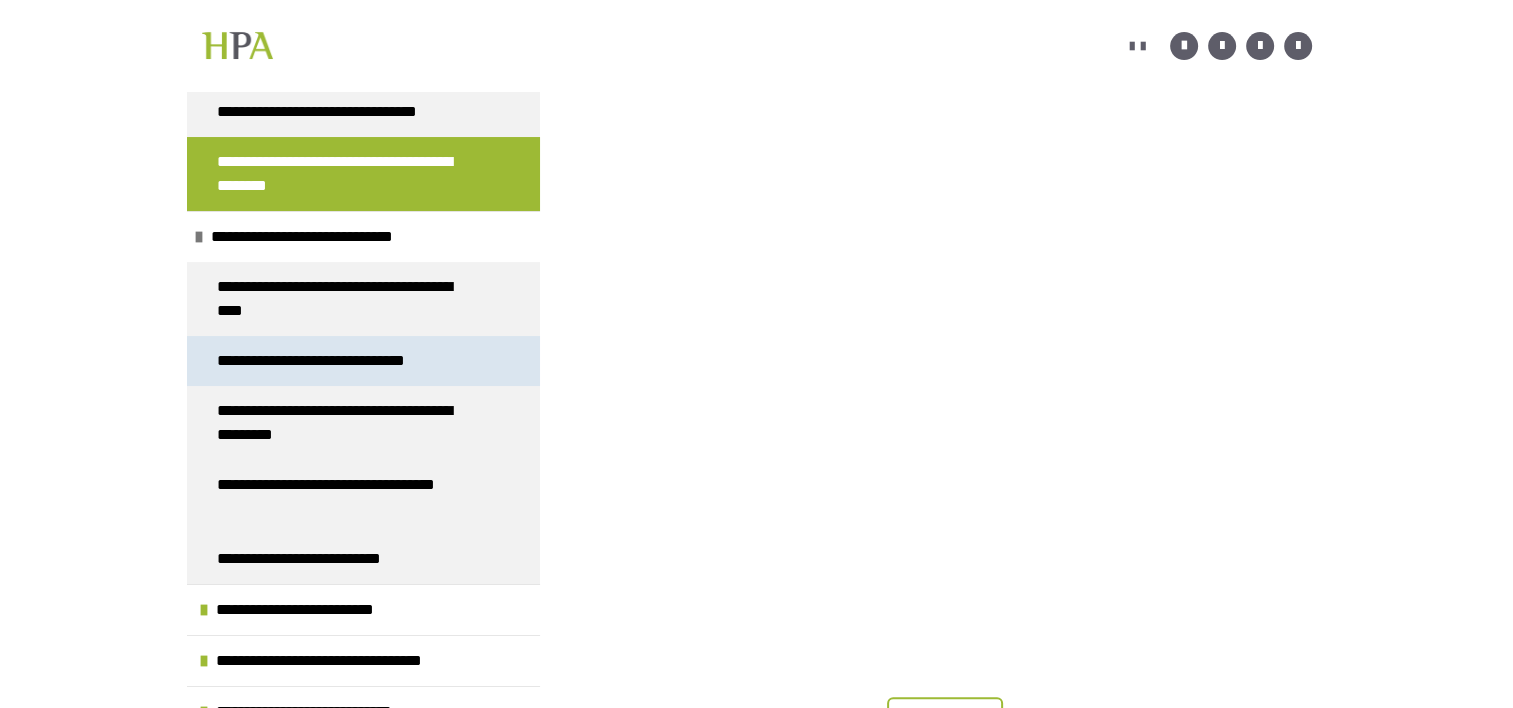 scroll, scrollTop: 200, scrollLeft: 0, axis: vertical 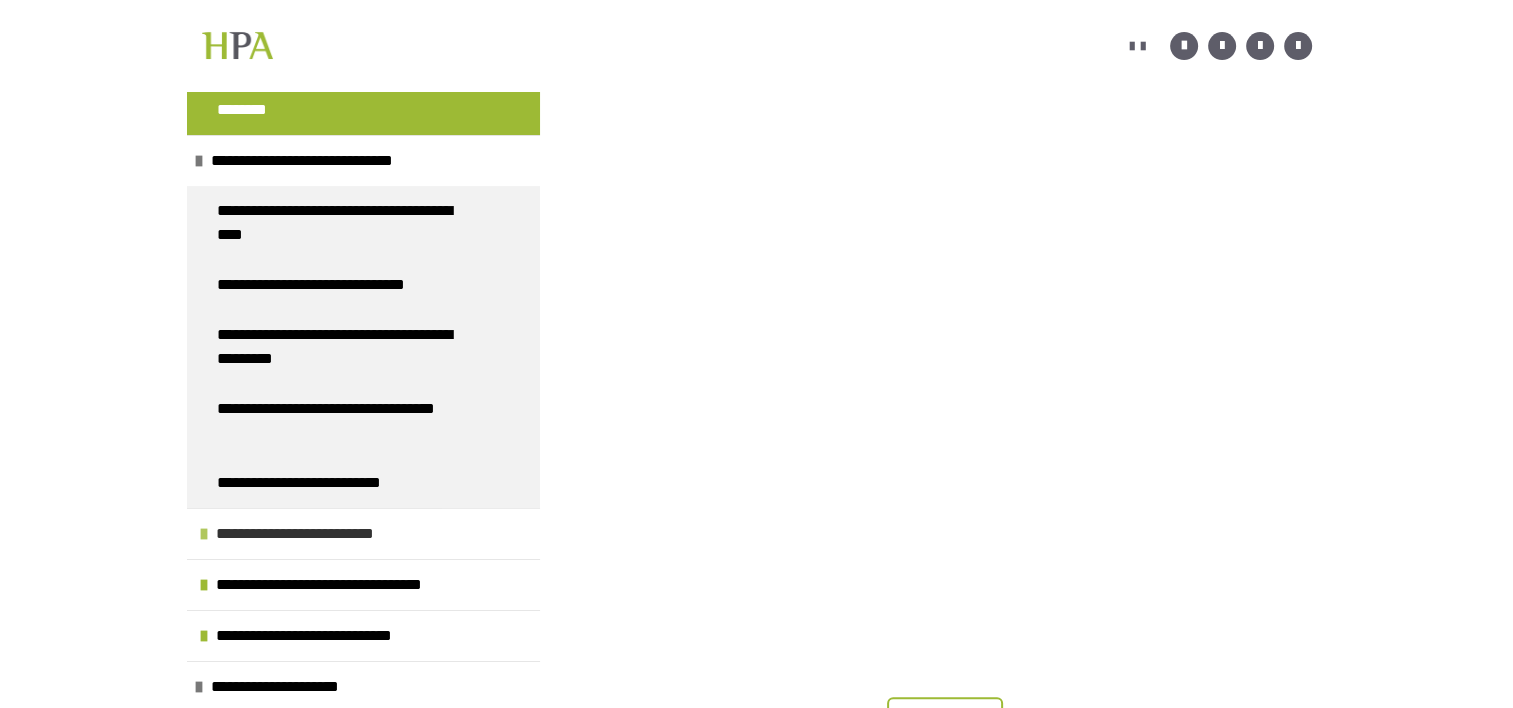 click on "**********" at bounding box center (328, 534) 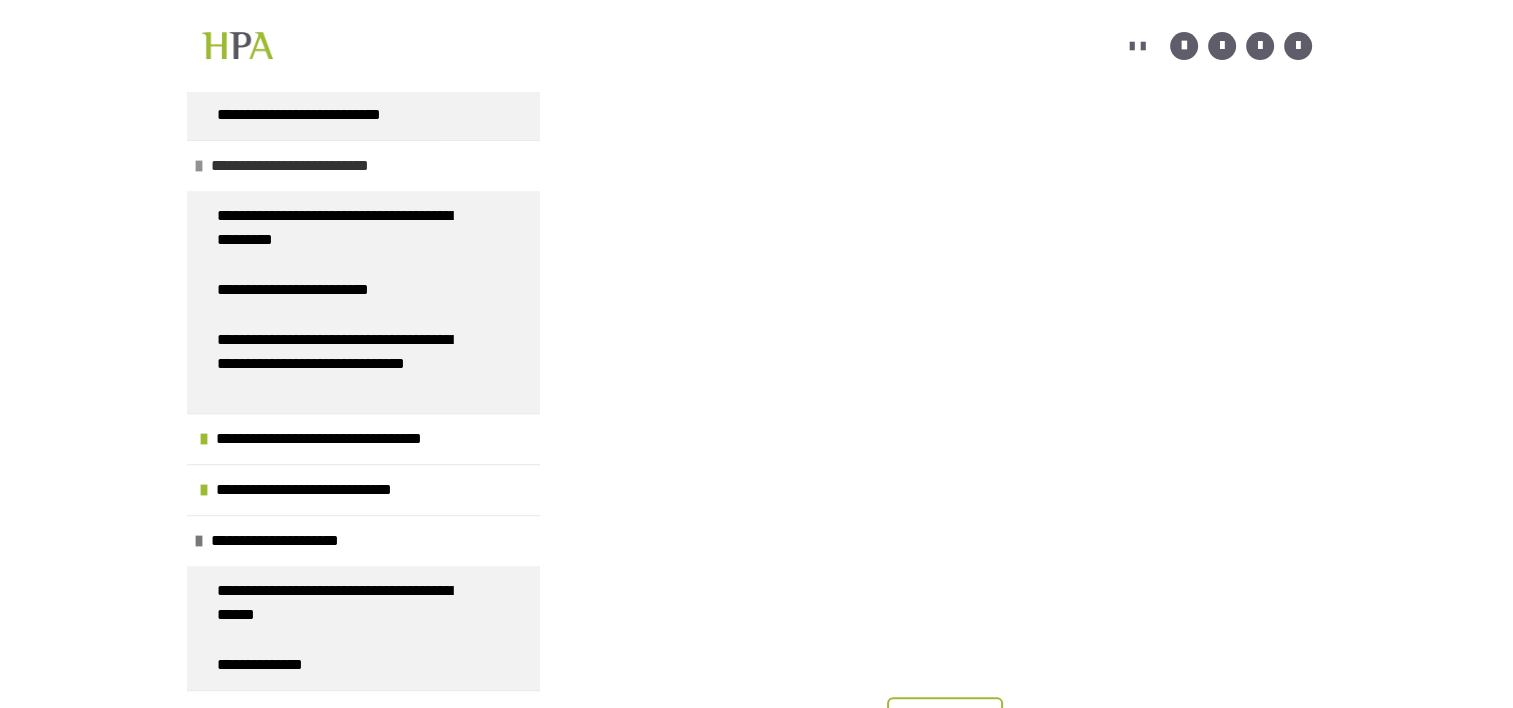 scroll, scrollTop: 600, scrollLeft: 0, axis: vertical 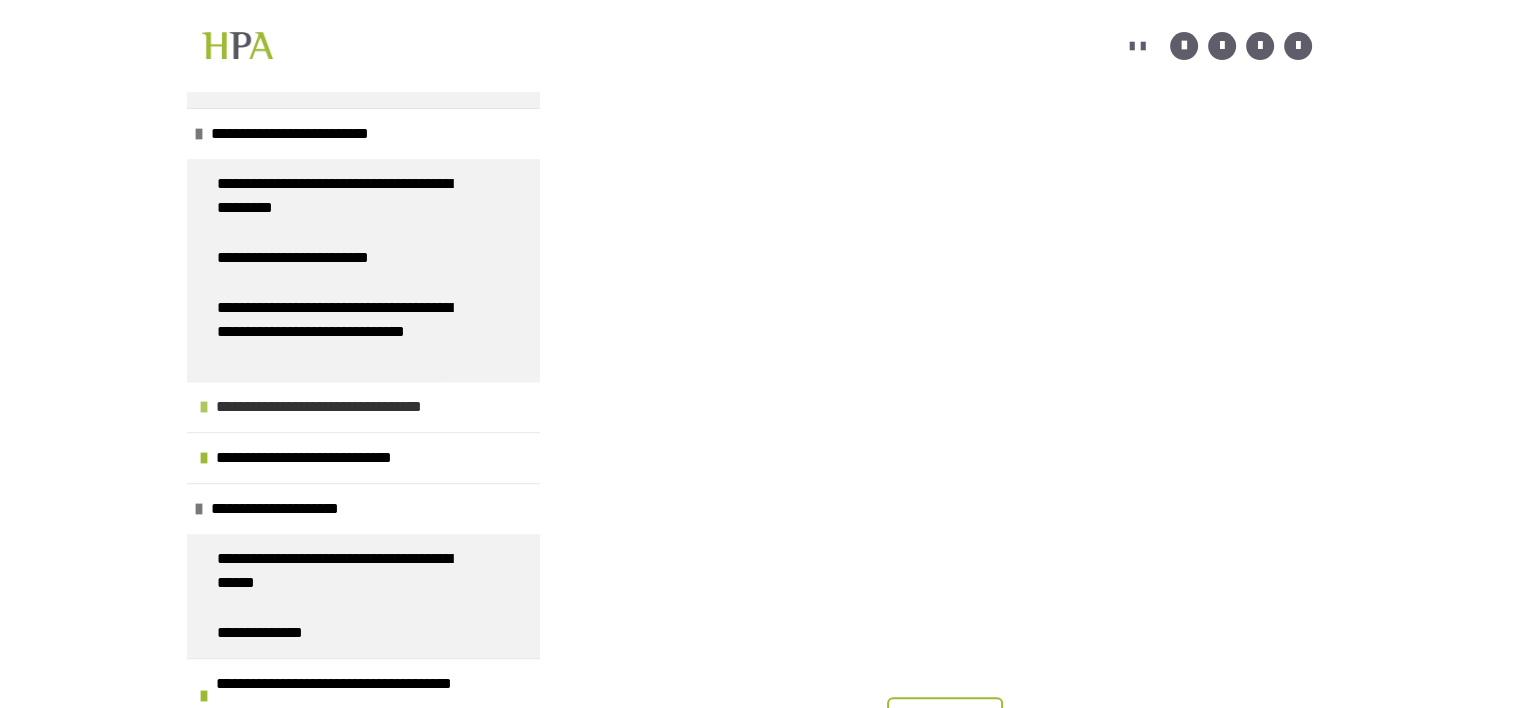 click on "**********" at bounding box center [346, 407] 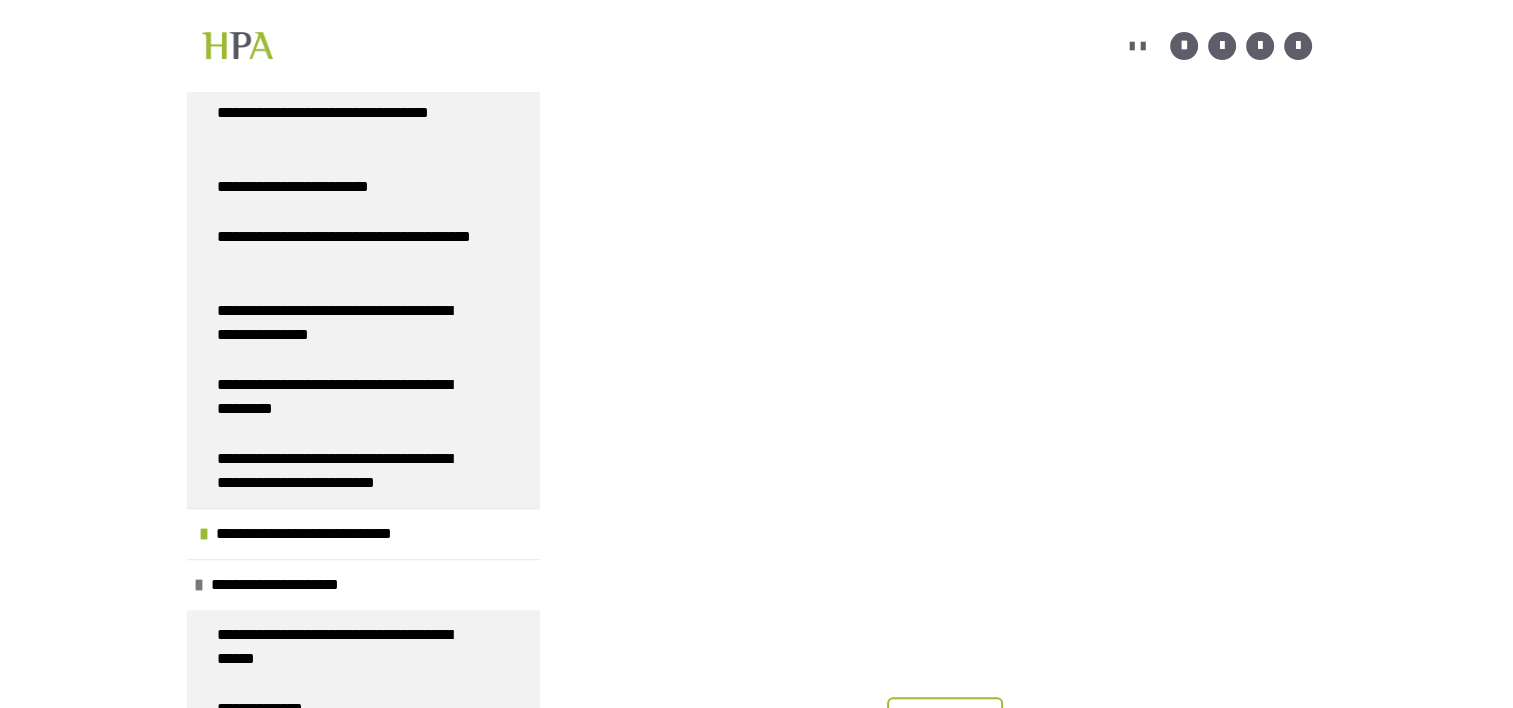 scroll, scrollTop: 1200, scrollLeft: 0, axis: vertical 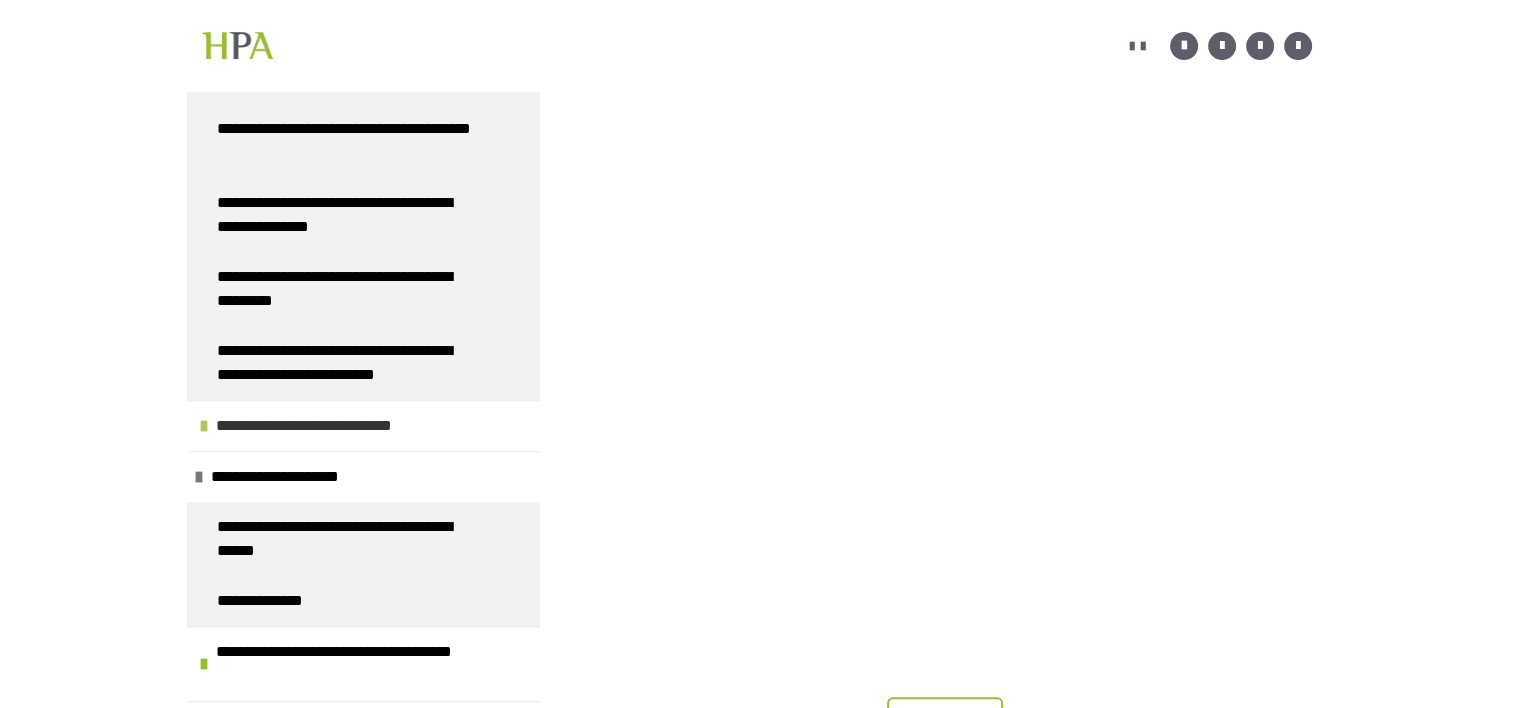 click on "**********" at bounding box center [327, 426] 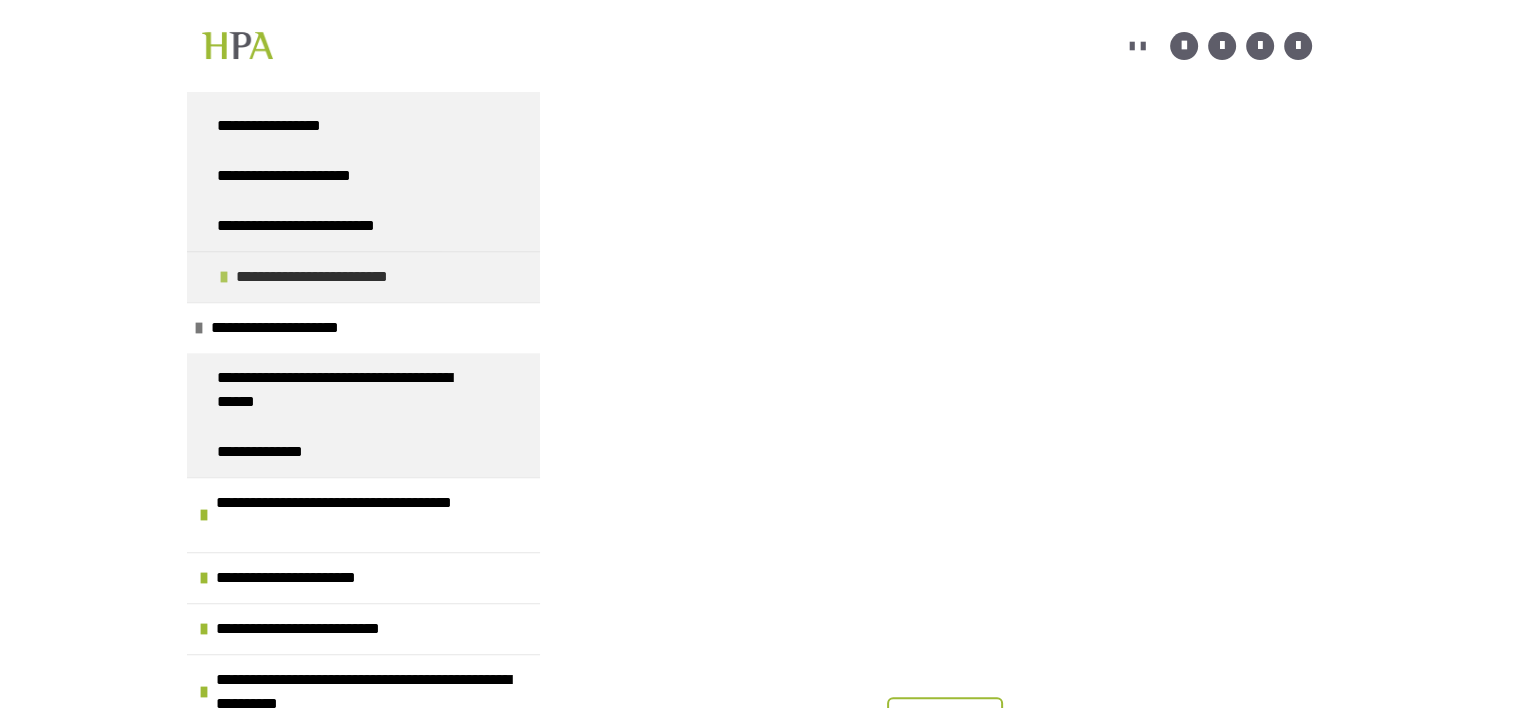 scroll, scrollTop: 1613, scrollLeft: 0, axis: vertical 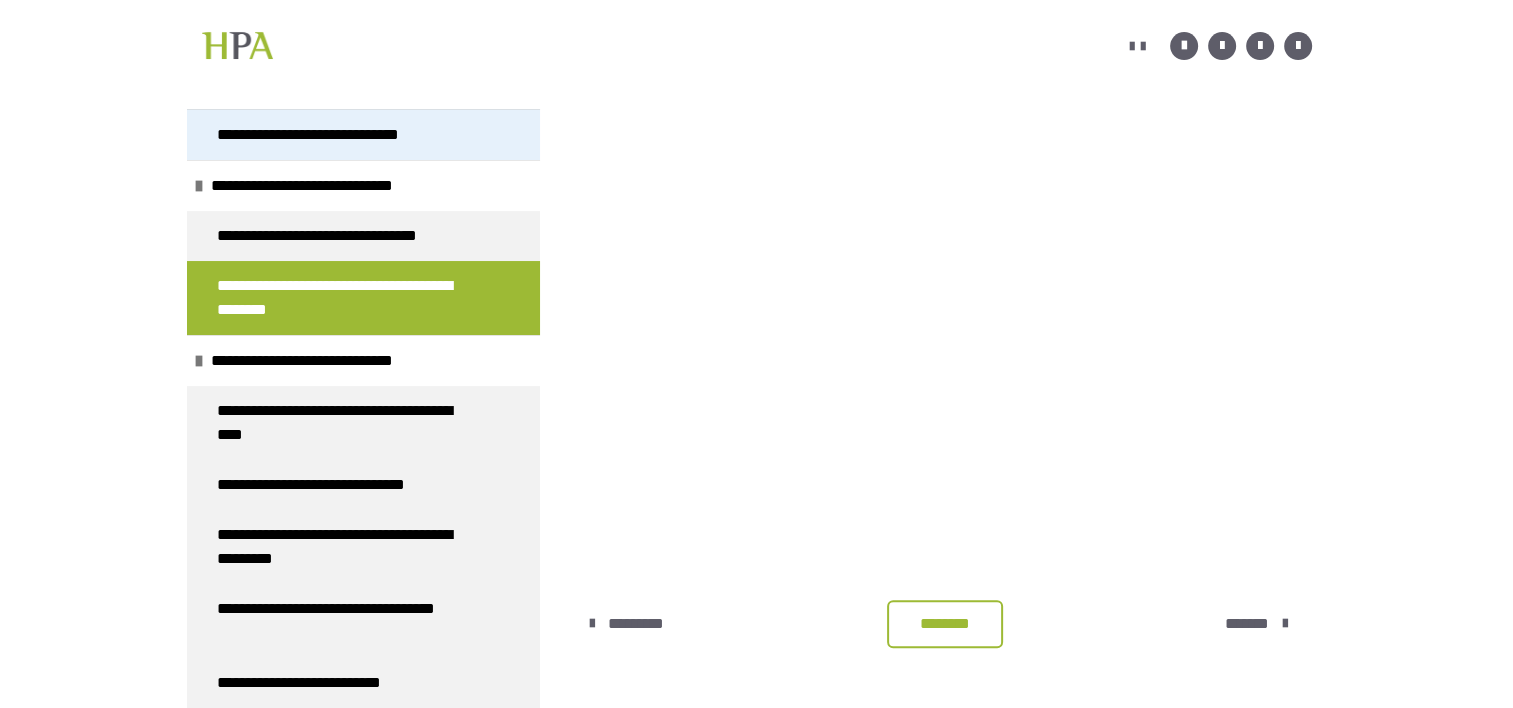 click on "**********" at bounding box center (333, 135) 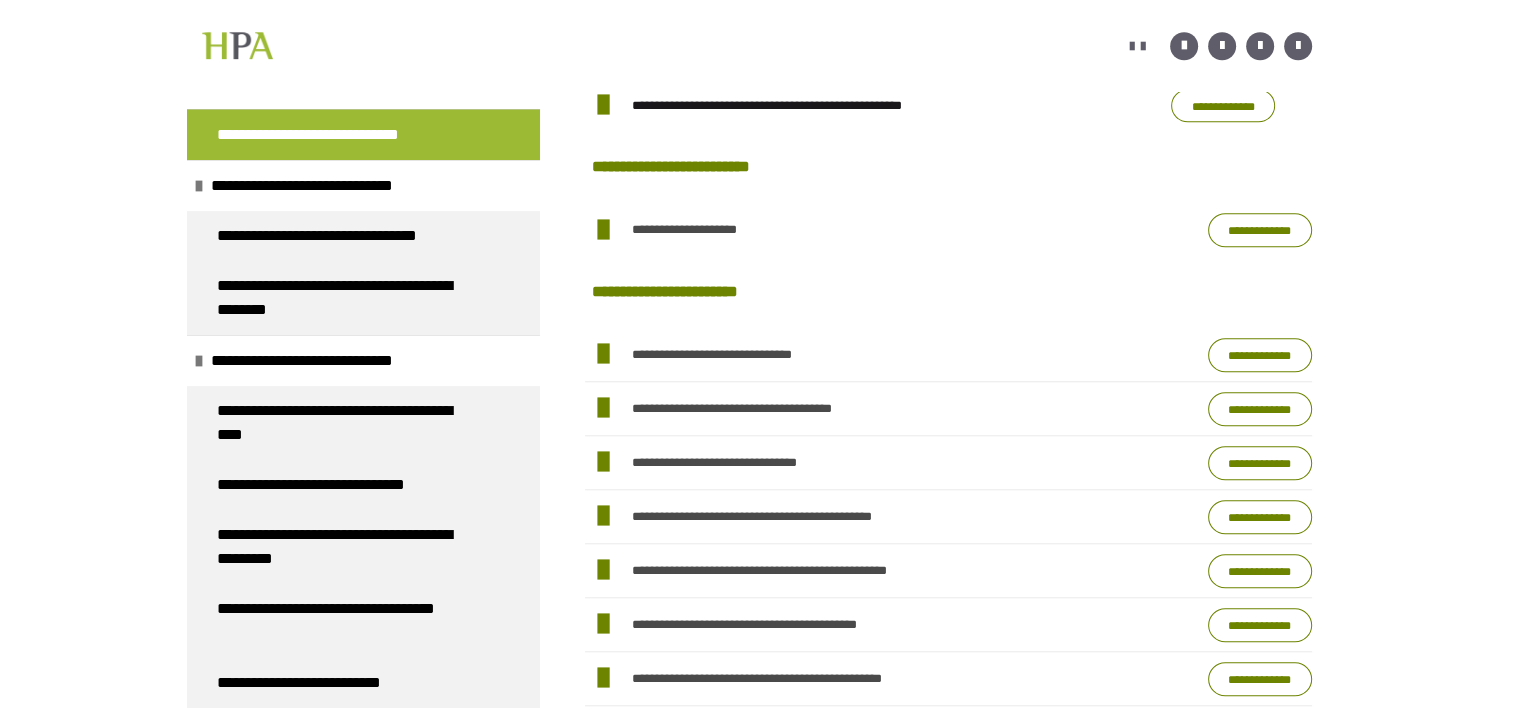 scroll, scrollTop: 1660, scrollLeft: 0, axis: vertical 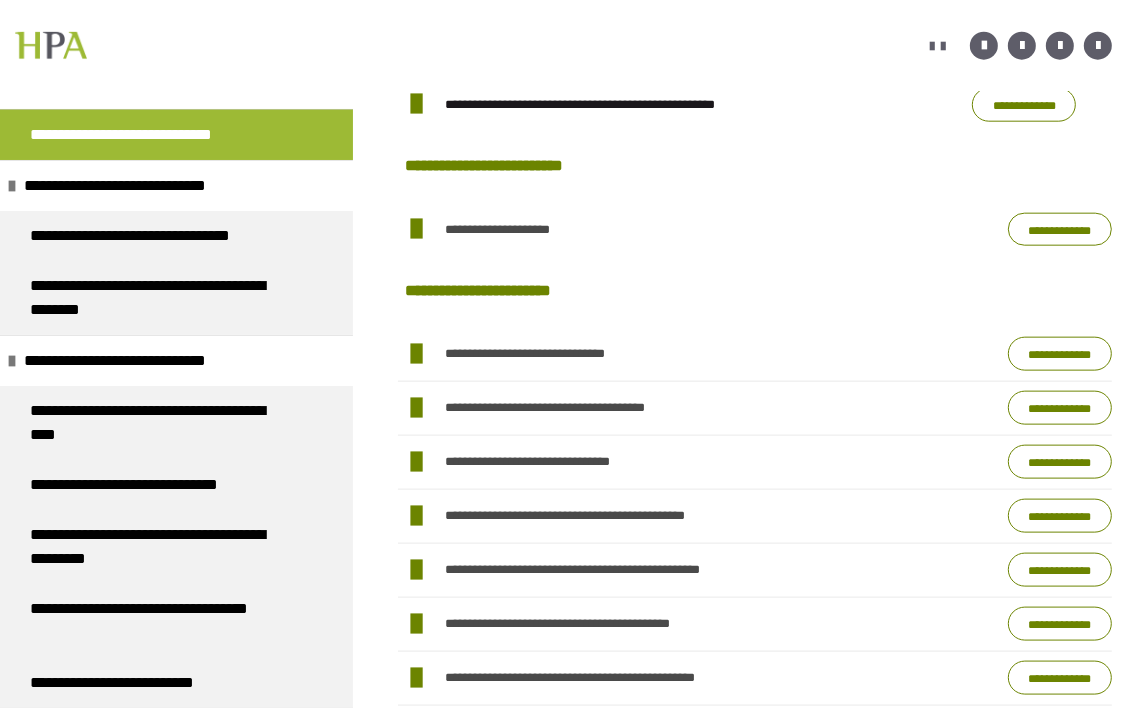 click on "**********" at bounding box center [1060, 408] 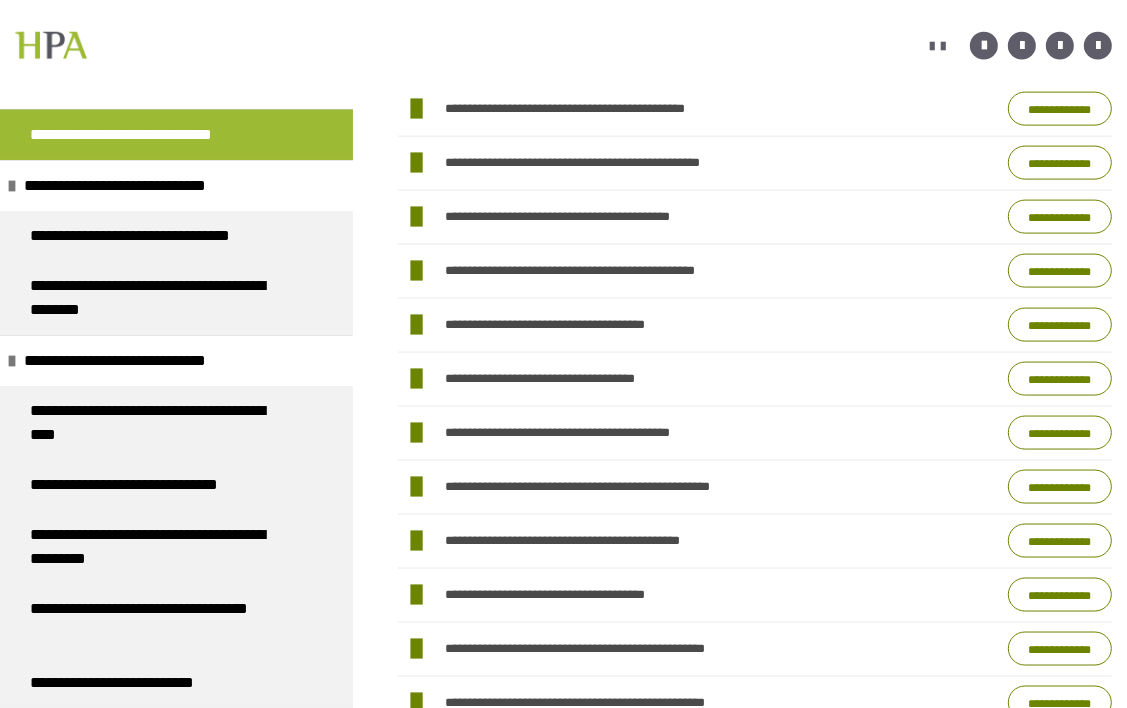 scroll, scrollTop: 2058, scrollLeft: 0, axis: vertical 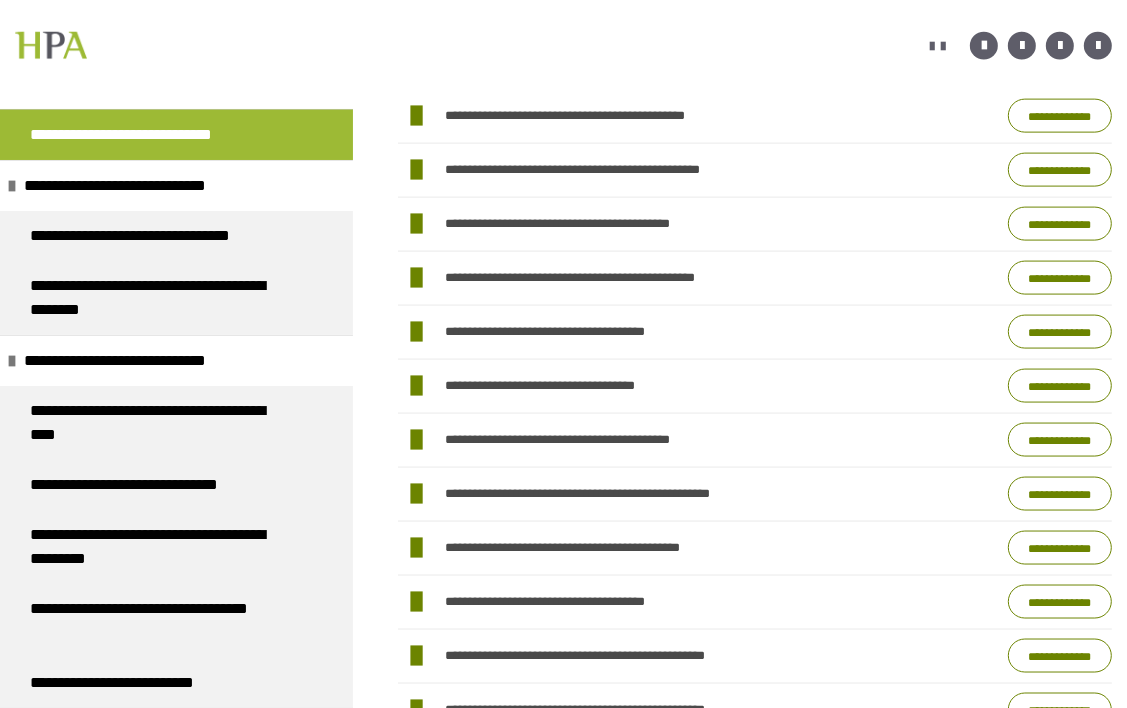click on "**********" at bounding box center (1060, 170) 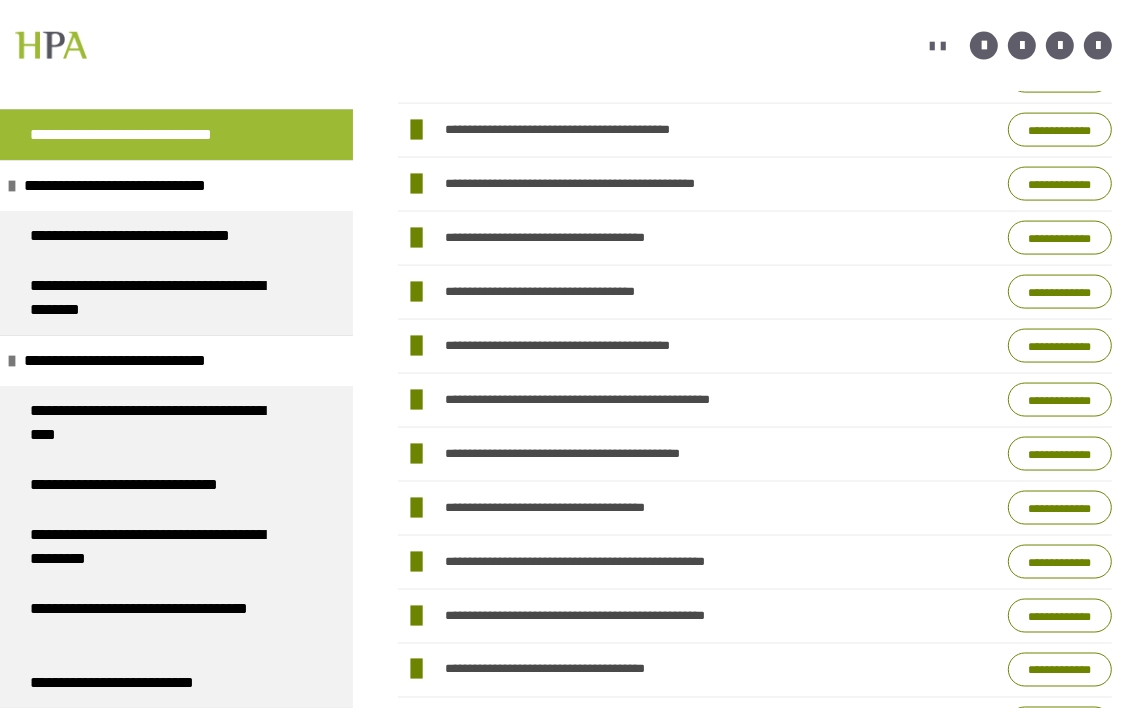 scroll, scrollTop: 2158, scrollLeft: 0, axis: vertical 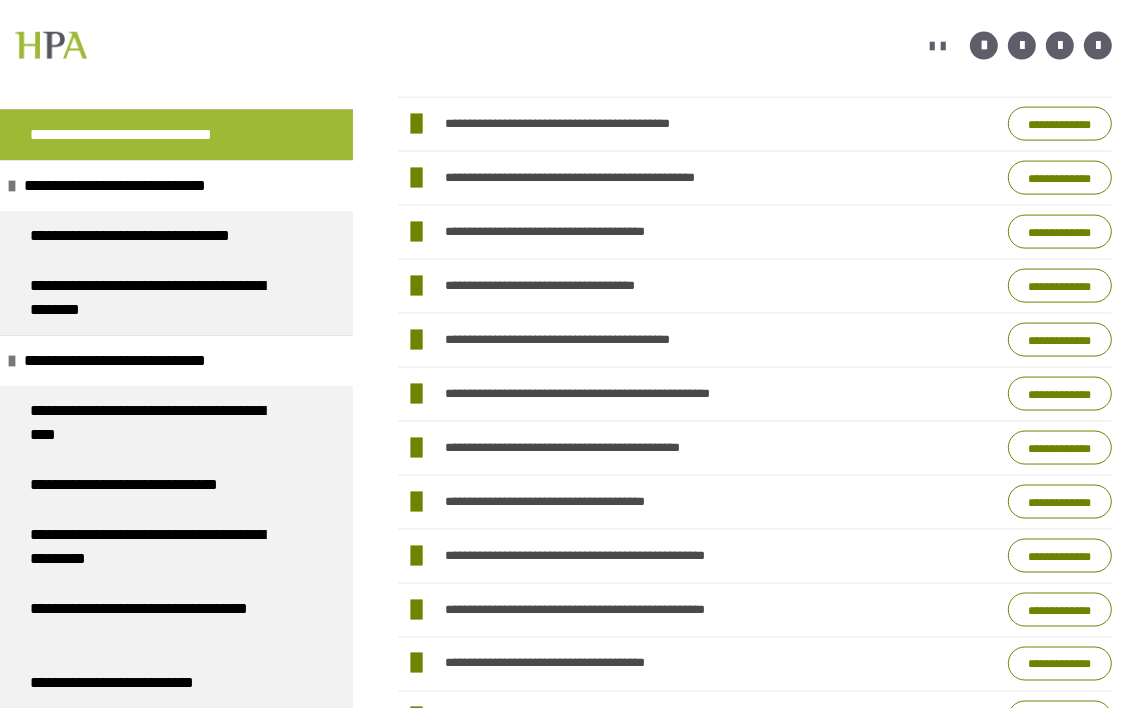 click on "**********" at bounding box center [1060, 178] 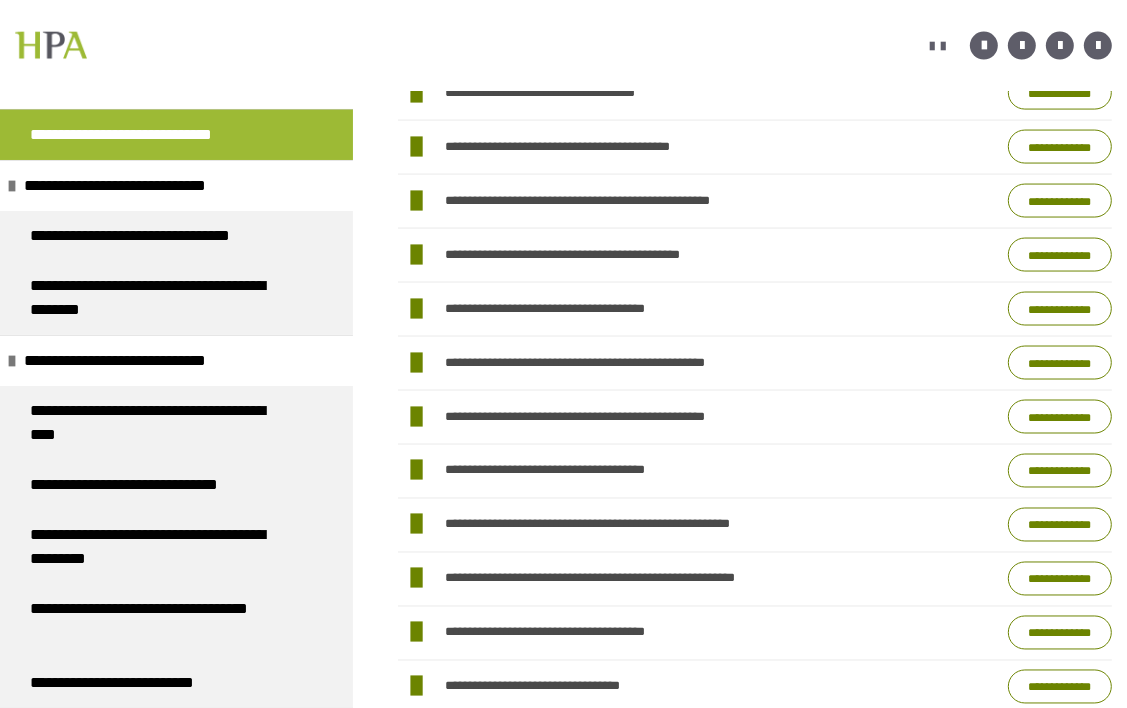 scroll, scrollTop: 2358, scrollLeft: 0, axis: vertical 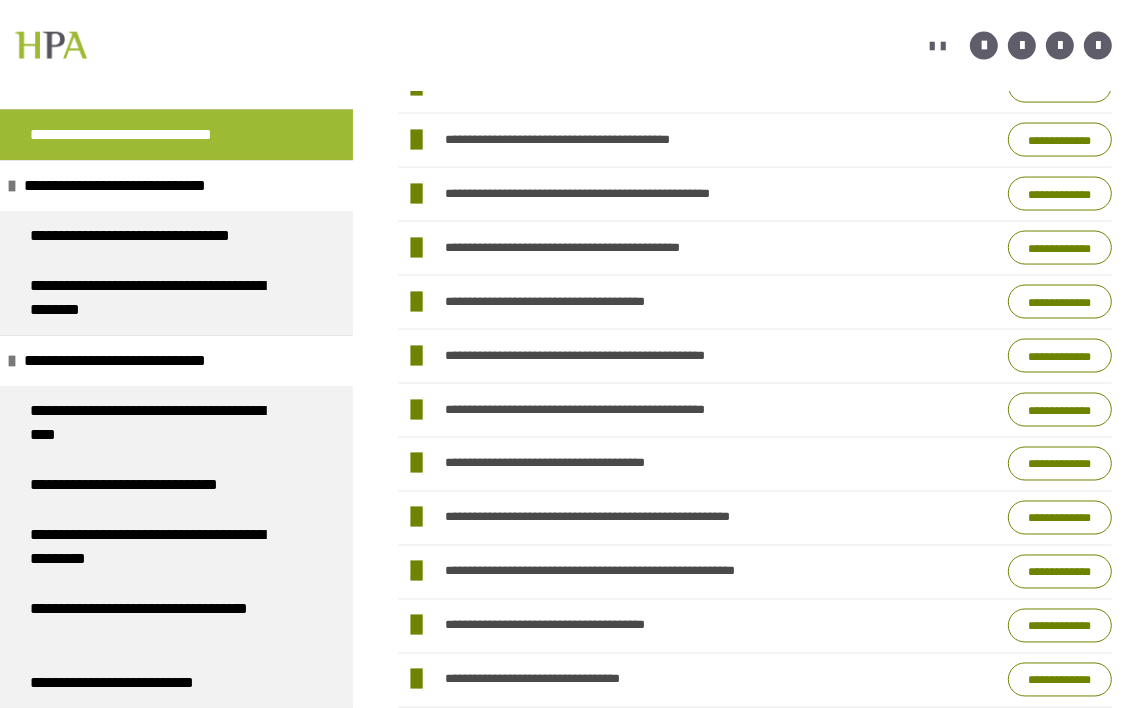 click on "**********" at bounding box center (1060, 248) 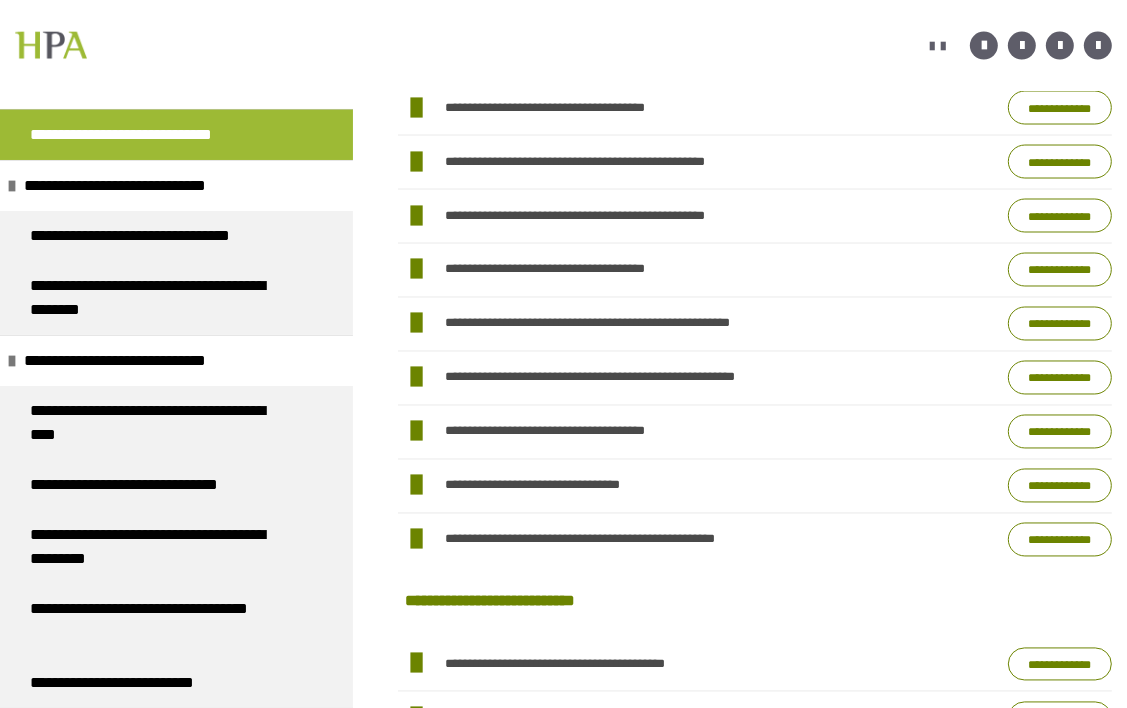scroll, scrollTop: 2558, scrollLeft: 0, axis: vertical 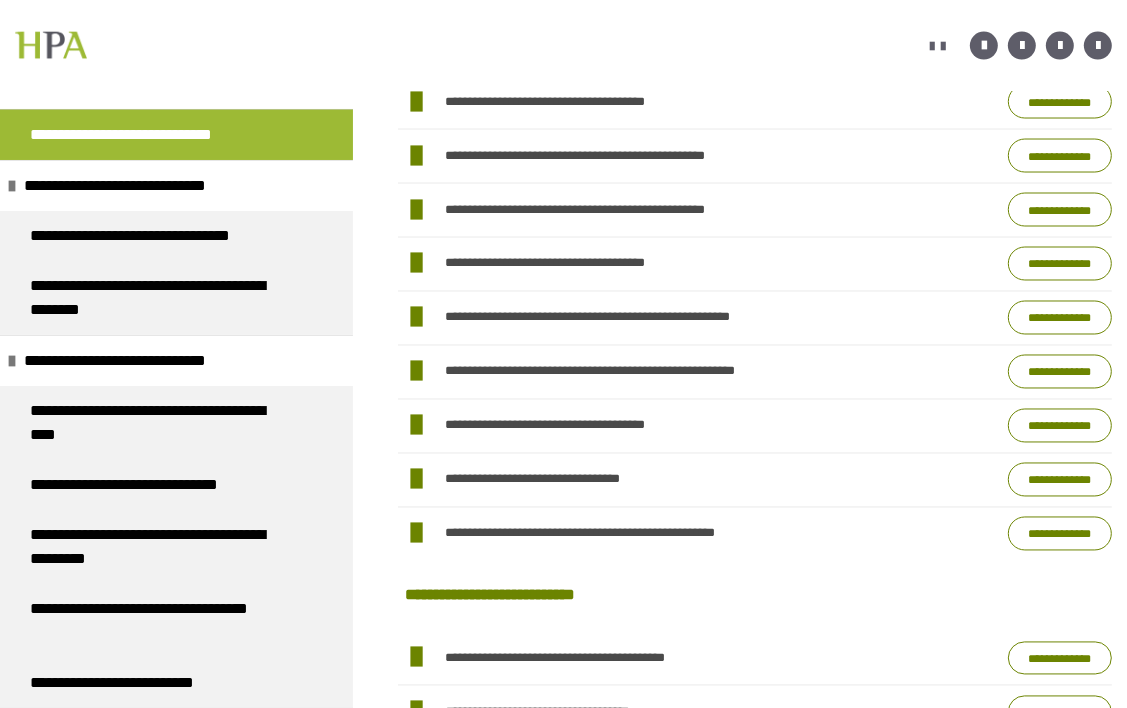 click on "**********" at bounding box center (1060, 210) 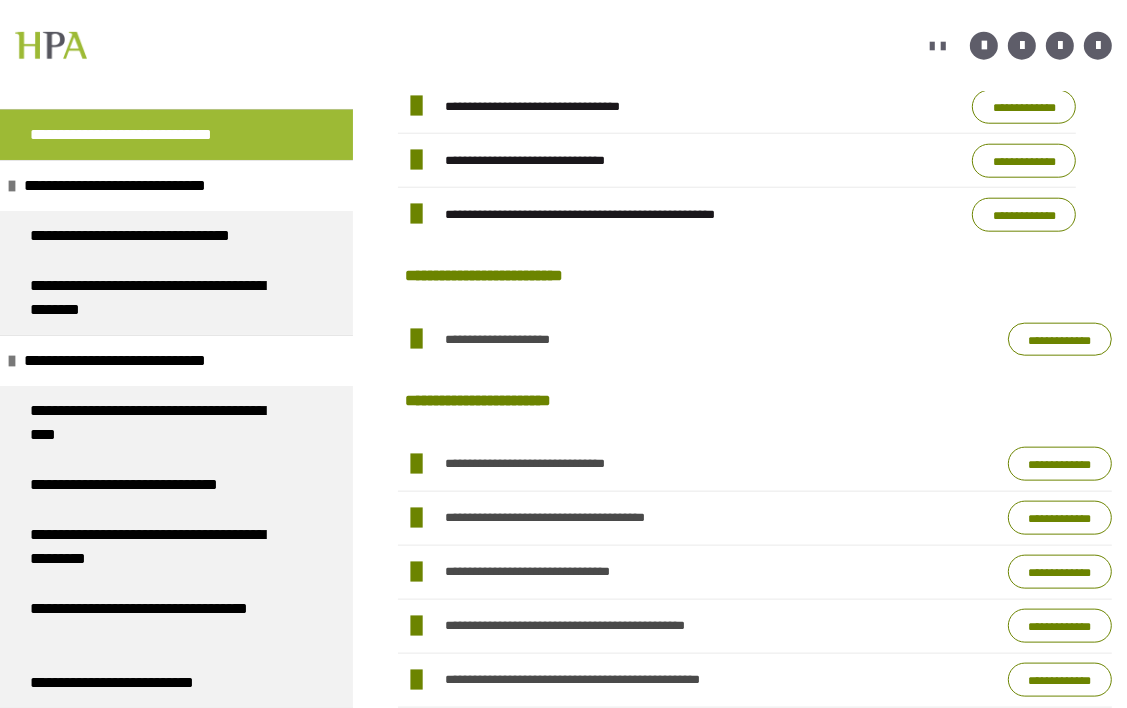scroll, scrollTop: 1558, scrollLeft: 0, axis: vertical 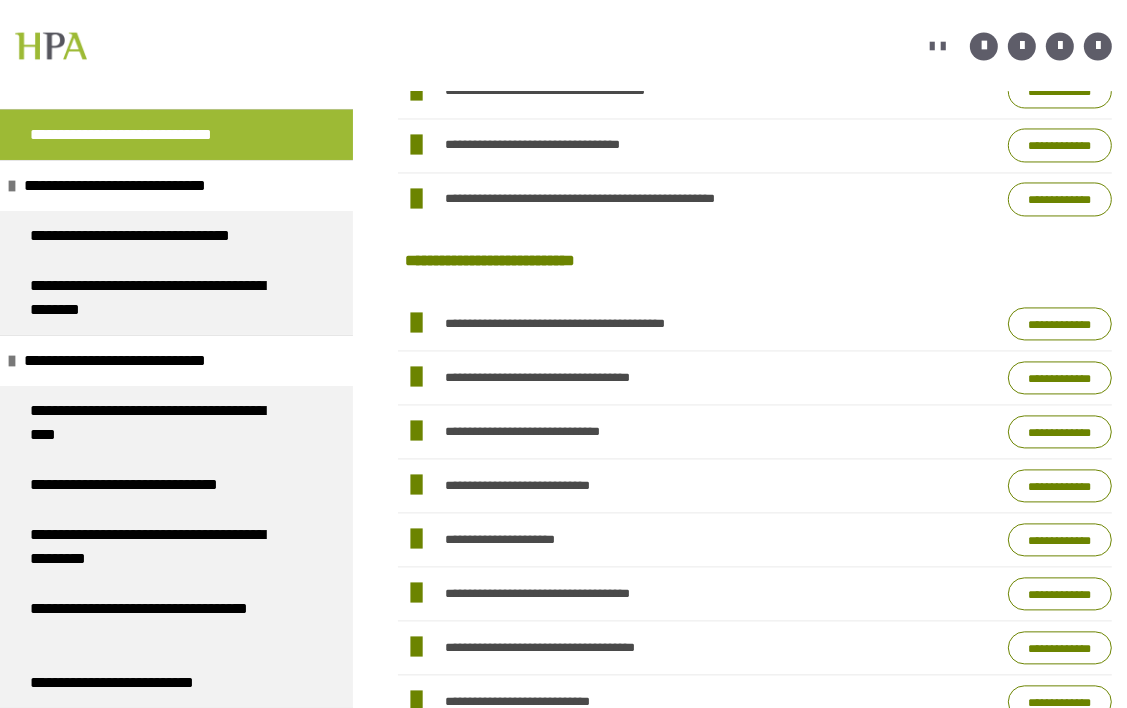 click on "**********" at bounding box center [1060, 324] 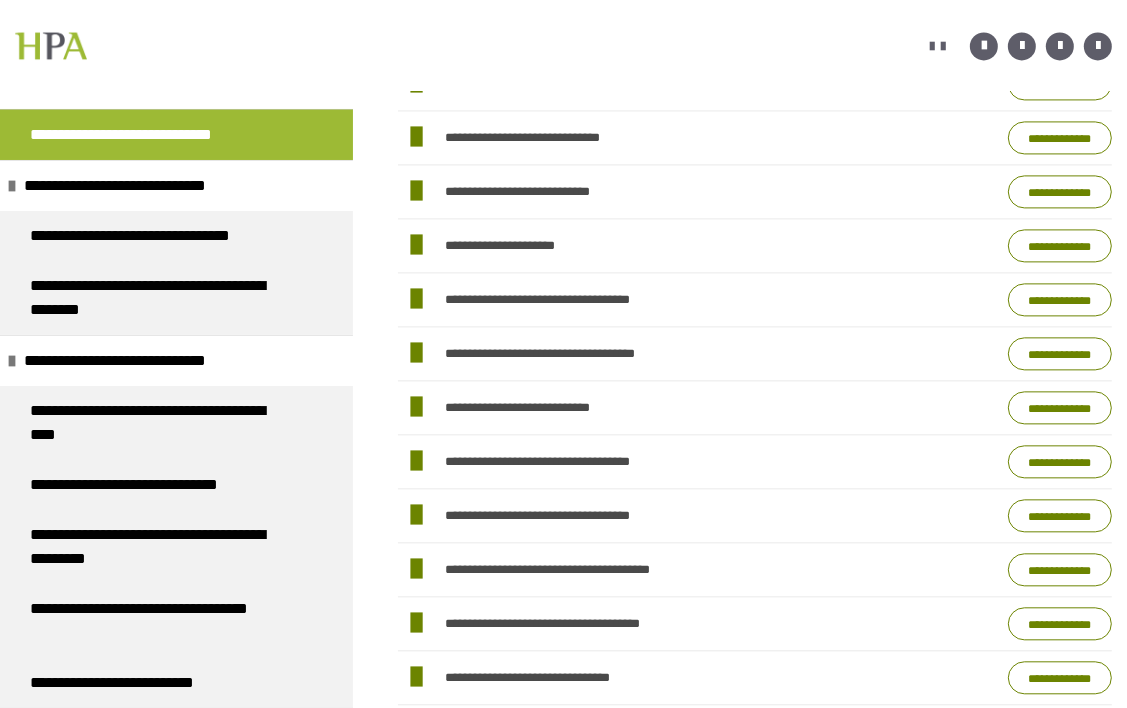 scroll, scrollTop: 3193, scrollLeft: 0, axis: vertical 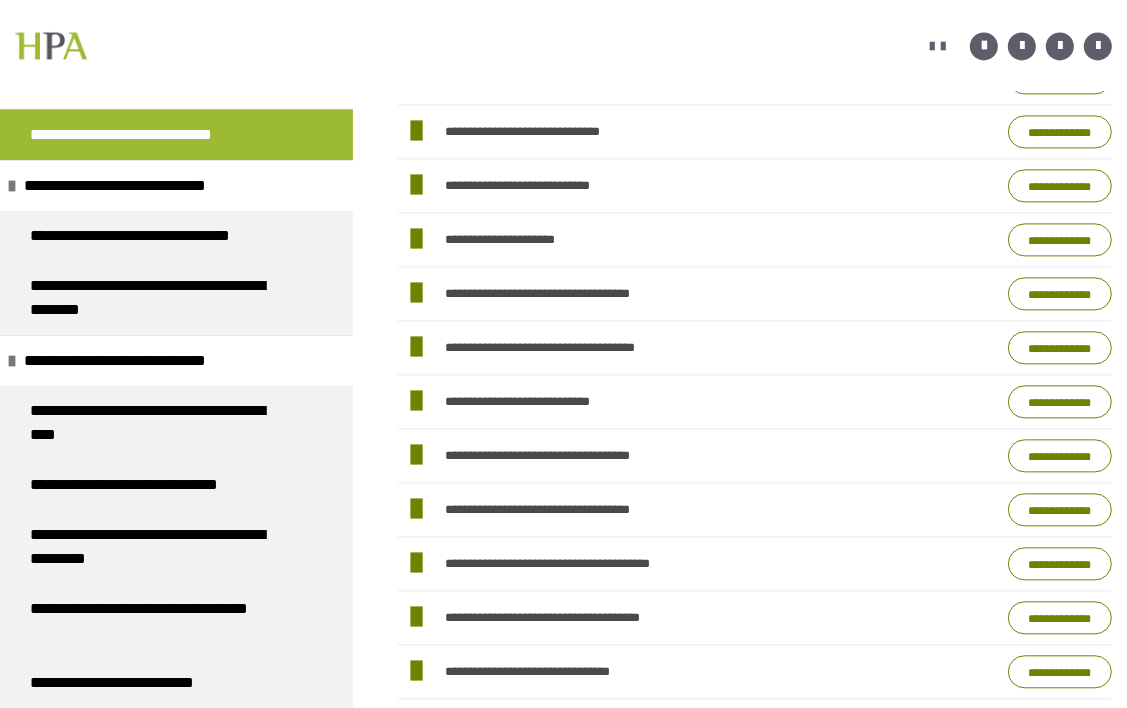 click on "**********" at bounding box center (1060, 132) 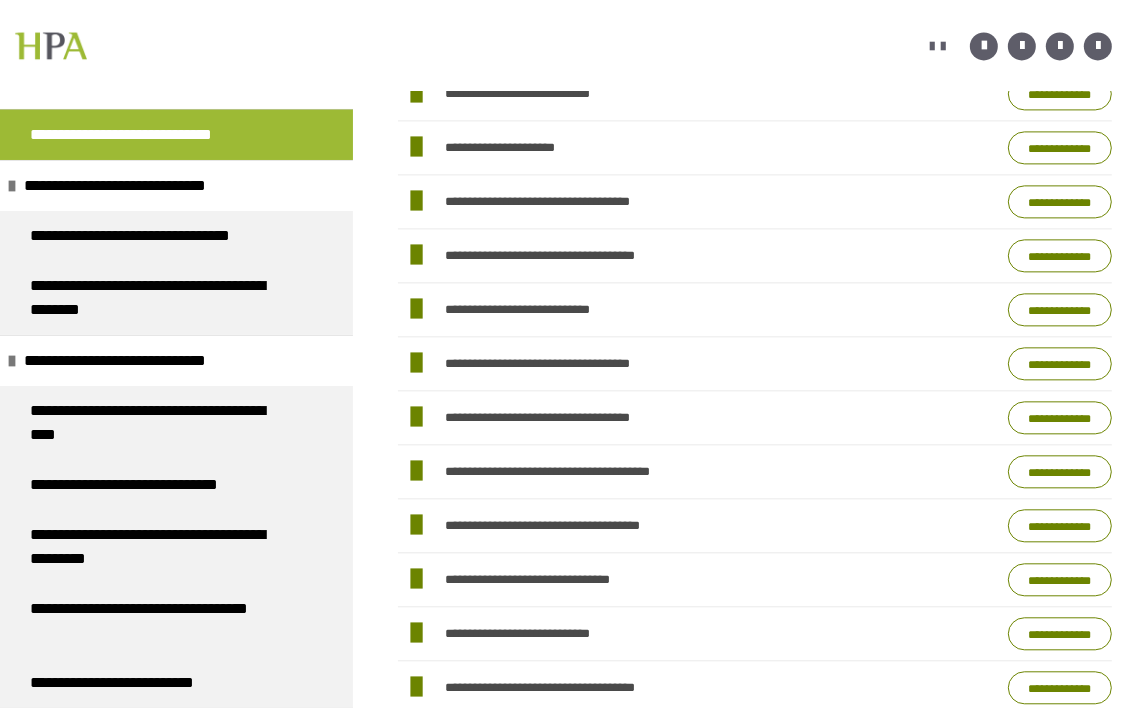 scroll, scrollTop: 3293, scrollLeft: 0, axis: vertical 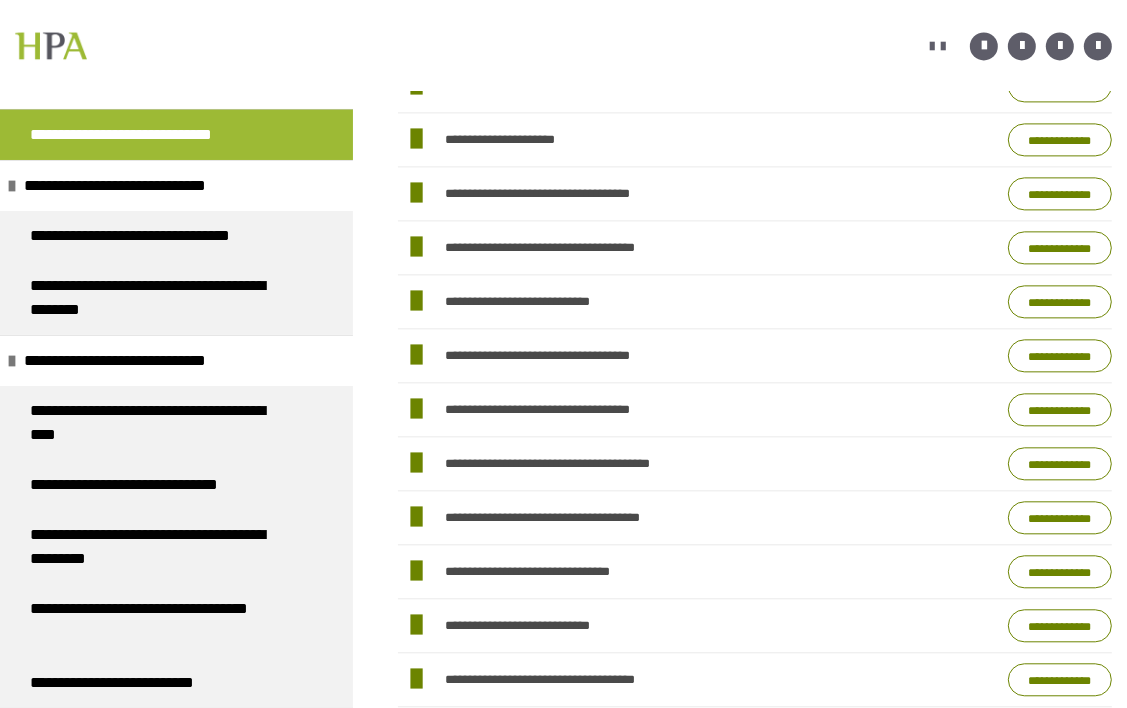 click on "**********" at bounding box center [1060, 140] 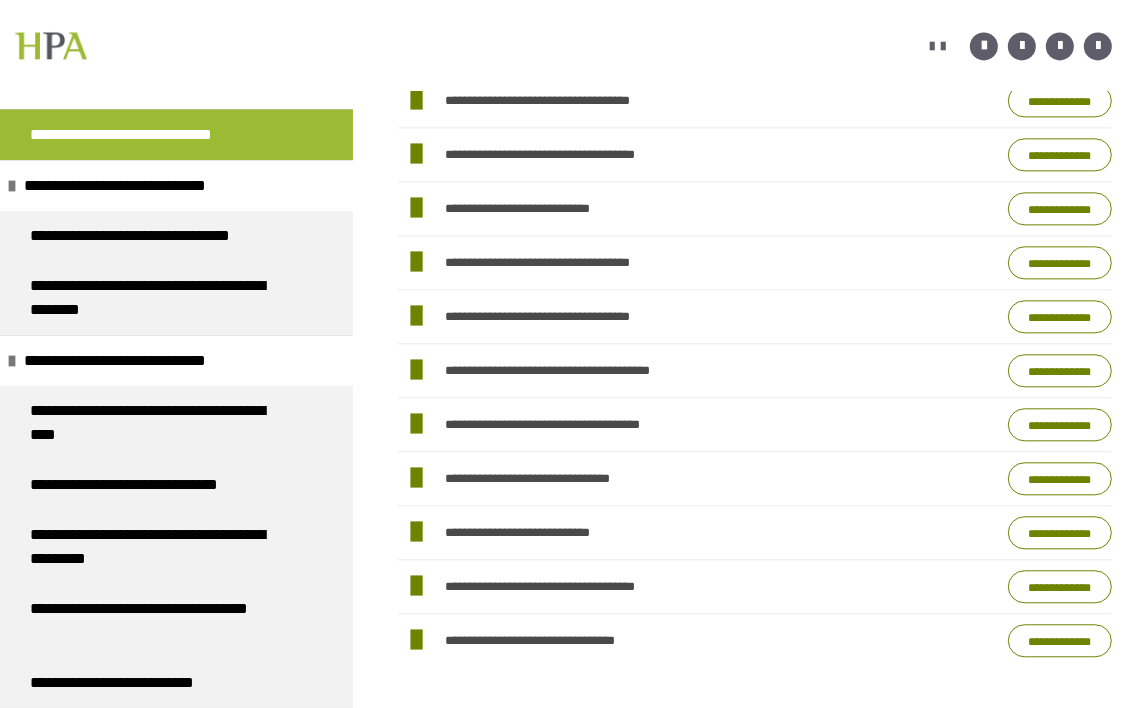 scroll, scrollTop: 3393, scrollLeft: 0, axis: vertical 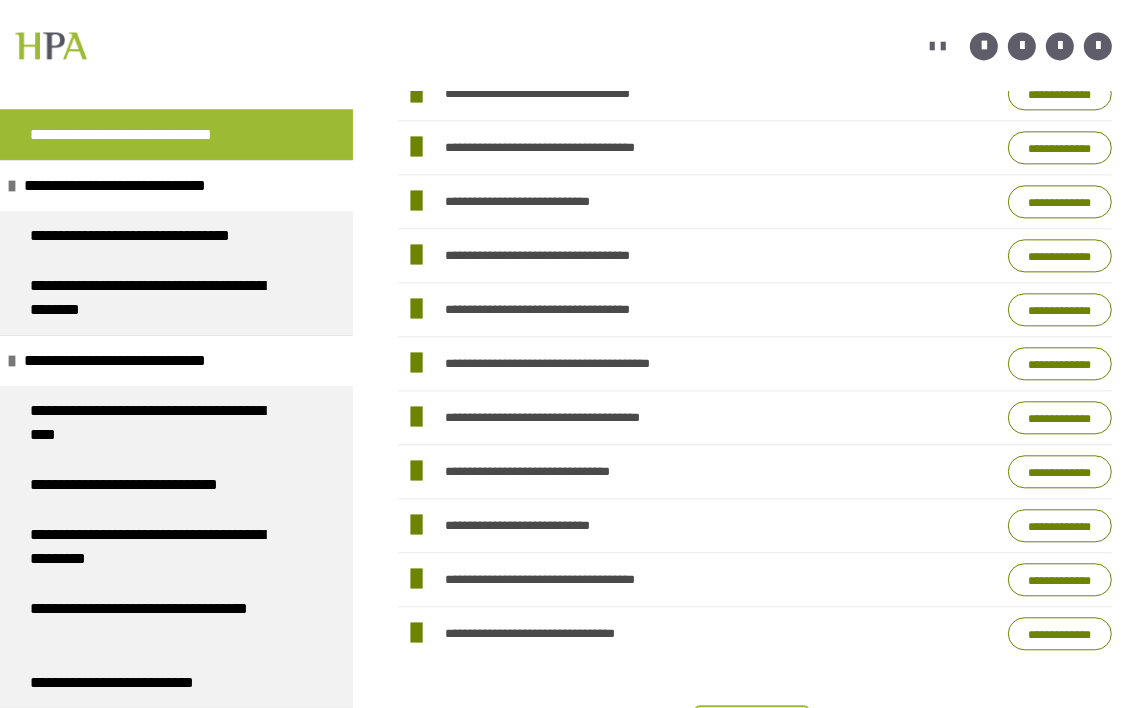 click on "**********" at bounding box center [1060, 148] 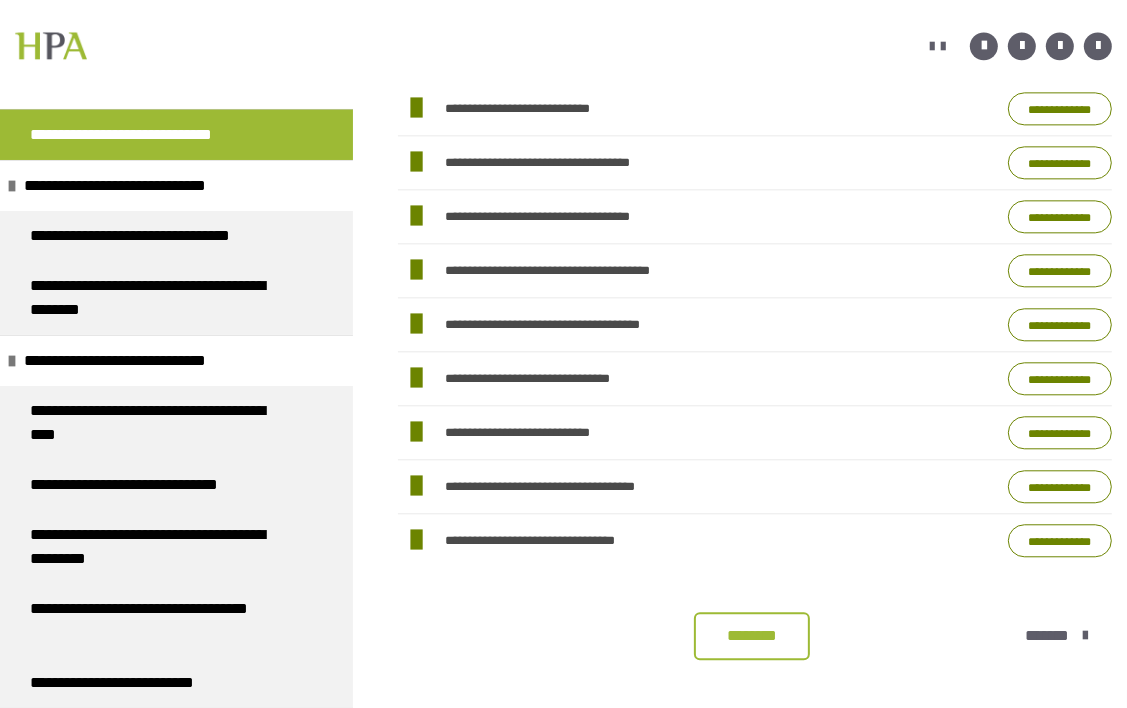 scroll, scrollTop: 3493, scrollLeft: 0, axis: vertical 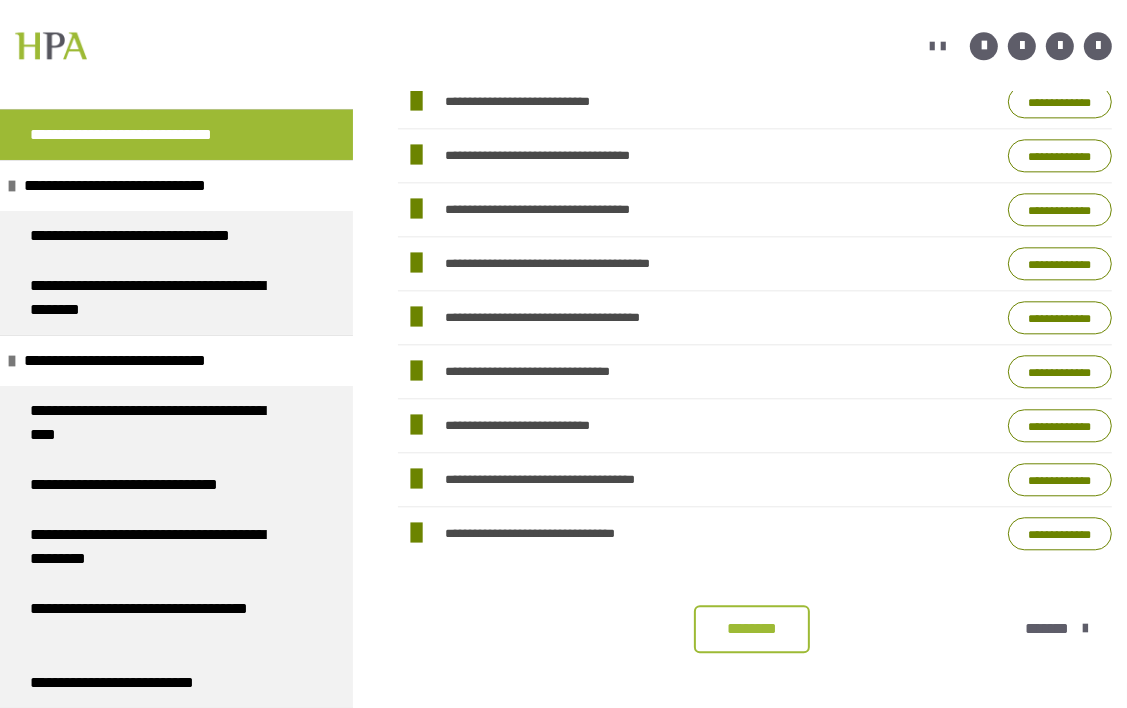 click on "**********" at bounding box center [1060, 102] 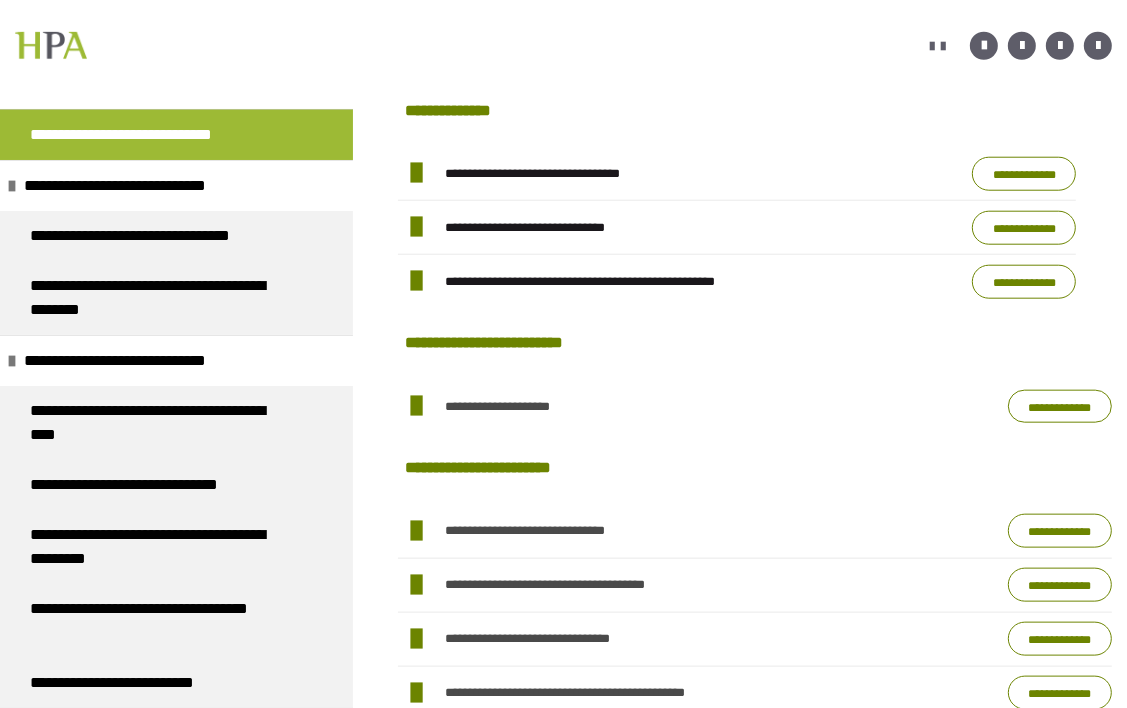 scroll, scrollTop: 1560, scrollLeft: 0, axis: vertical 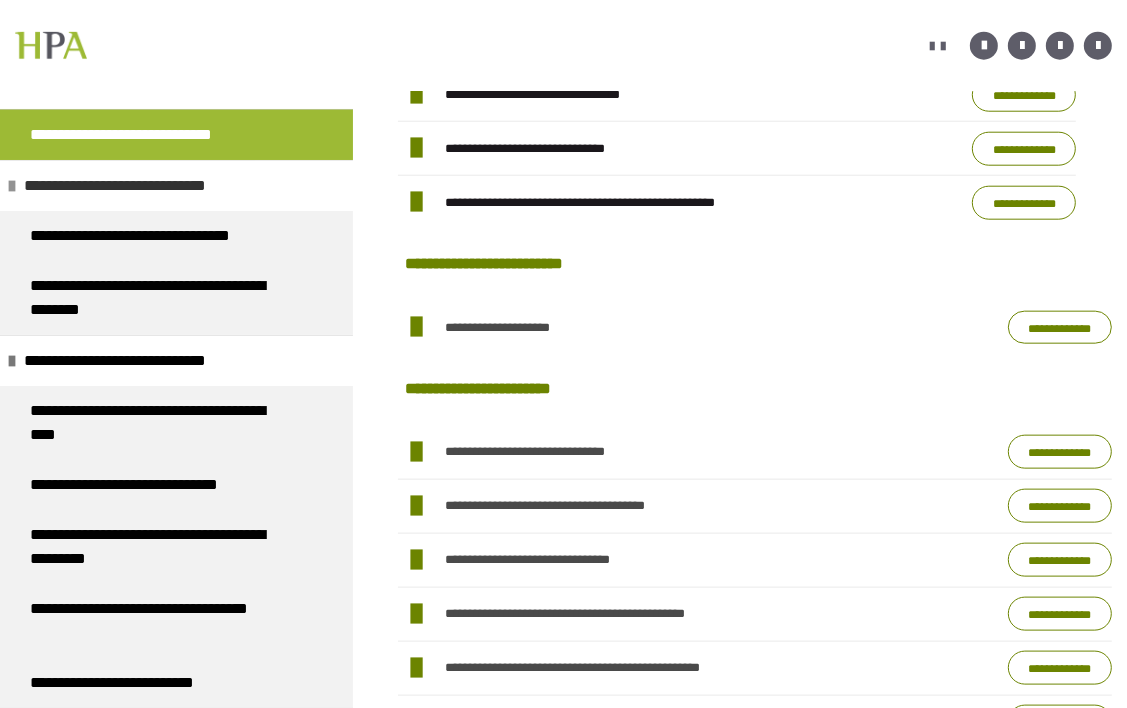 click on "**********" at bounding box center (151, 186) 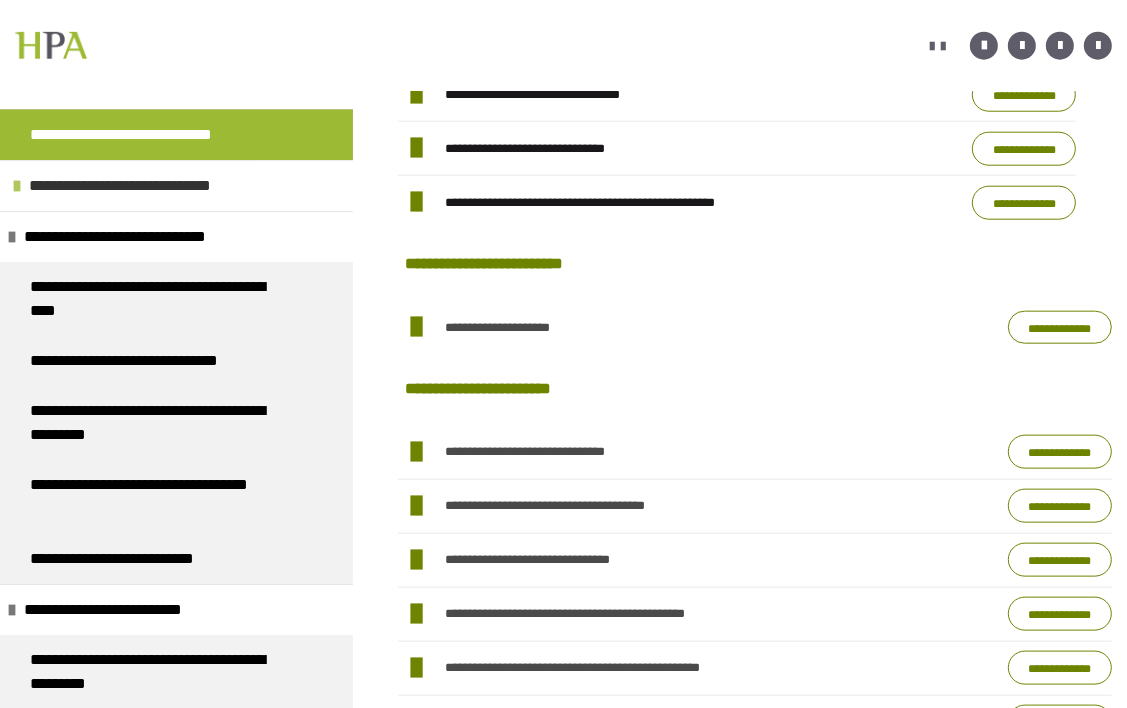 click on "**********" at bounding box center [156, 186] 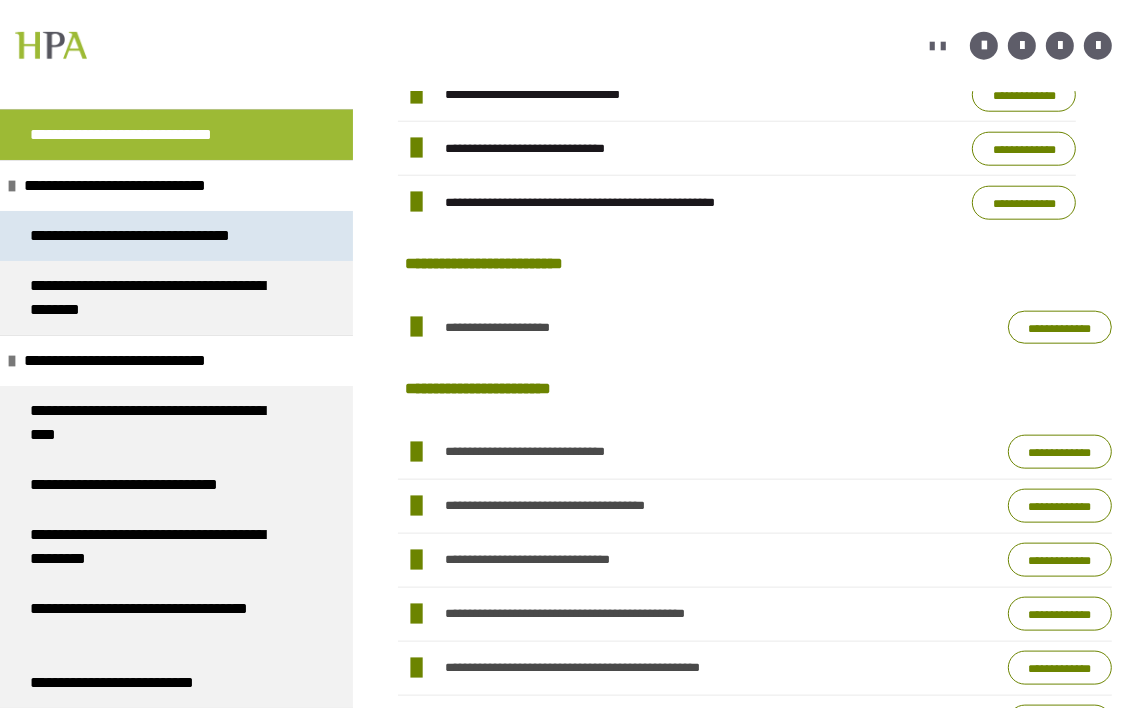 click on "**********" at bounding box center [149, 236] 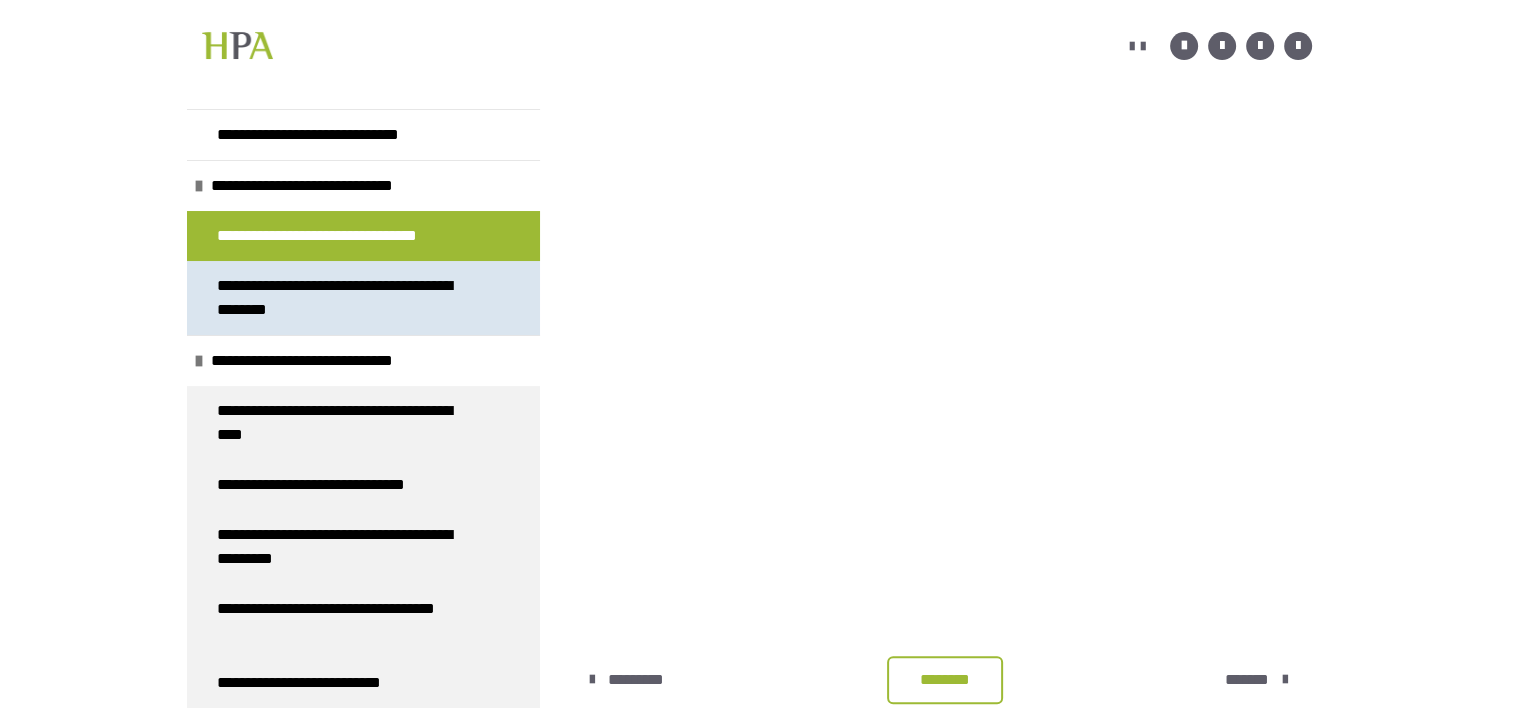 scroll, scrollTop: 512, scrollLeft: 0, axis: vertical 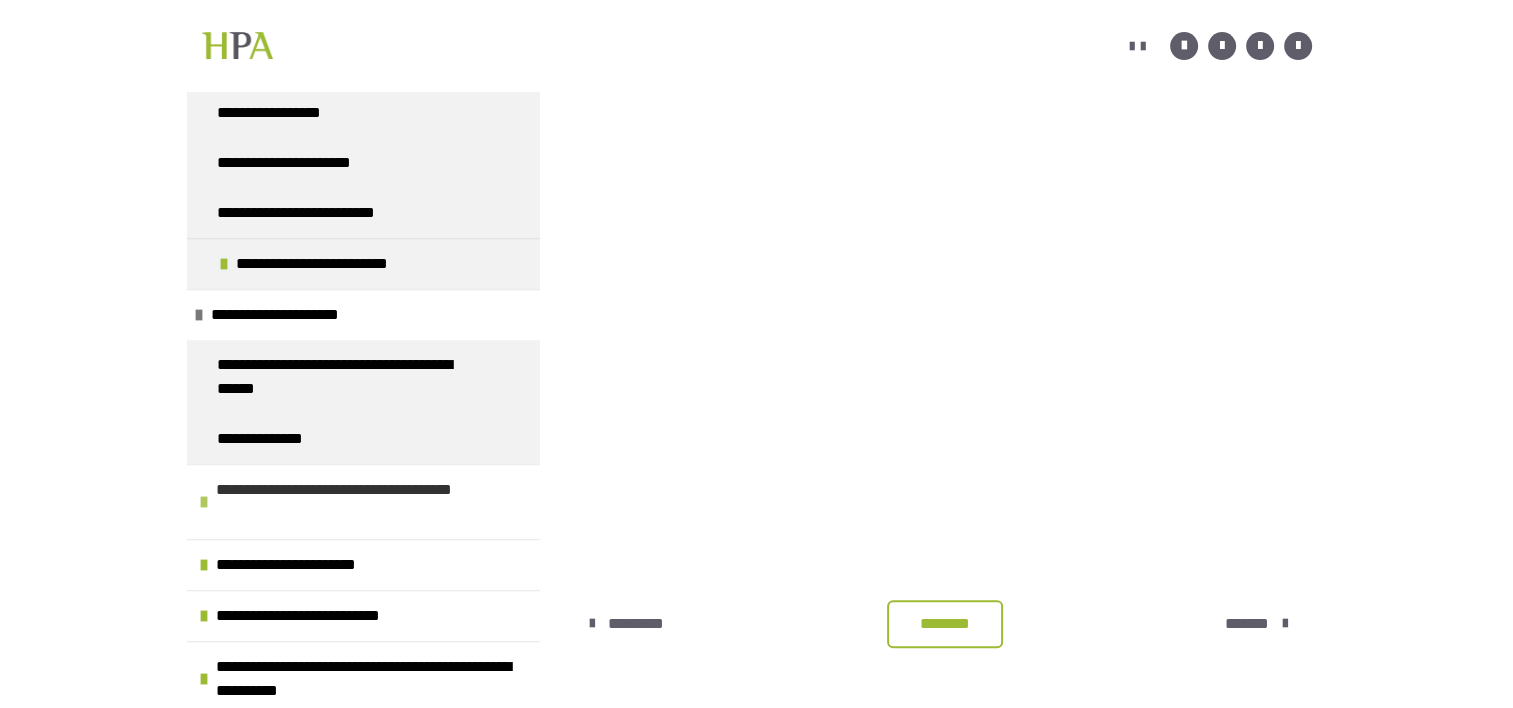 click on "**********" at bounding box center [365, 502] 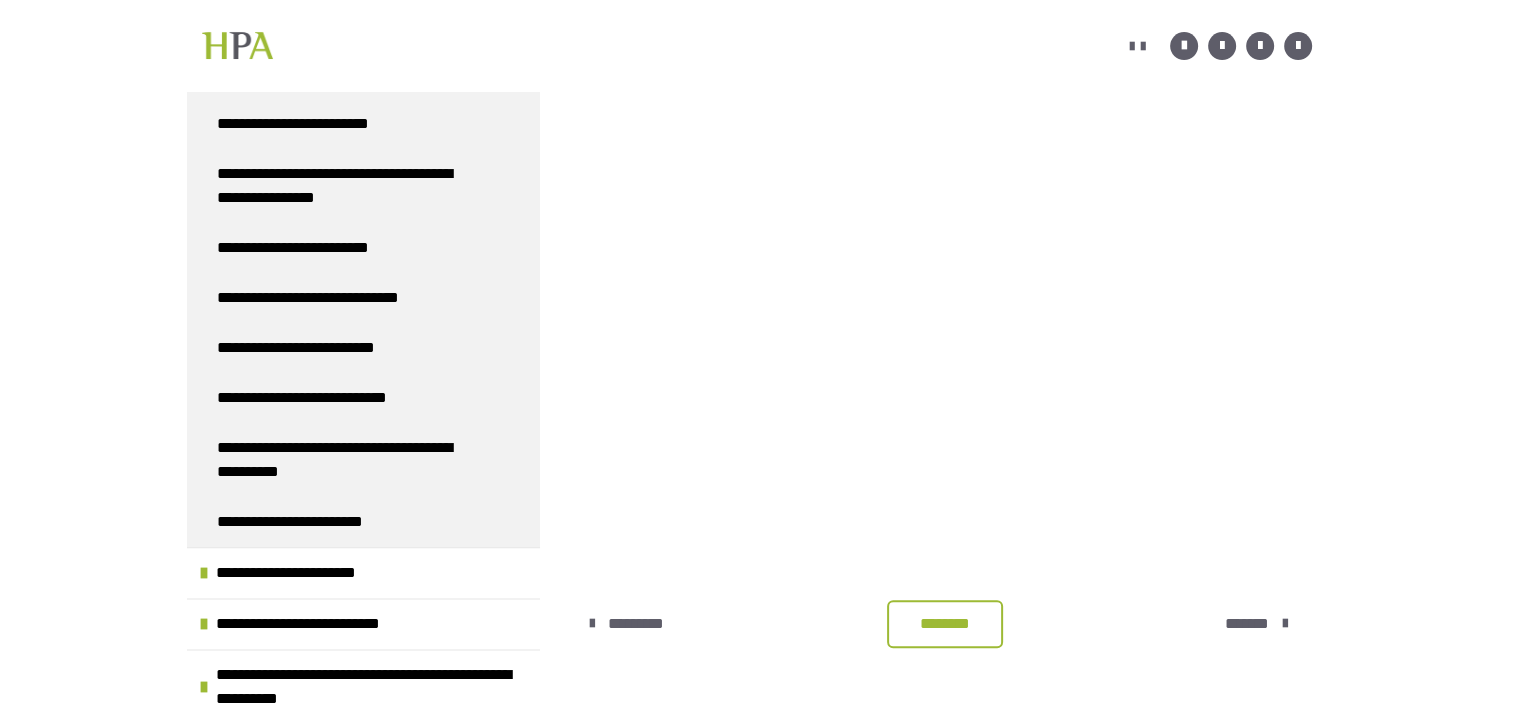 scroll, scrollTop: 2285, scrollLeft: 0, axis: vertical 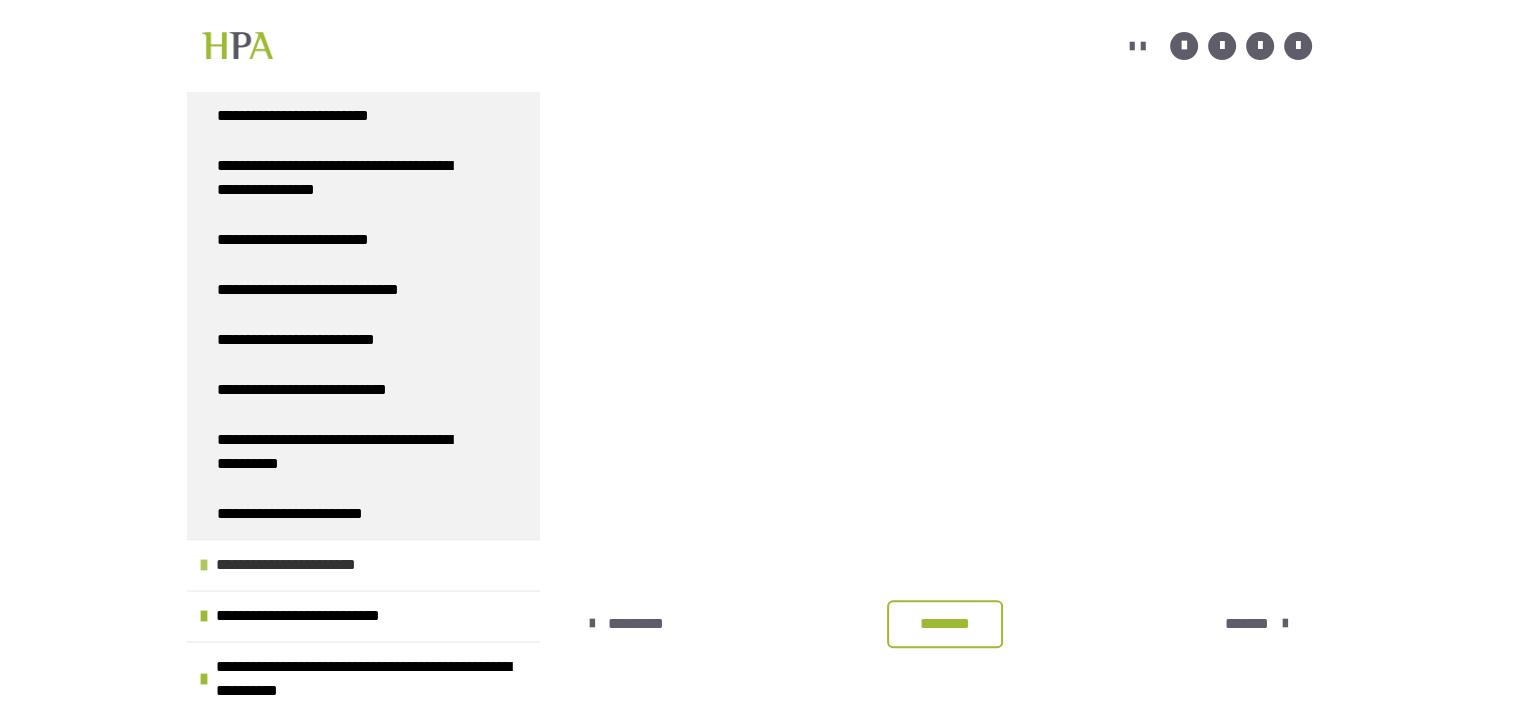click on "**********" at bounding box center (314, 565) 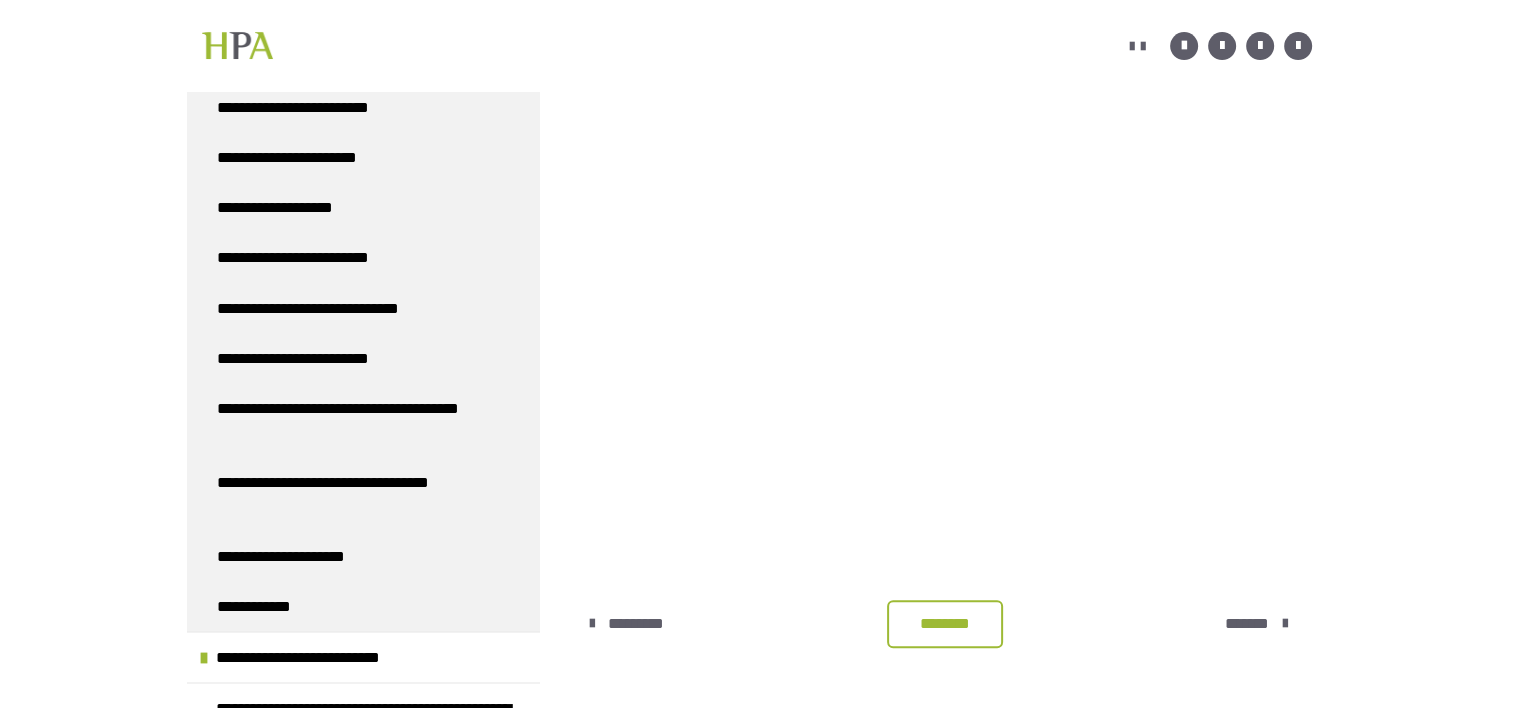scroll, scrollTop: 3556, scrollLeft: 0, axis: vertical 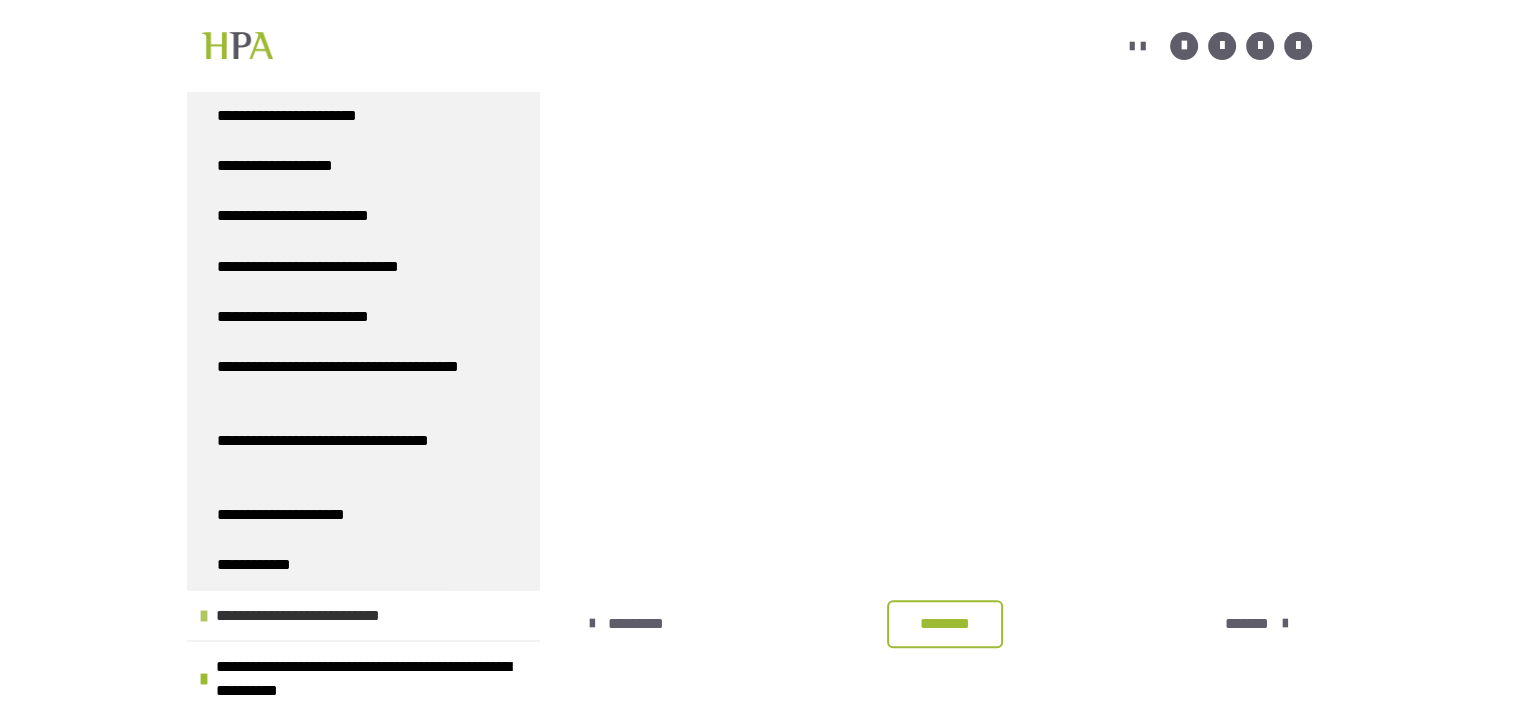 click on "**********" at bounding box center (329, 615) 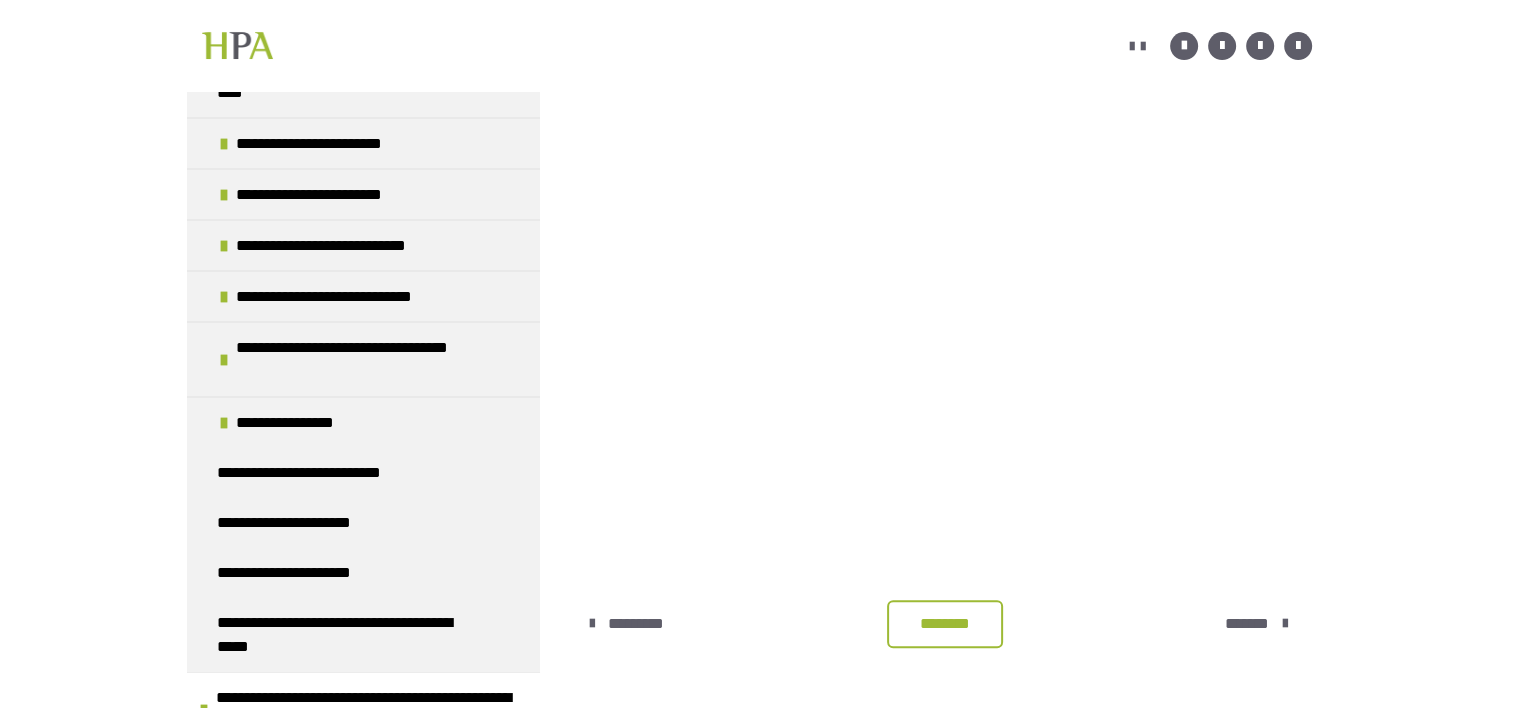 scroll, scrollTop: 4282, scrollLeft: 0, axis: vertical 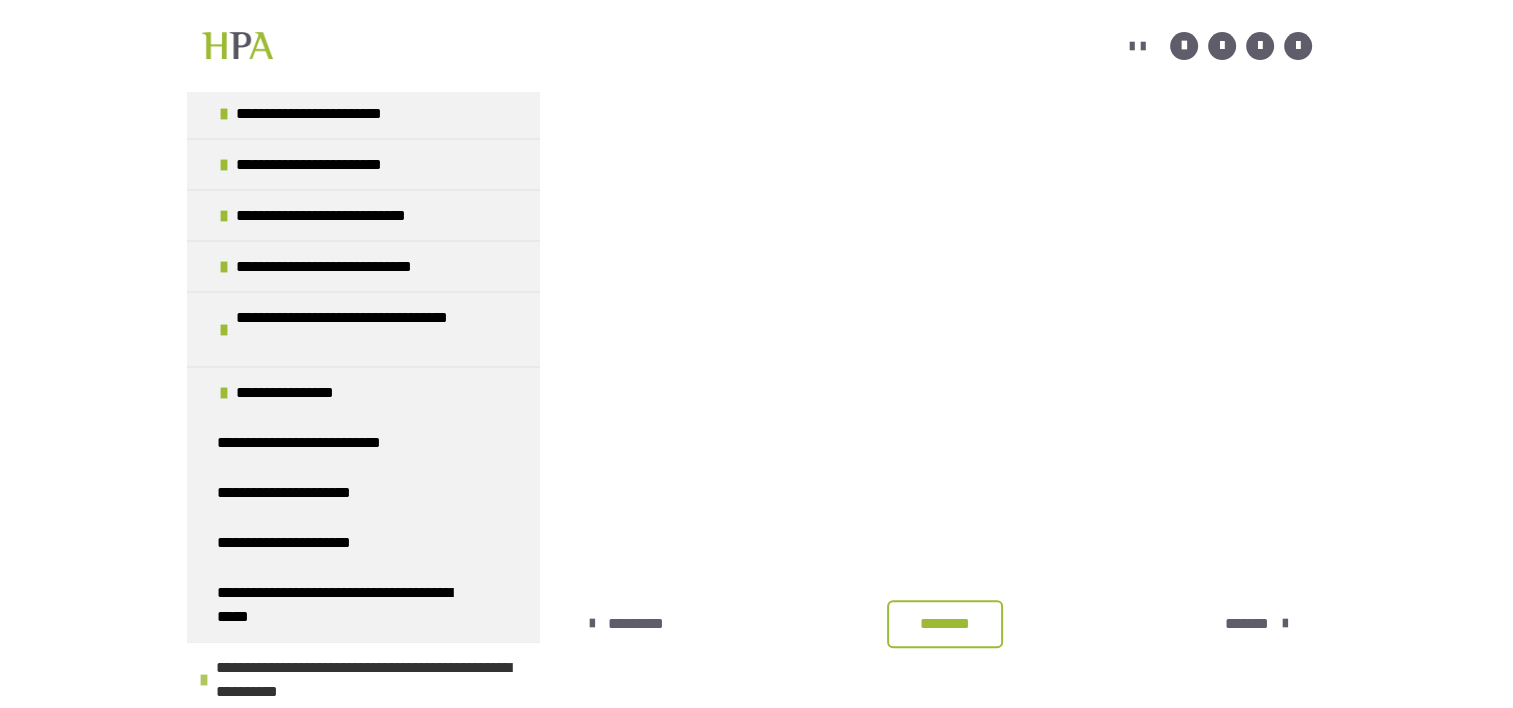 click on "**********" at bounding box center [365, 680] 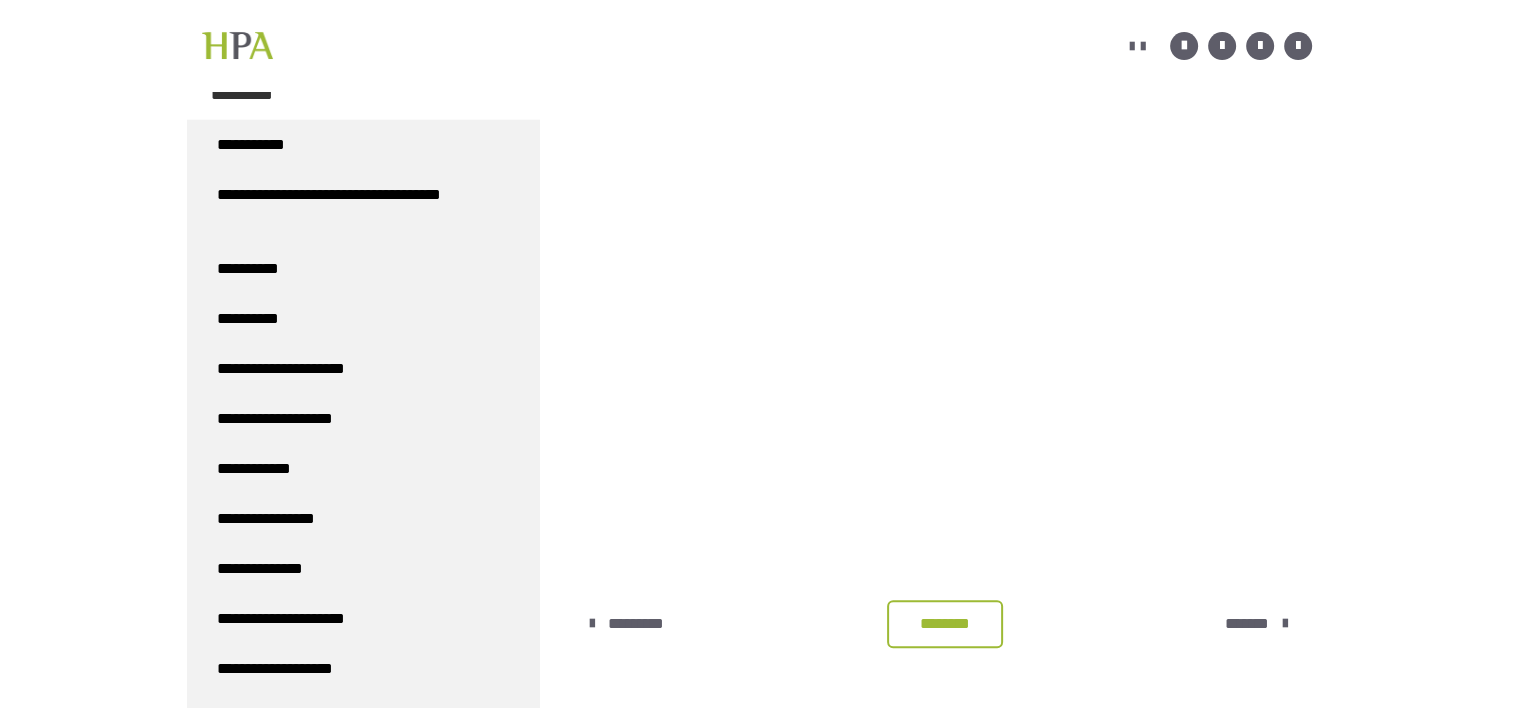 scroll, scrollTop: 4882, scrollLeft: 0, axis: vertical 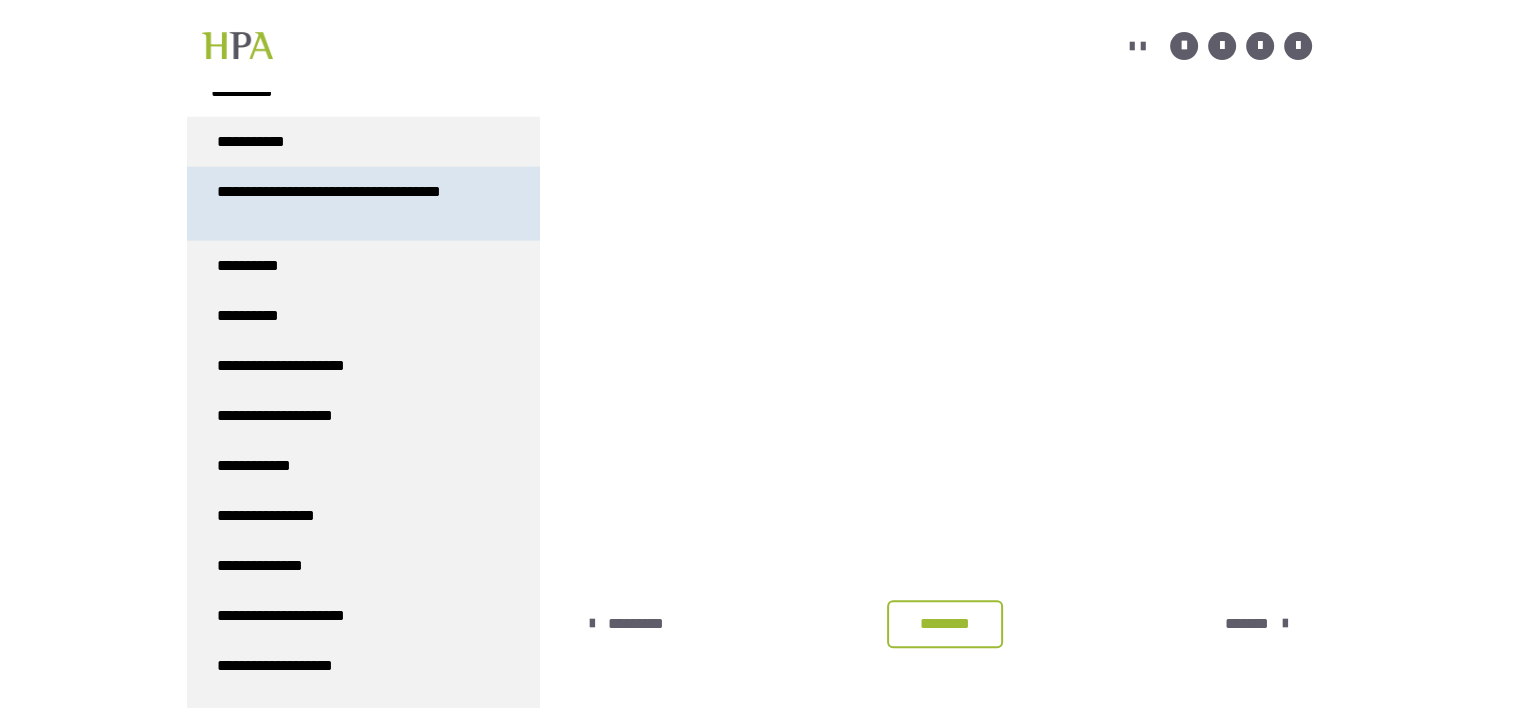 click on "**********" at bounding box center (348, 204) 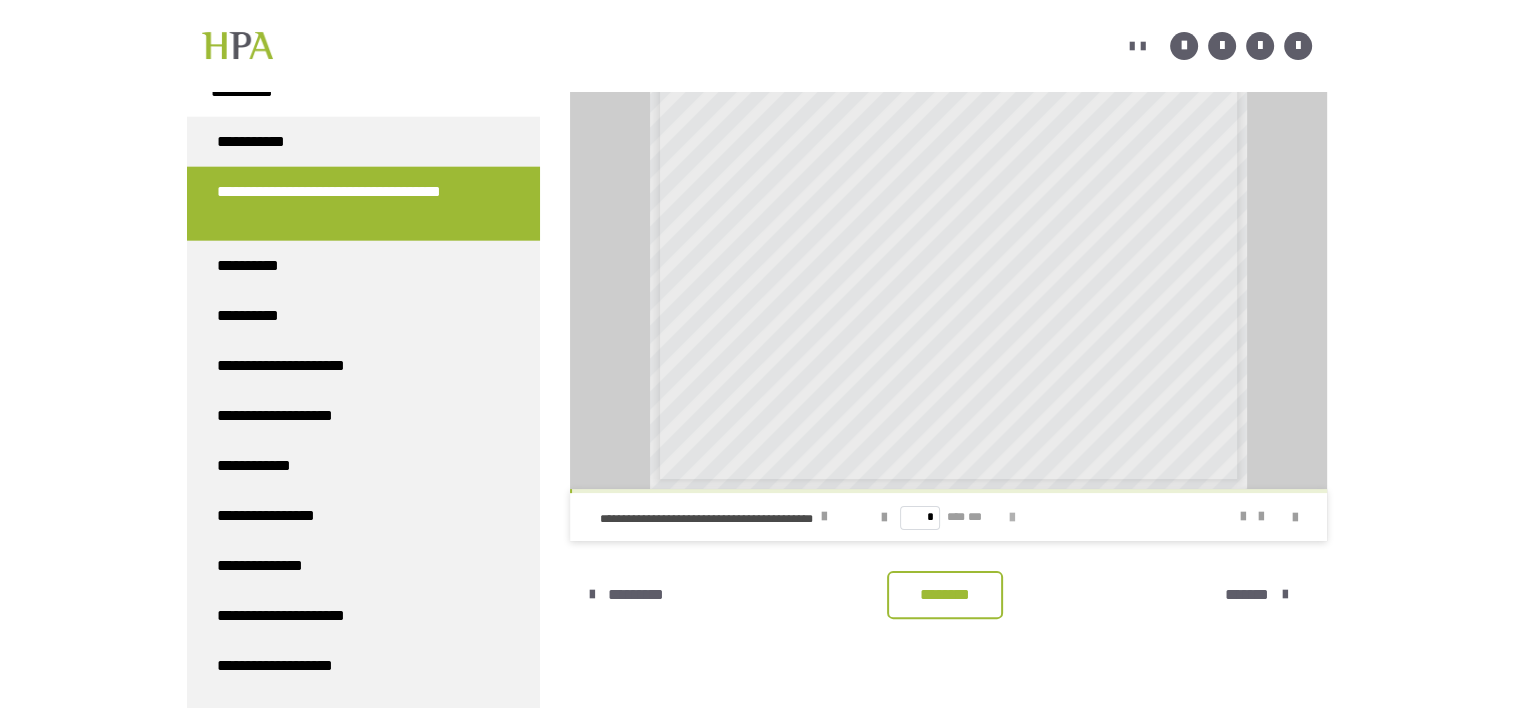 click at bounding box center [1012, 518] 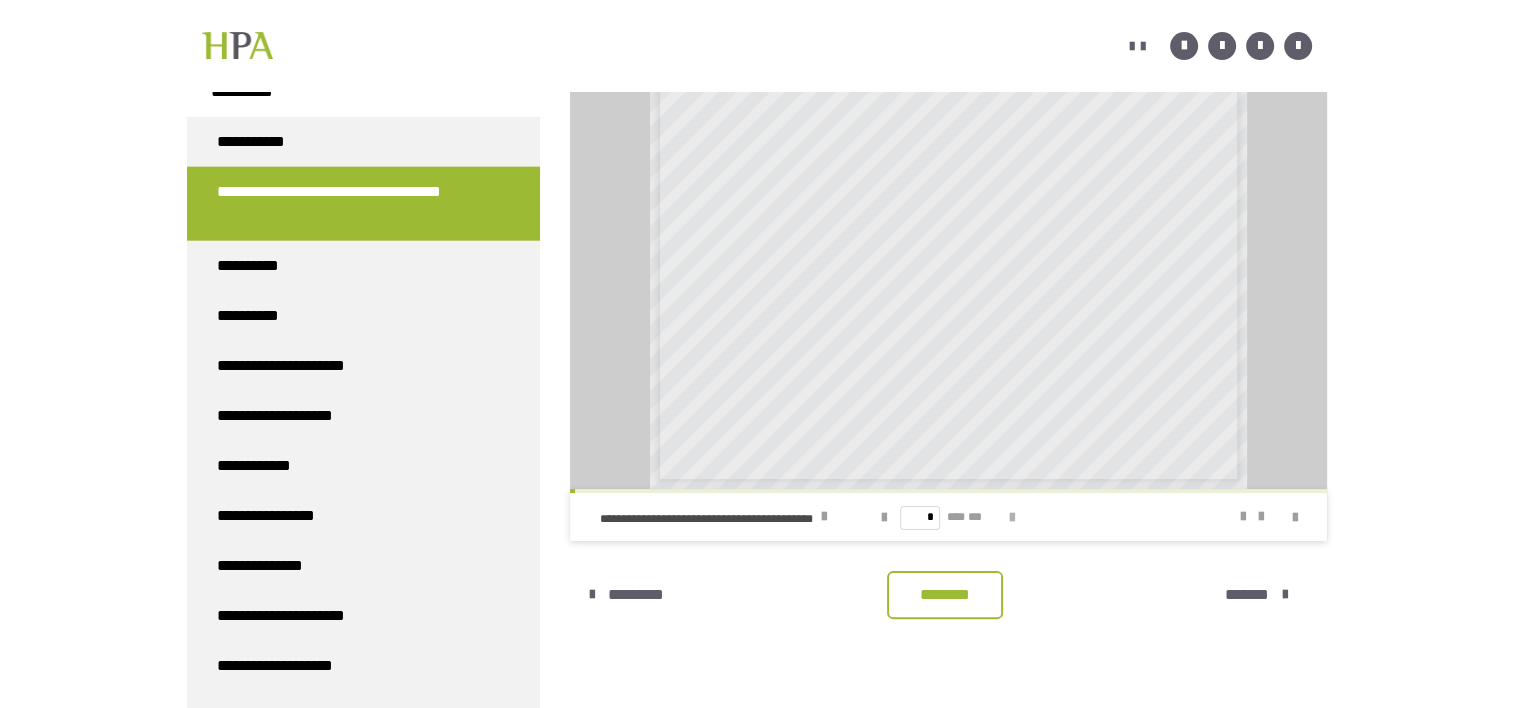 click at bounding box center (1012, 518) 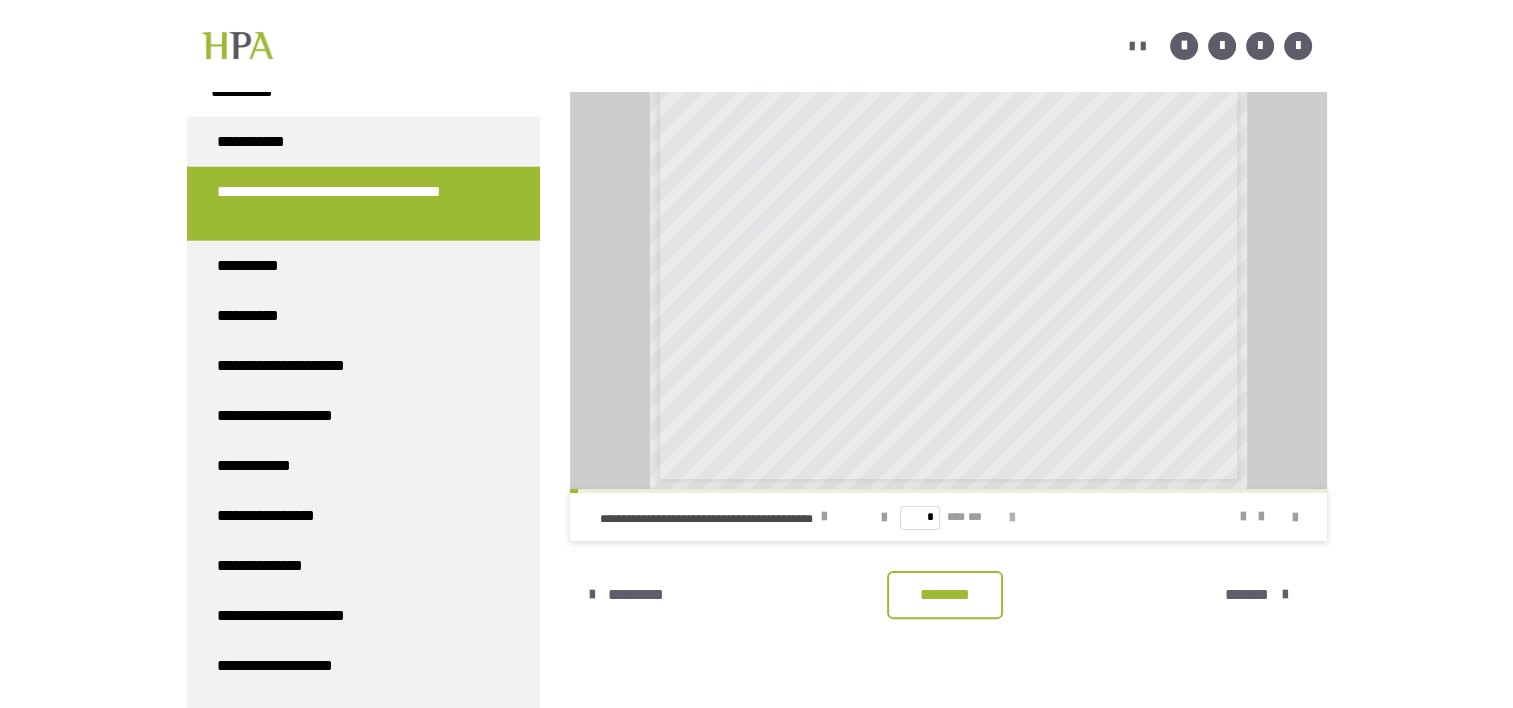 click at bounding box center [1012, 518] 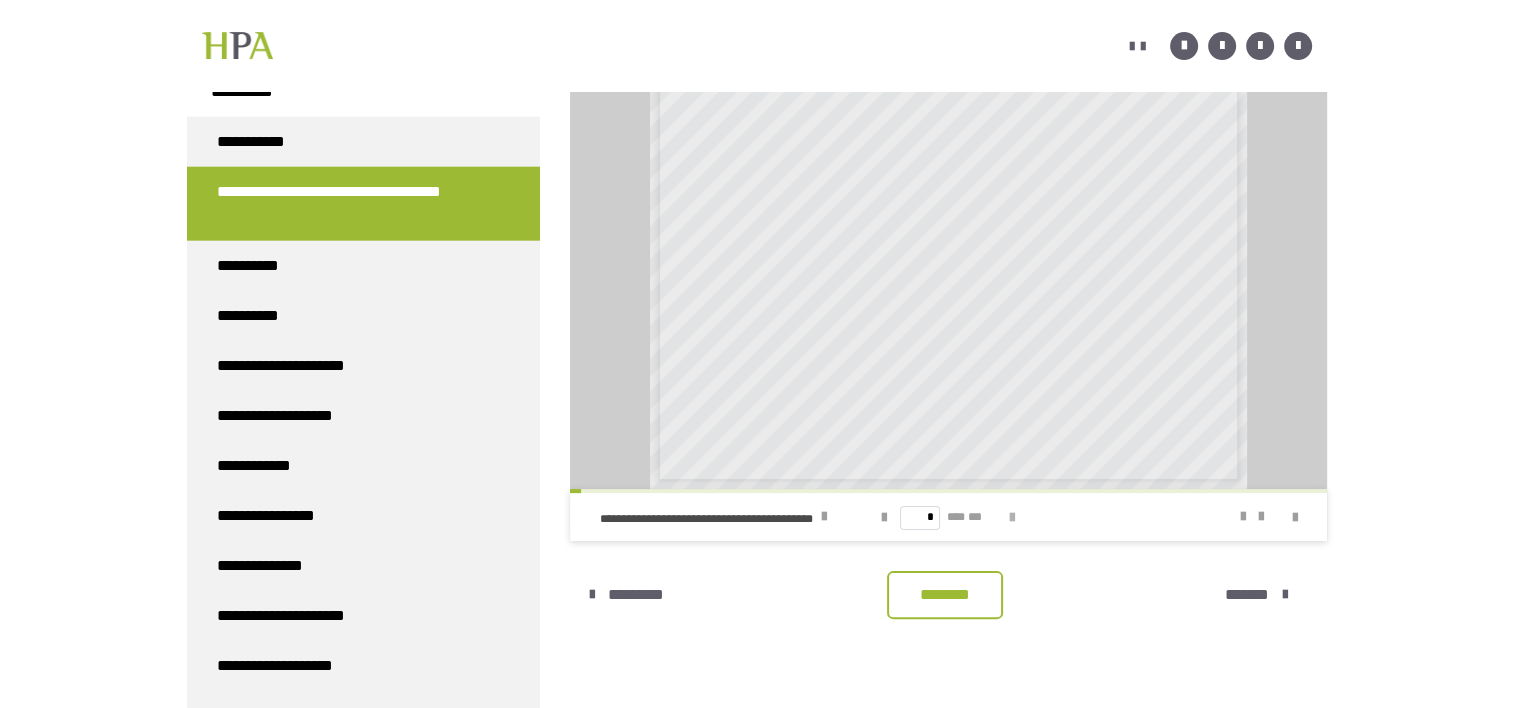 click at bounding box center (1012, 518) 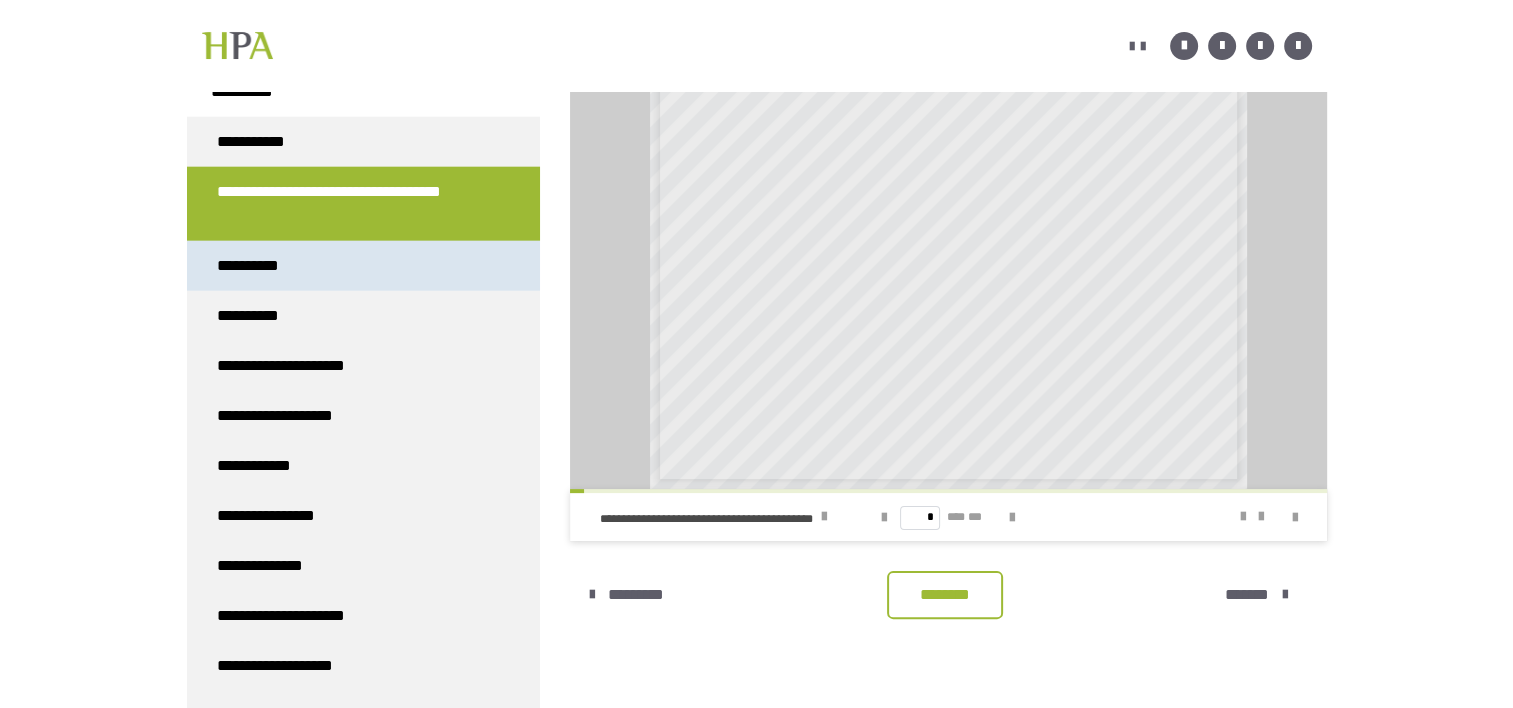 click on "**********" at bounding box center (258, 266) 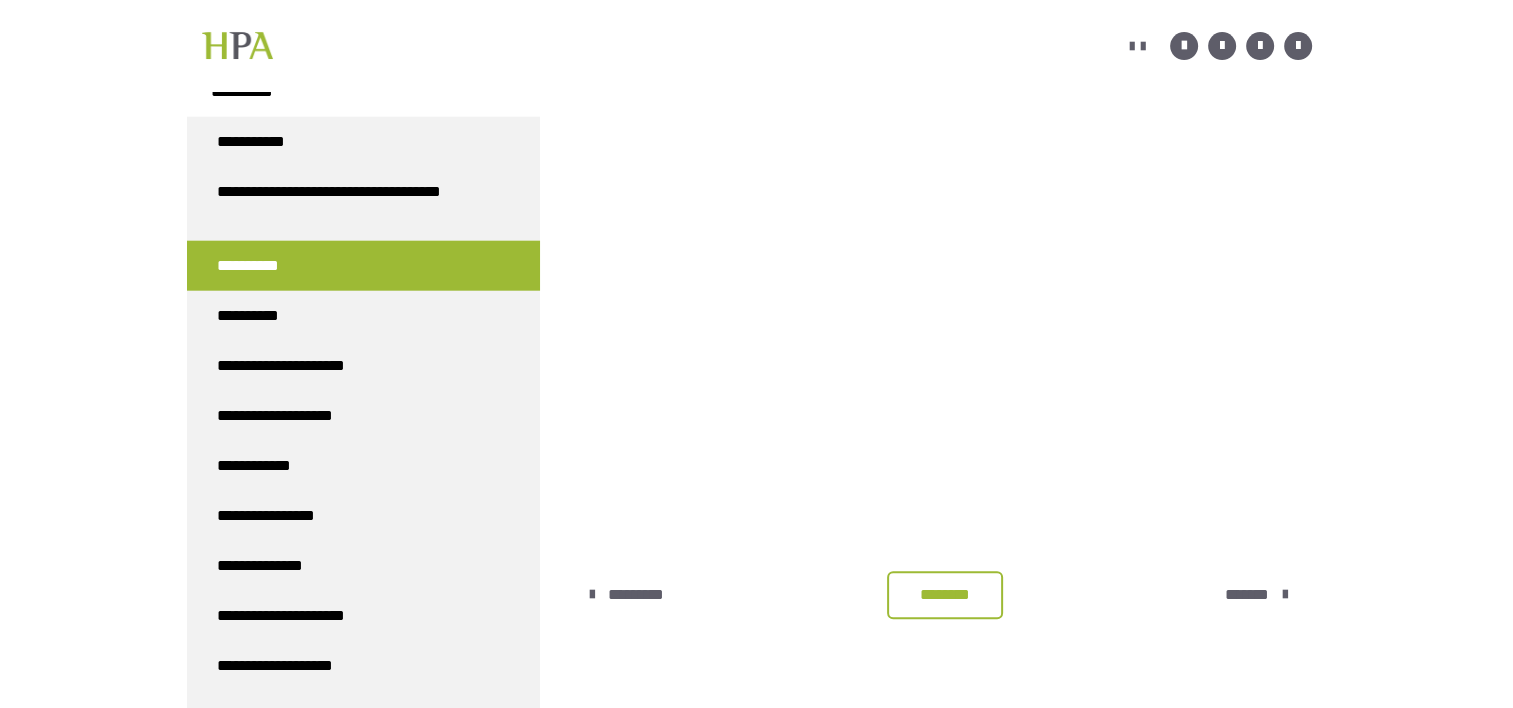 scroll, scrollTop: 462, scrollLeft: 0, axis: vertical 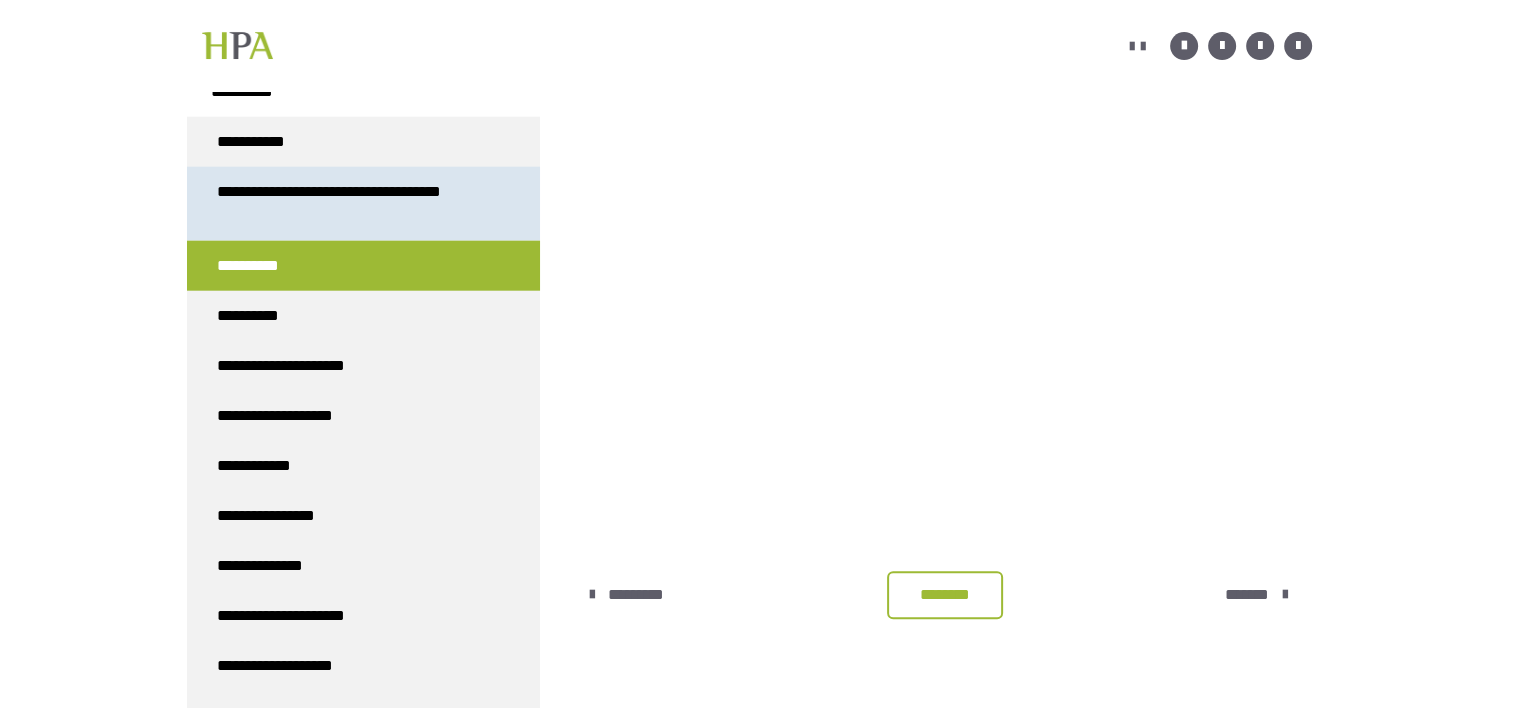 click on "**********" at bounding box center [348, 204] 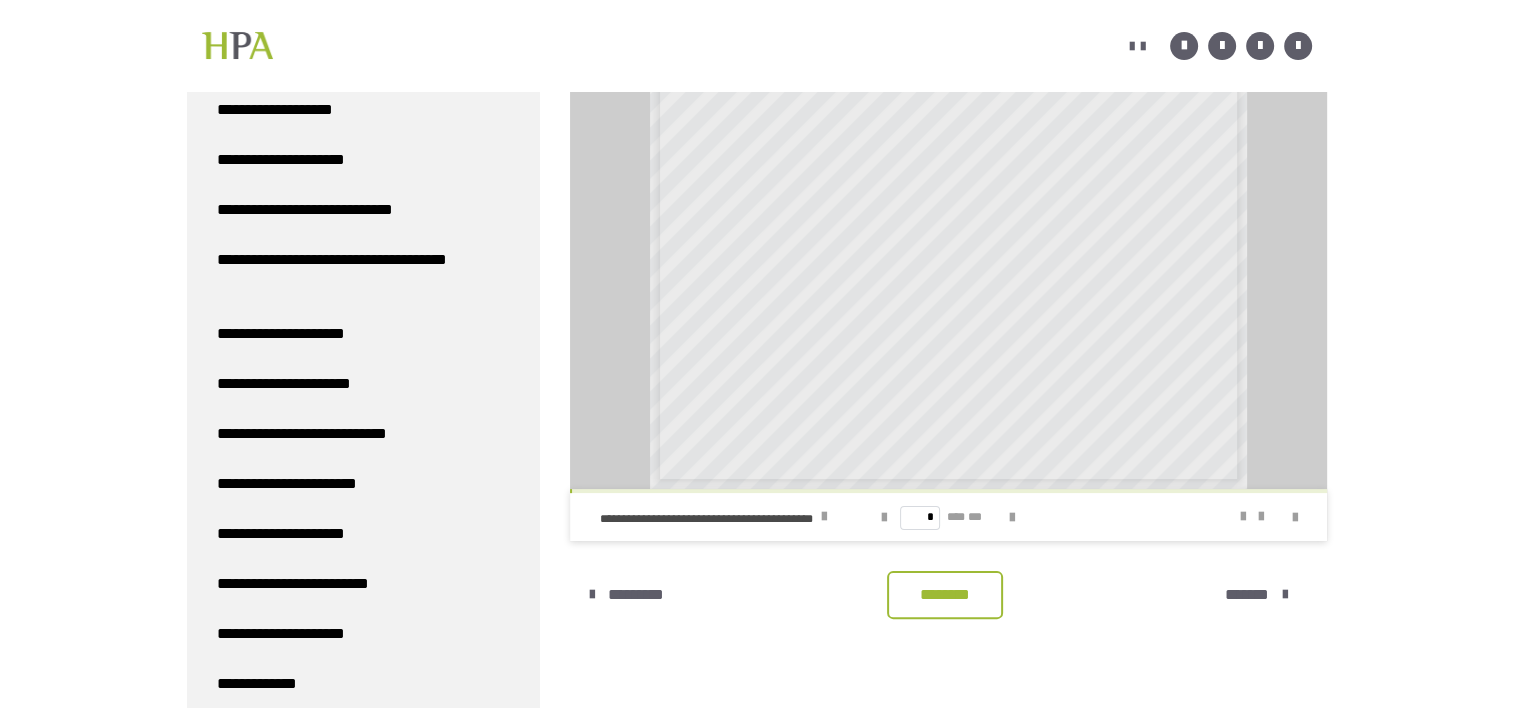 scroll, scrollTop: 5604, scrollLeft: 0, axis: vertical 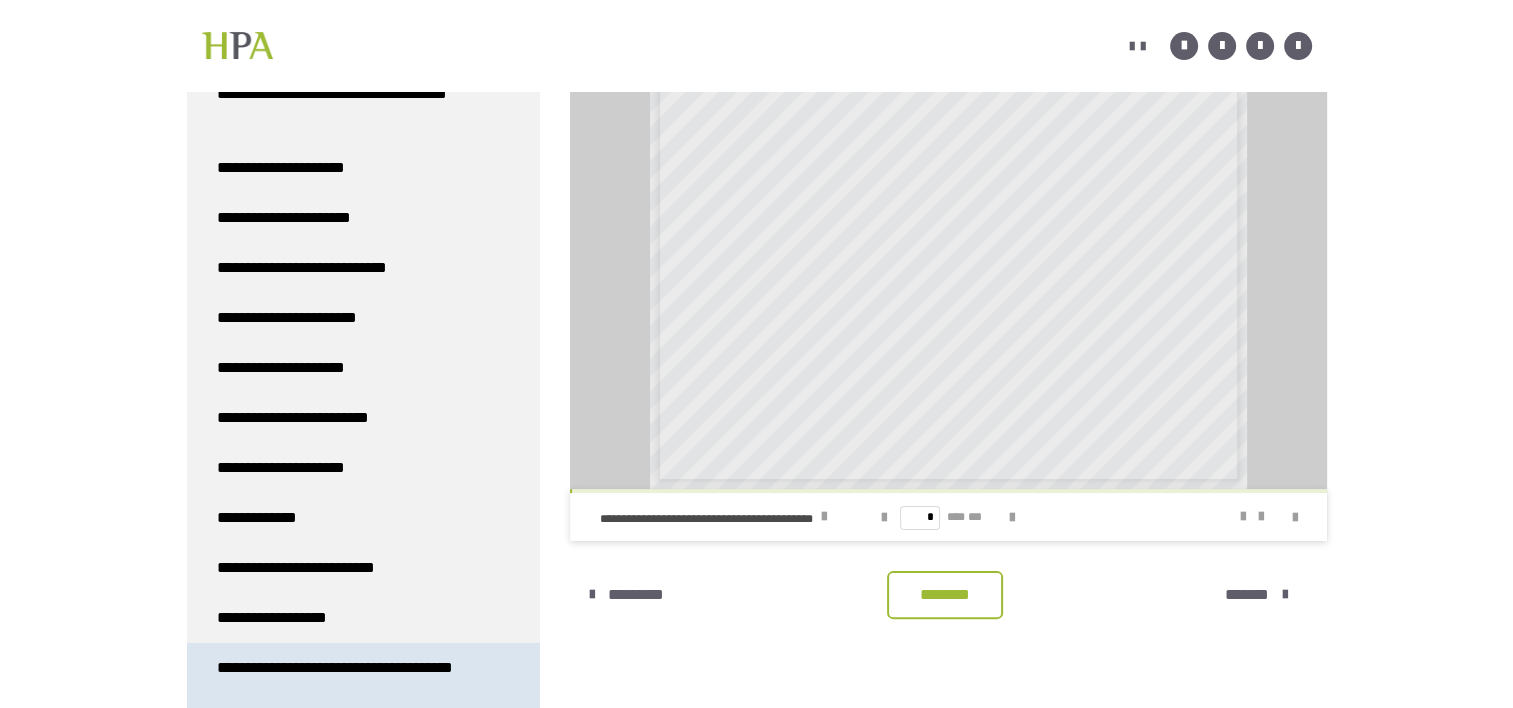 click on "**********" at bounding box center [348, 680] 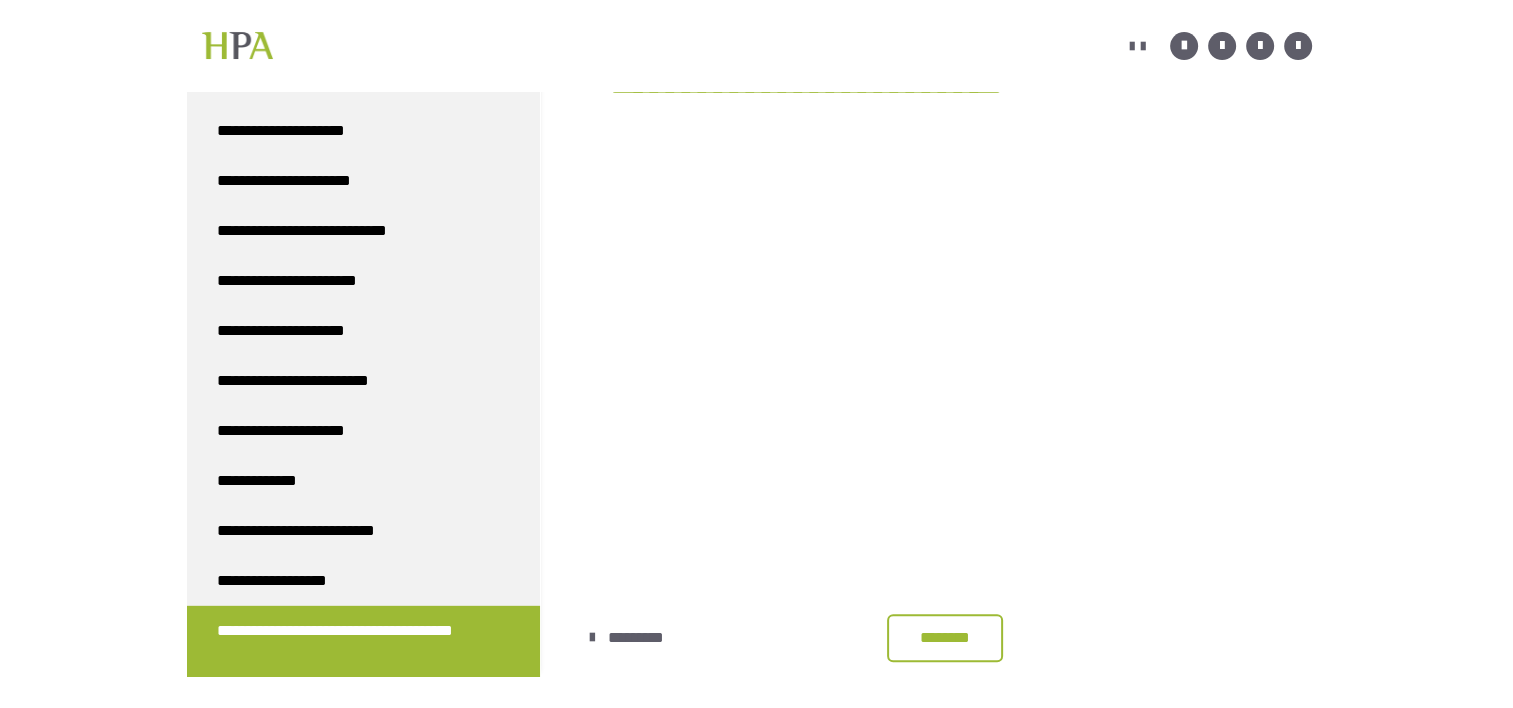 scroll, scrollTop: 31, scrollLeft: 0, axis: vertical 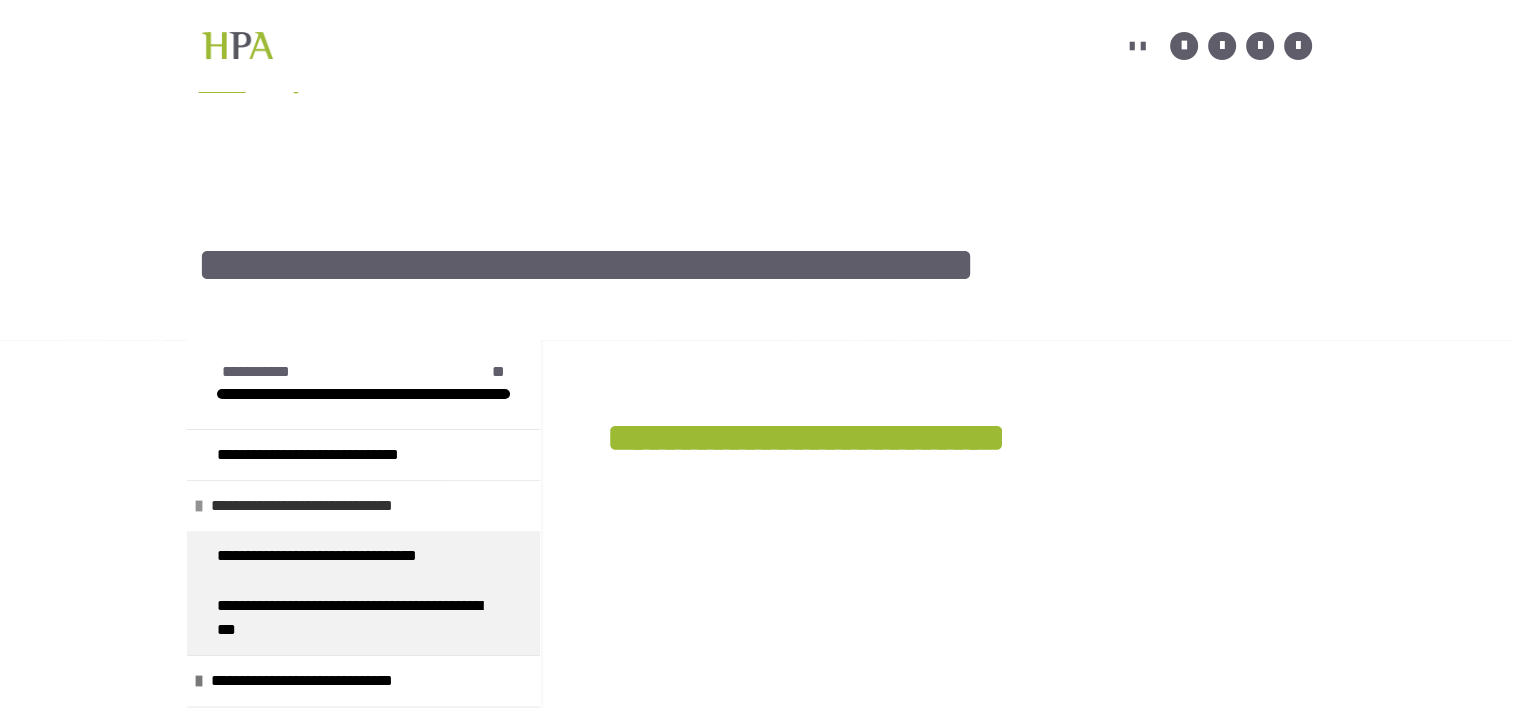 click on "**********" at bounding box center [338, 506] 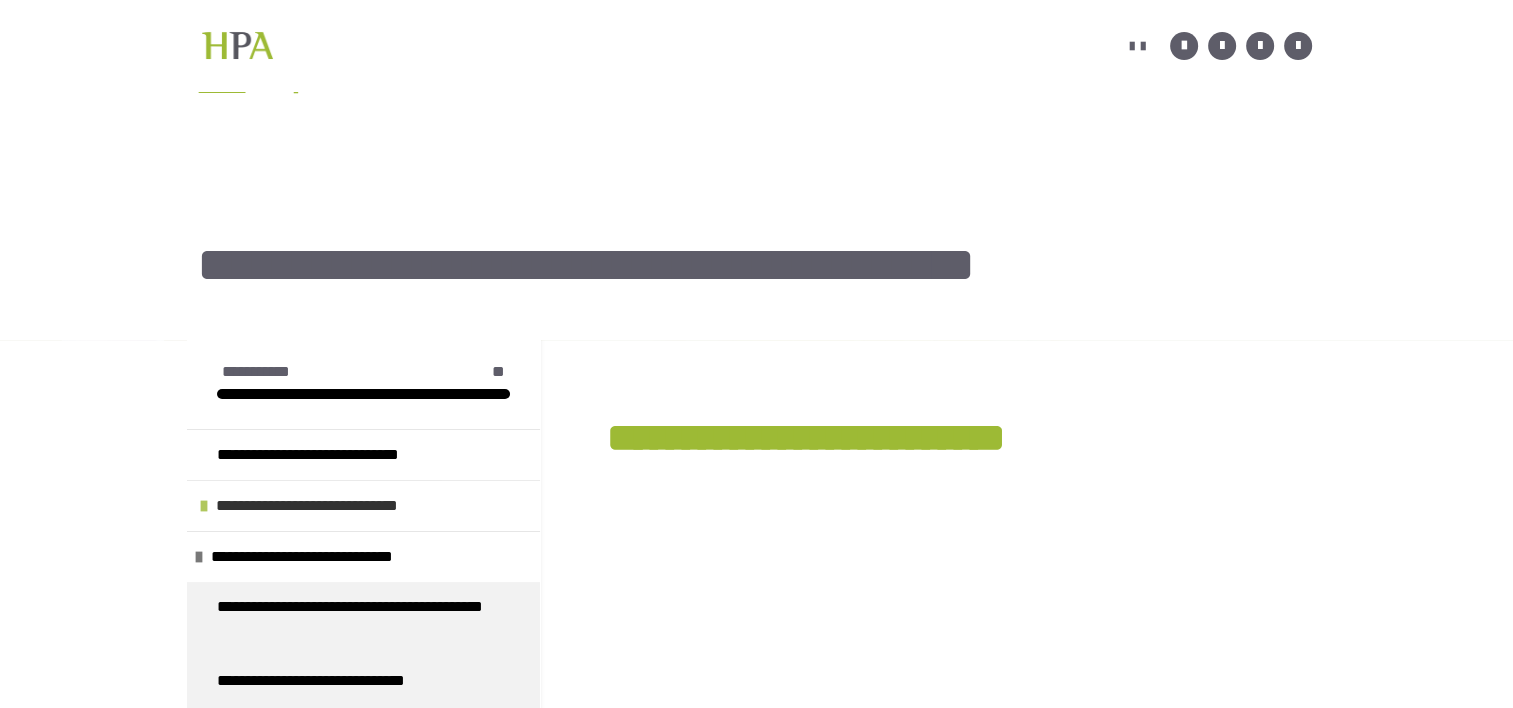 click on "**********" at bounding box center [343, 506] 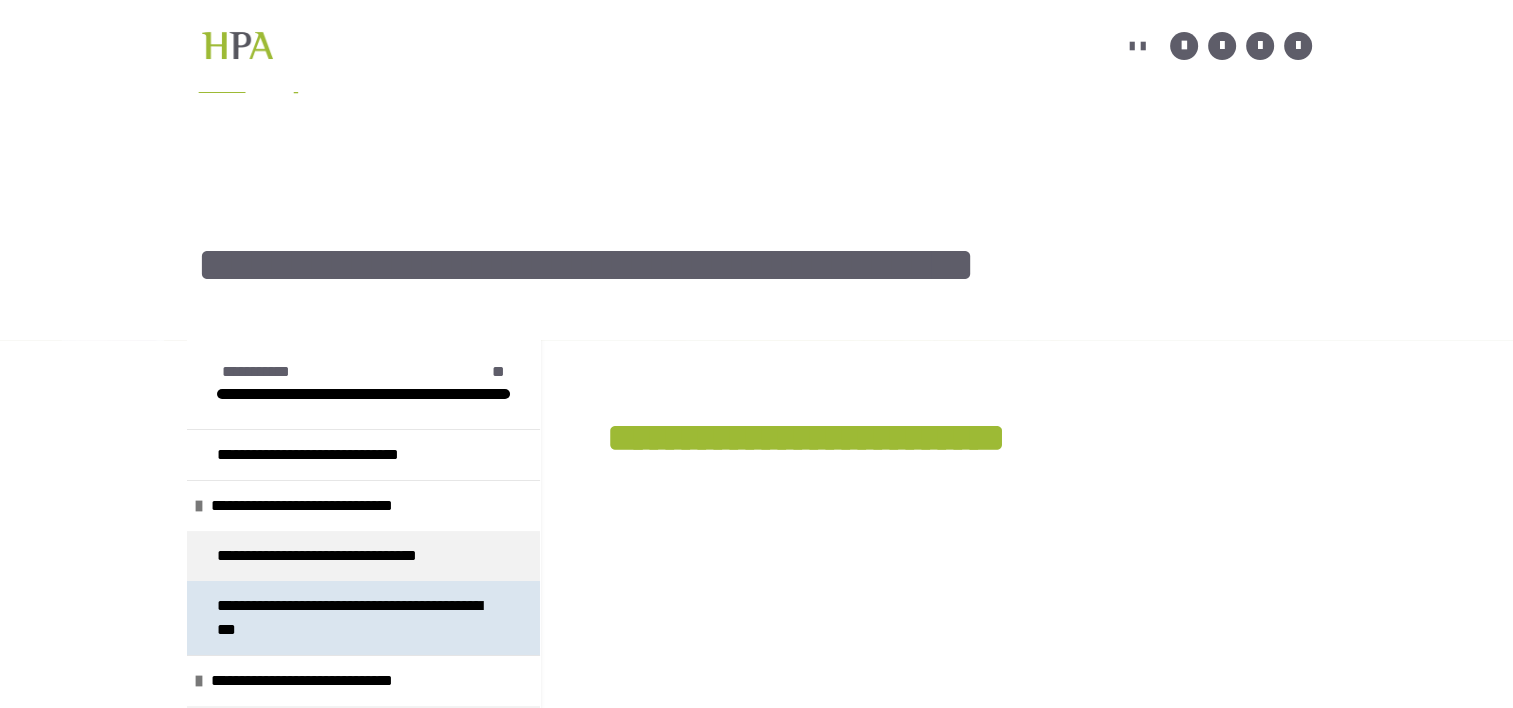 click on "**********" at bounding box center (355, 618) 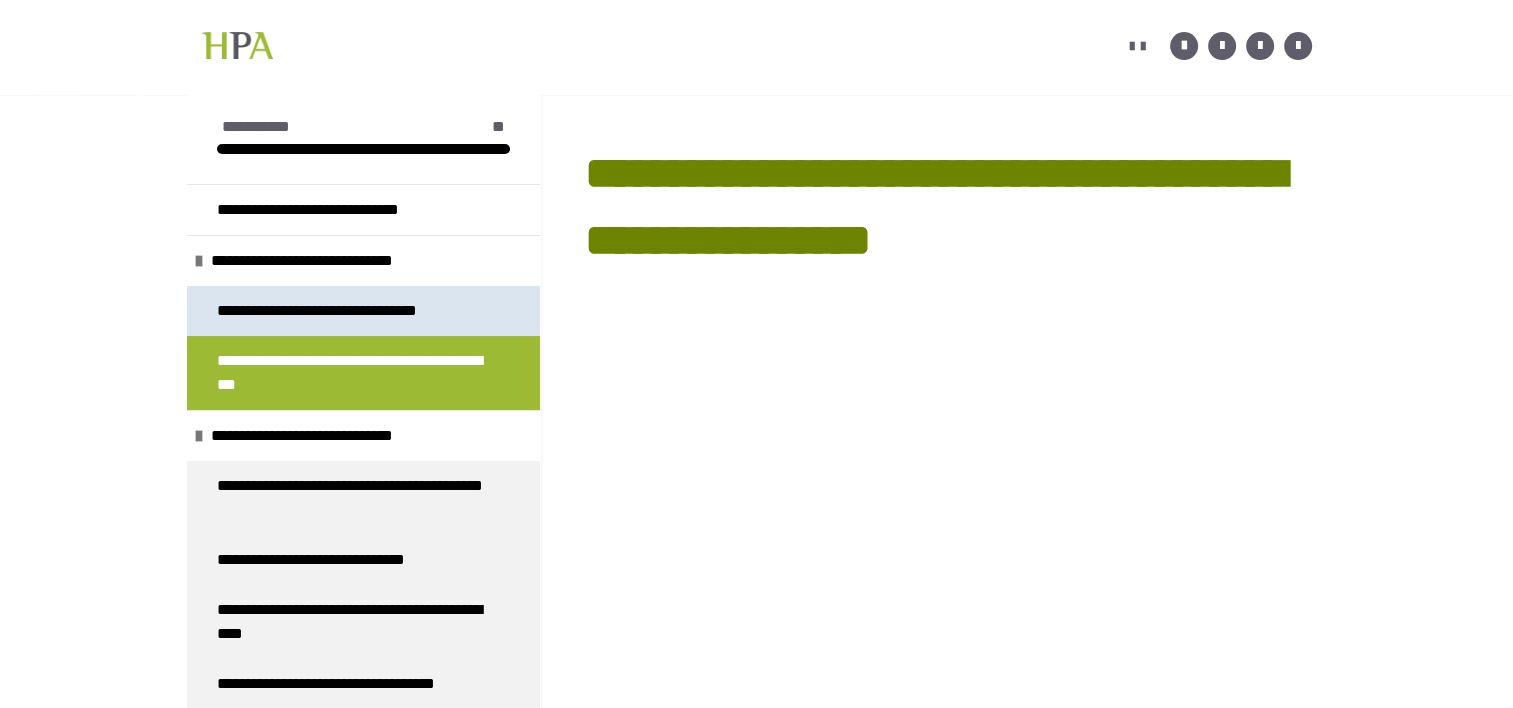 scroll, scrollTop: 300, scrollLeft: 0, axis: vertical 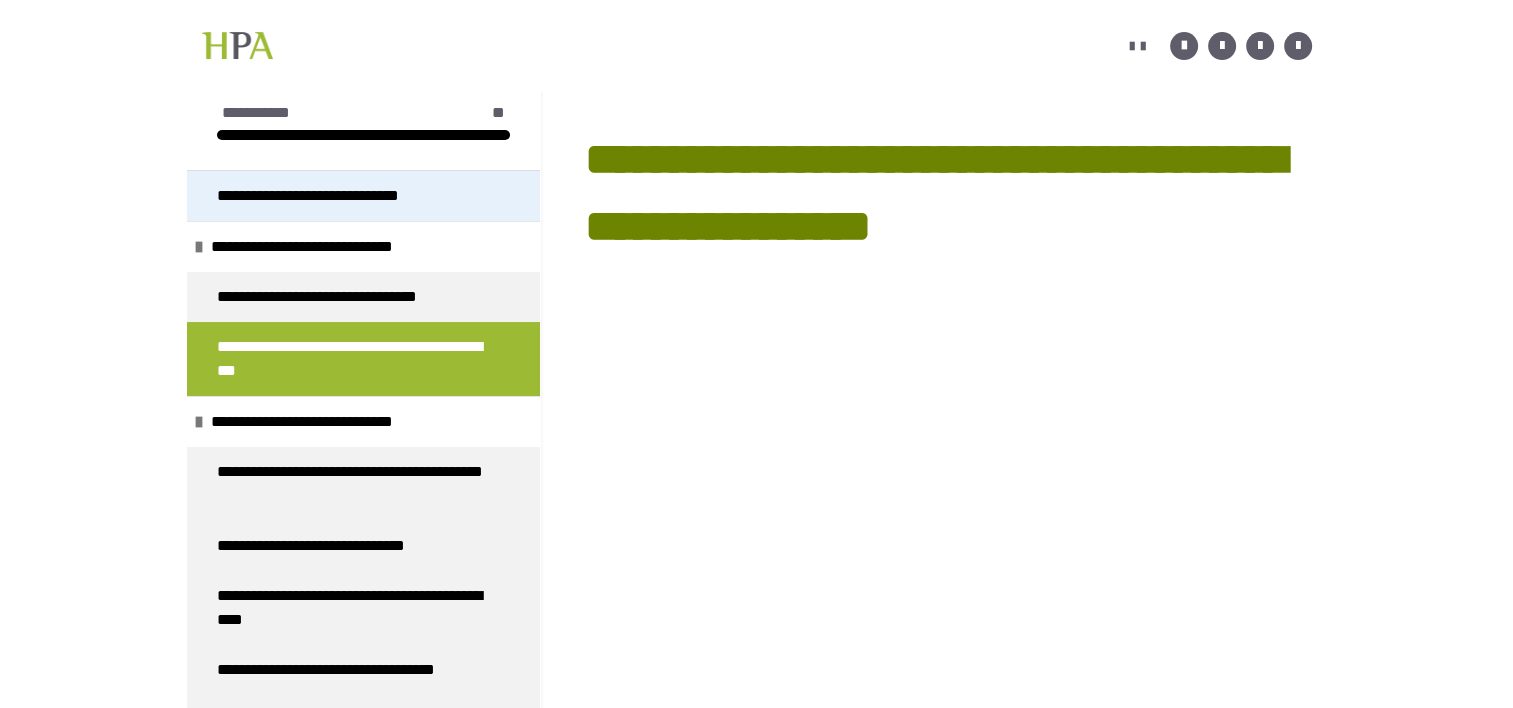 click on "**********" at bounding box center (333, 196) 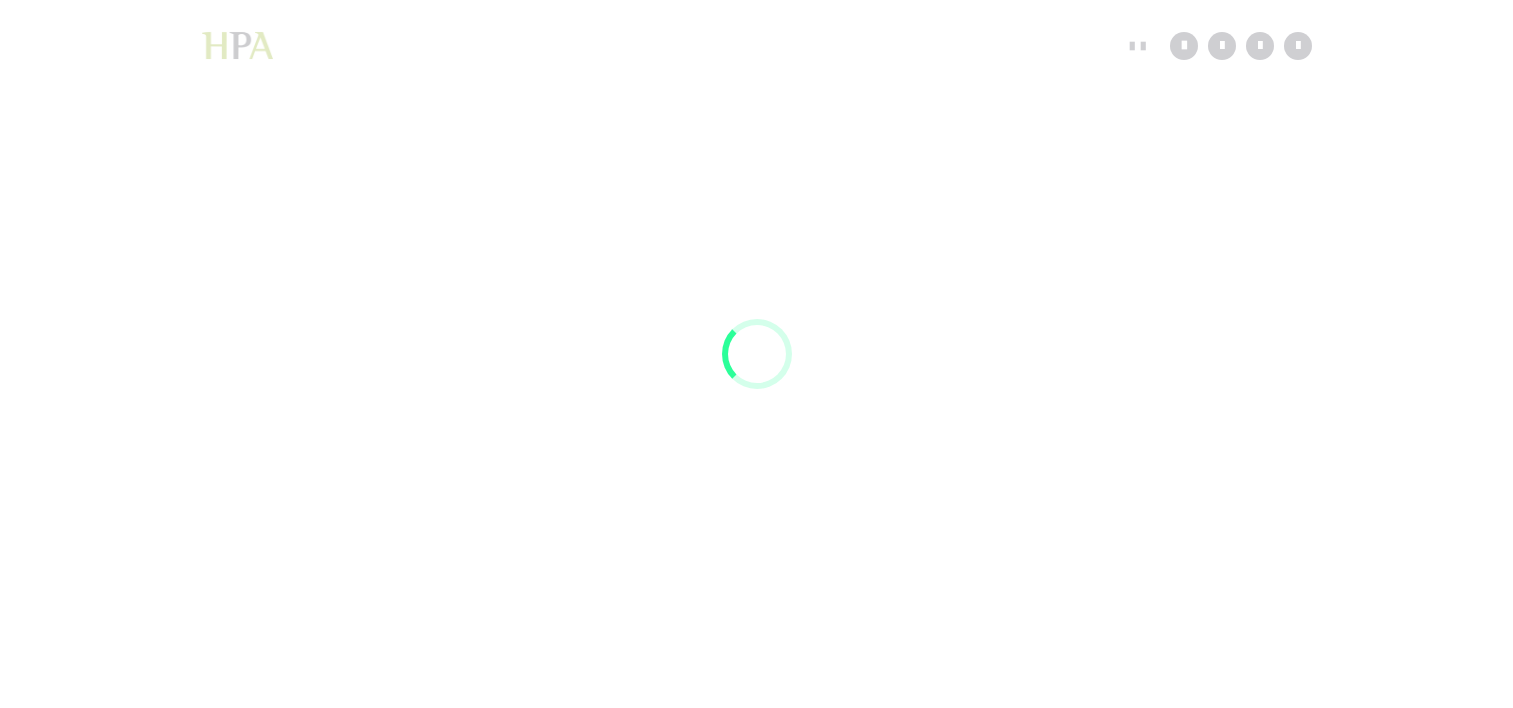 scroll, scrollTop: 0, scrollLeft: 0, axis: both 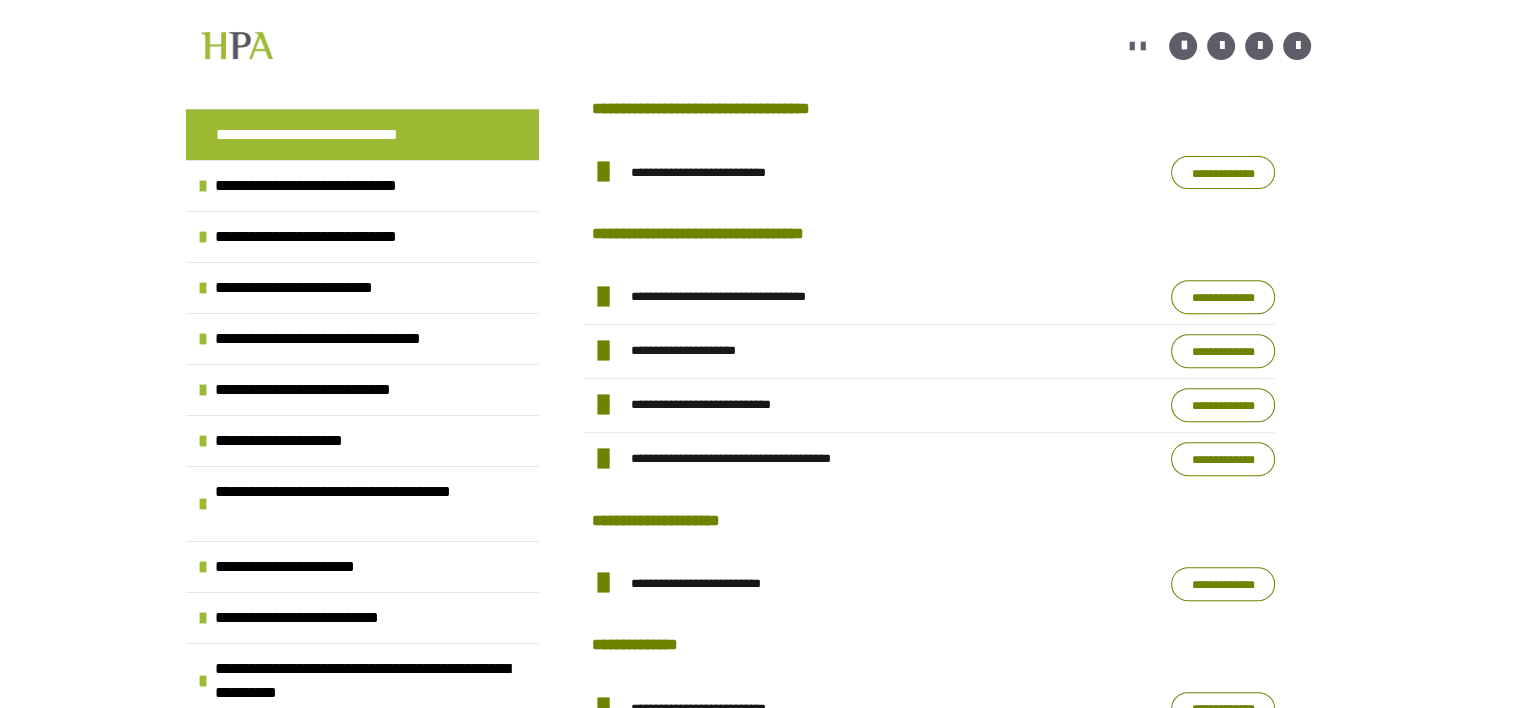 click on "**********" at bounding box center [739, 297] 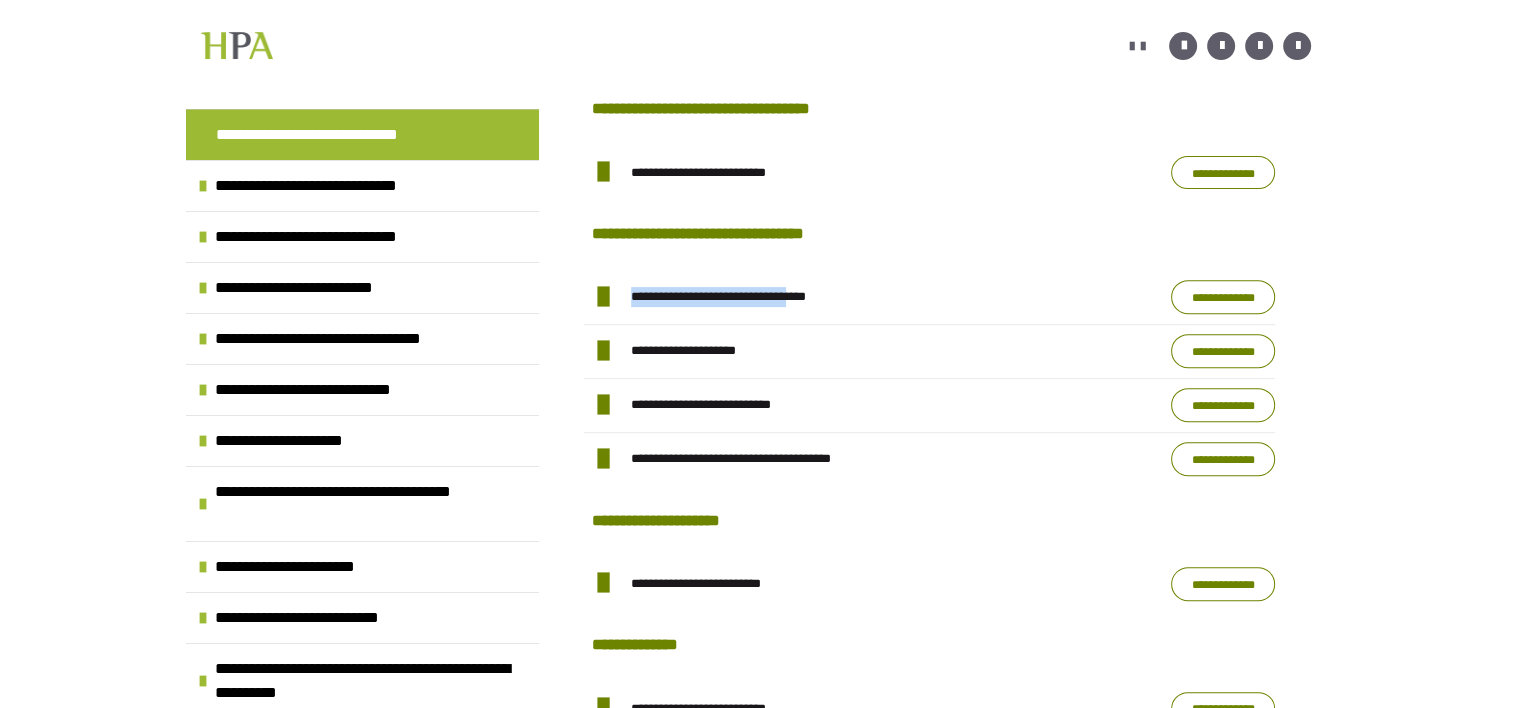 click on "**********" at bounding box center [739, 297] 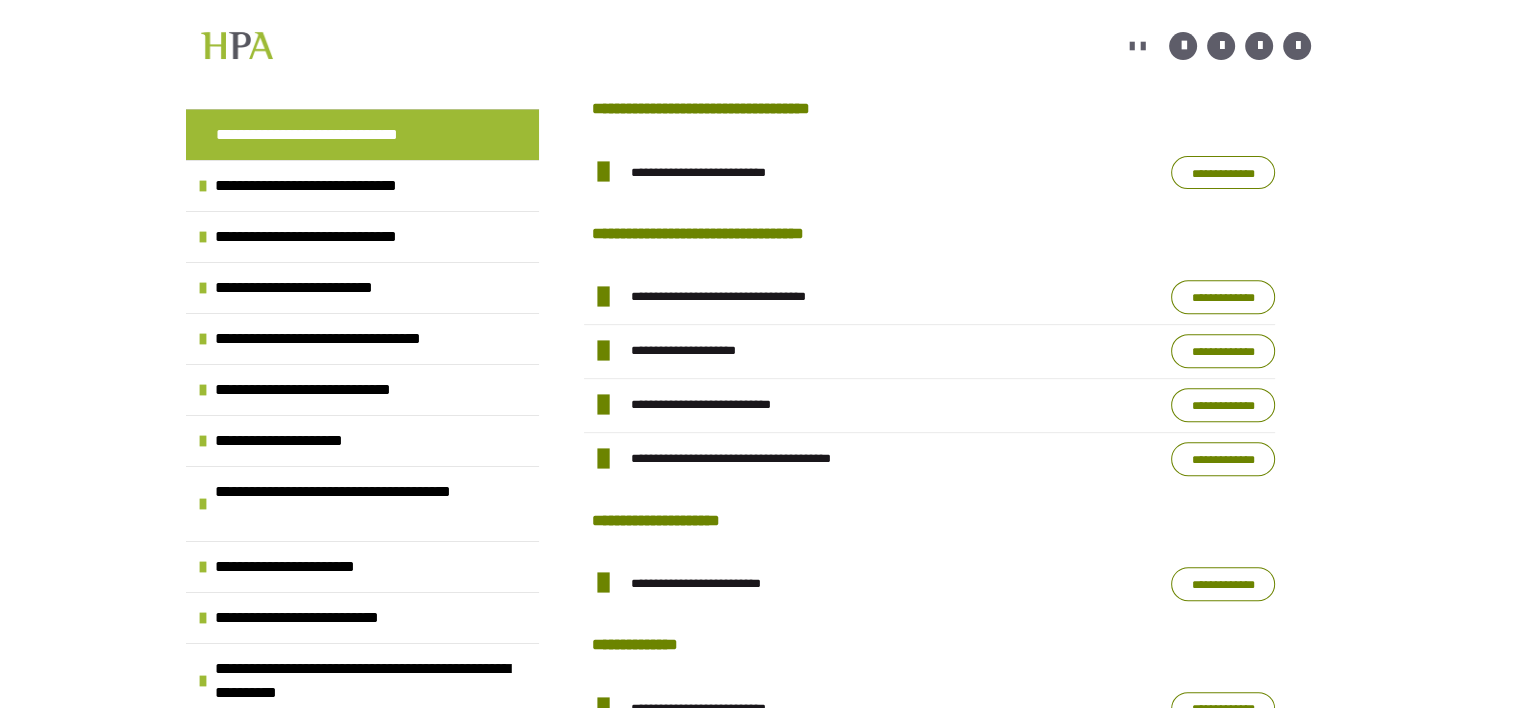drag, startPoint x: 760, startPoint y: 304, endPoint x: 831, endPoint y: 296, distance: 71.44928 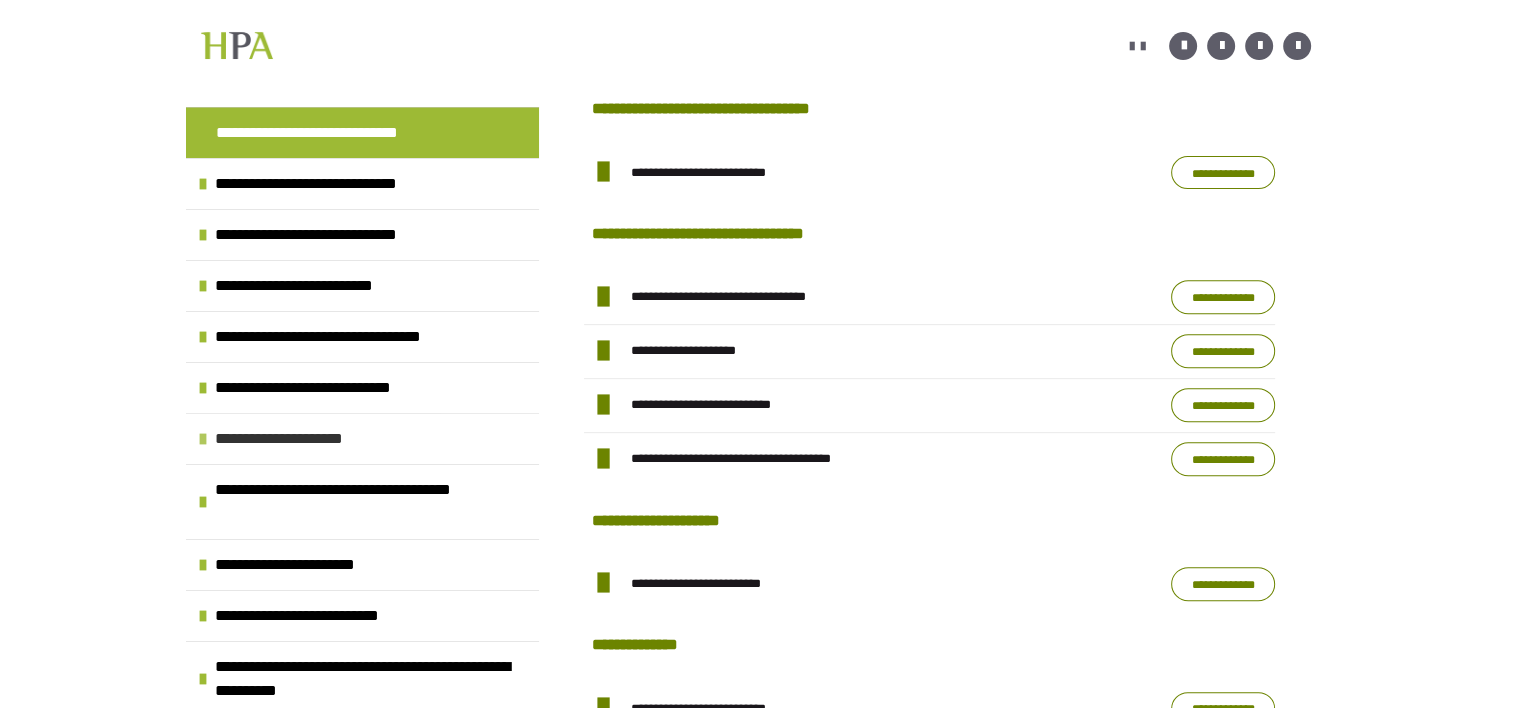 scroll, scrollTop: 3, scrollLeft: 0, axis: vertical 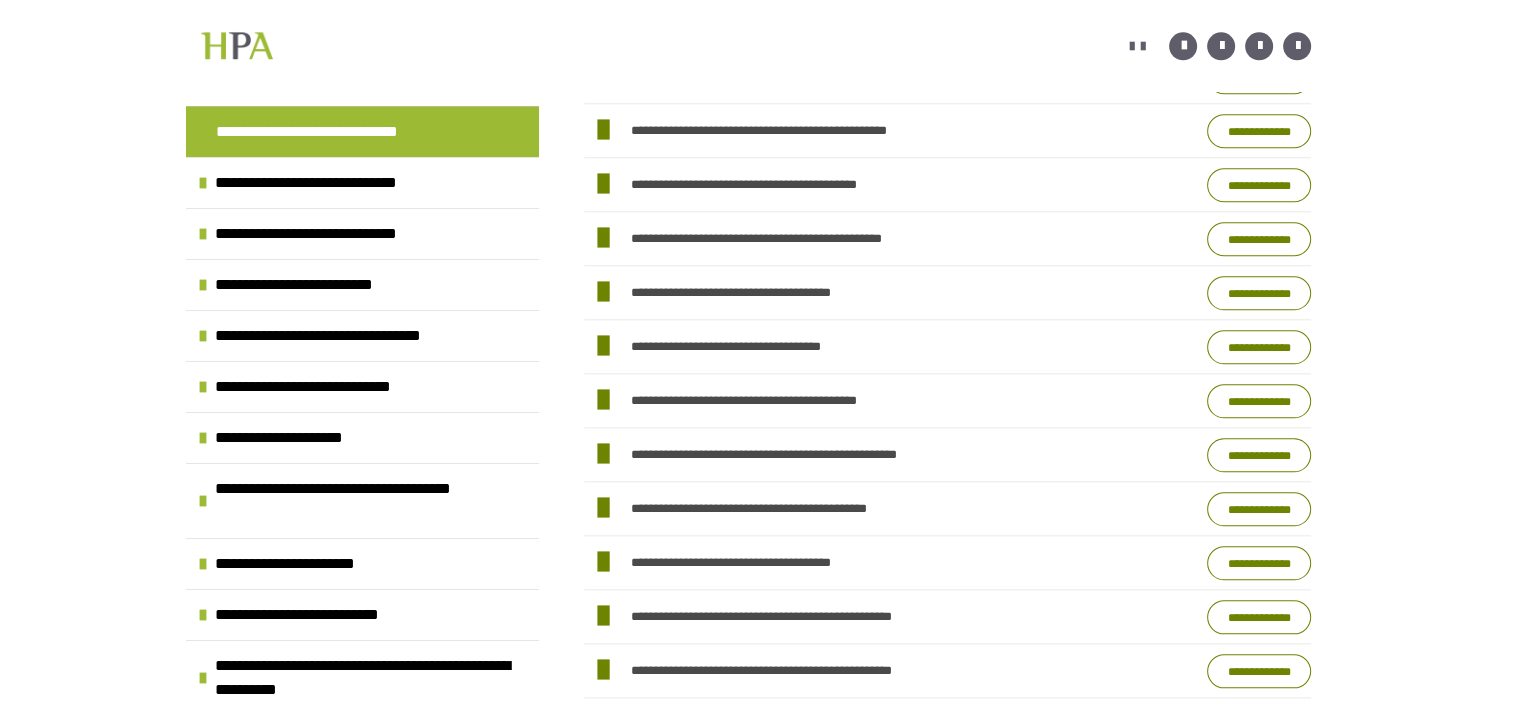 click on "**********" at bounding box center (756, 50) 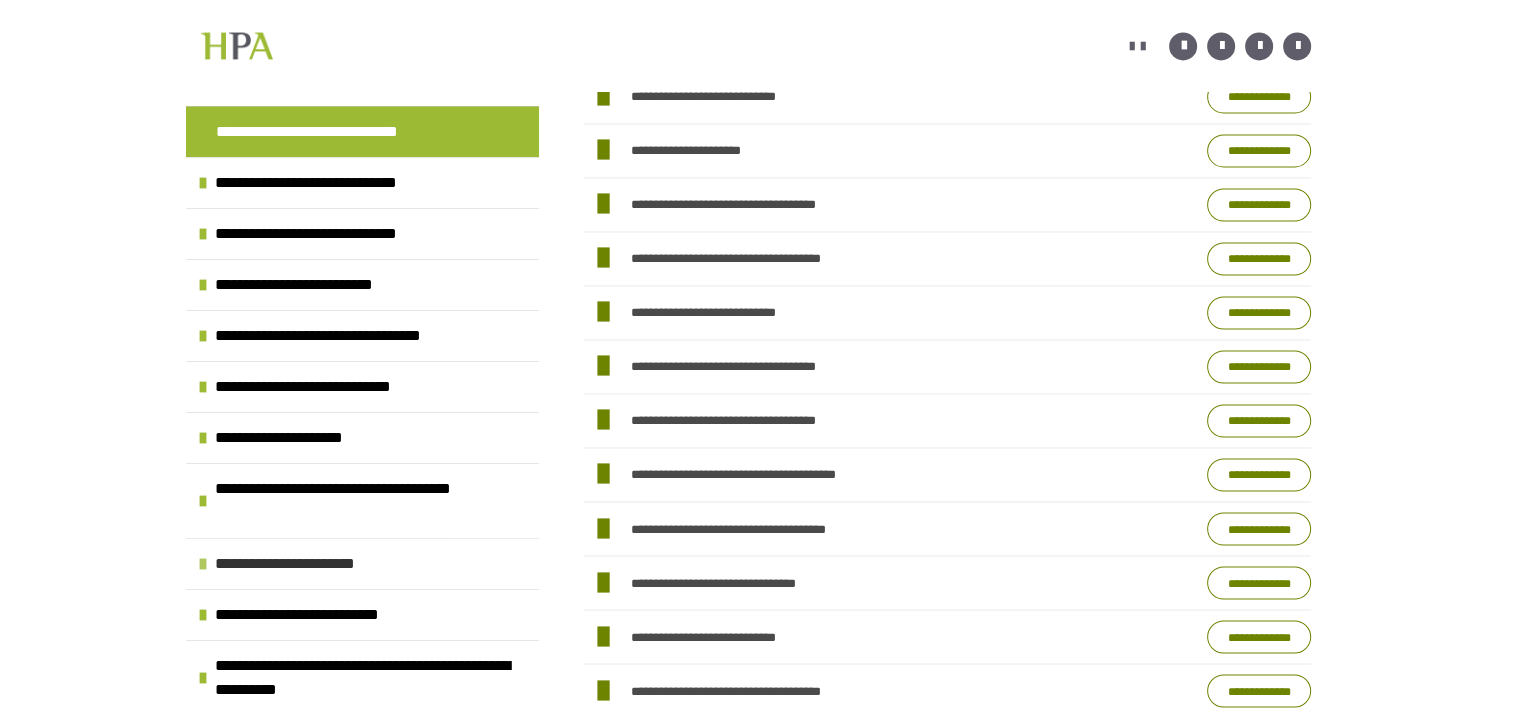 scroll, scrollTop: 3300, scrollLeft: 0, axis: vertical 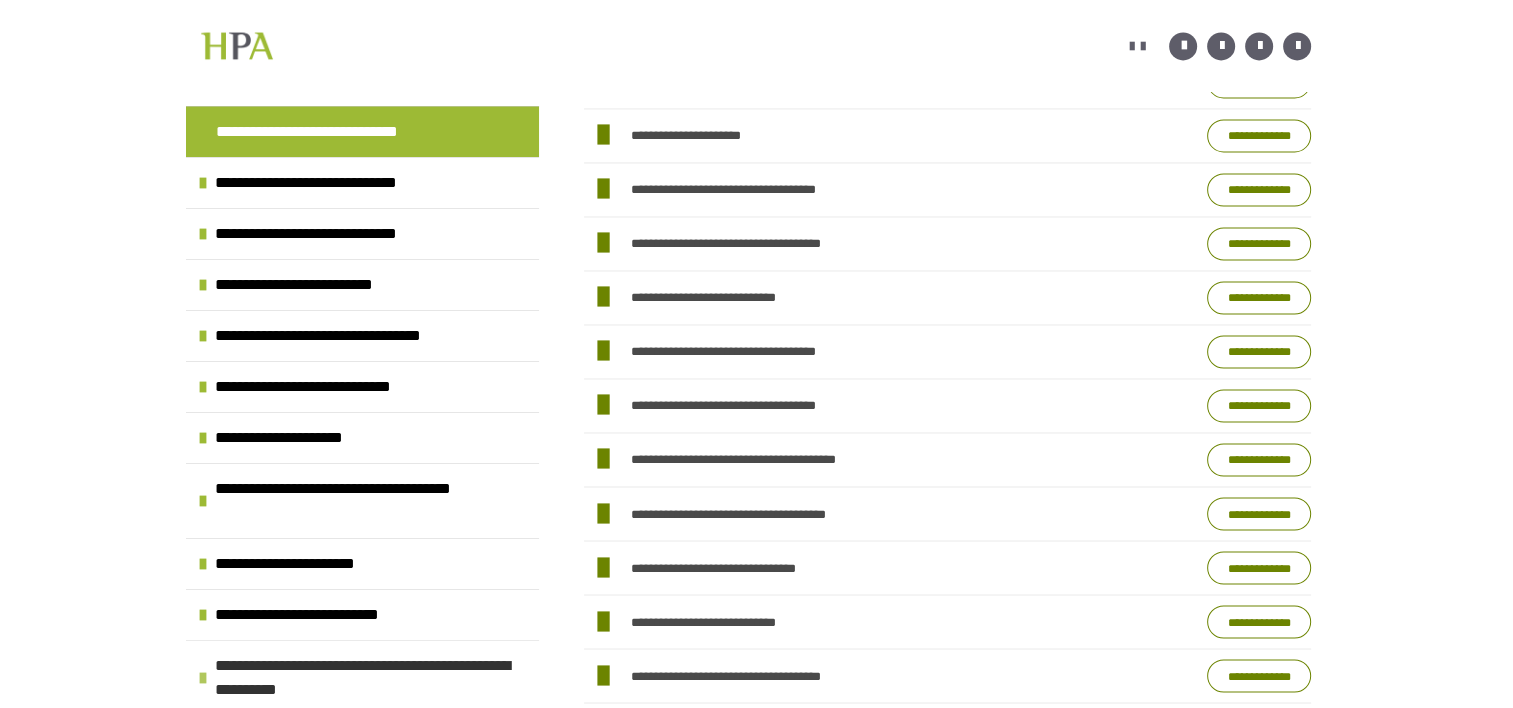 click on "**********" at bounding box center (364, 678) 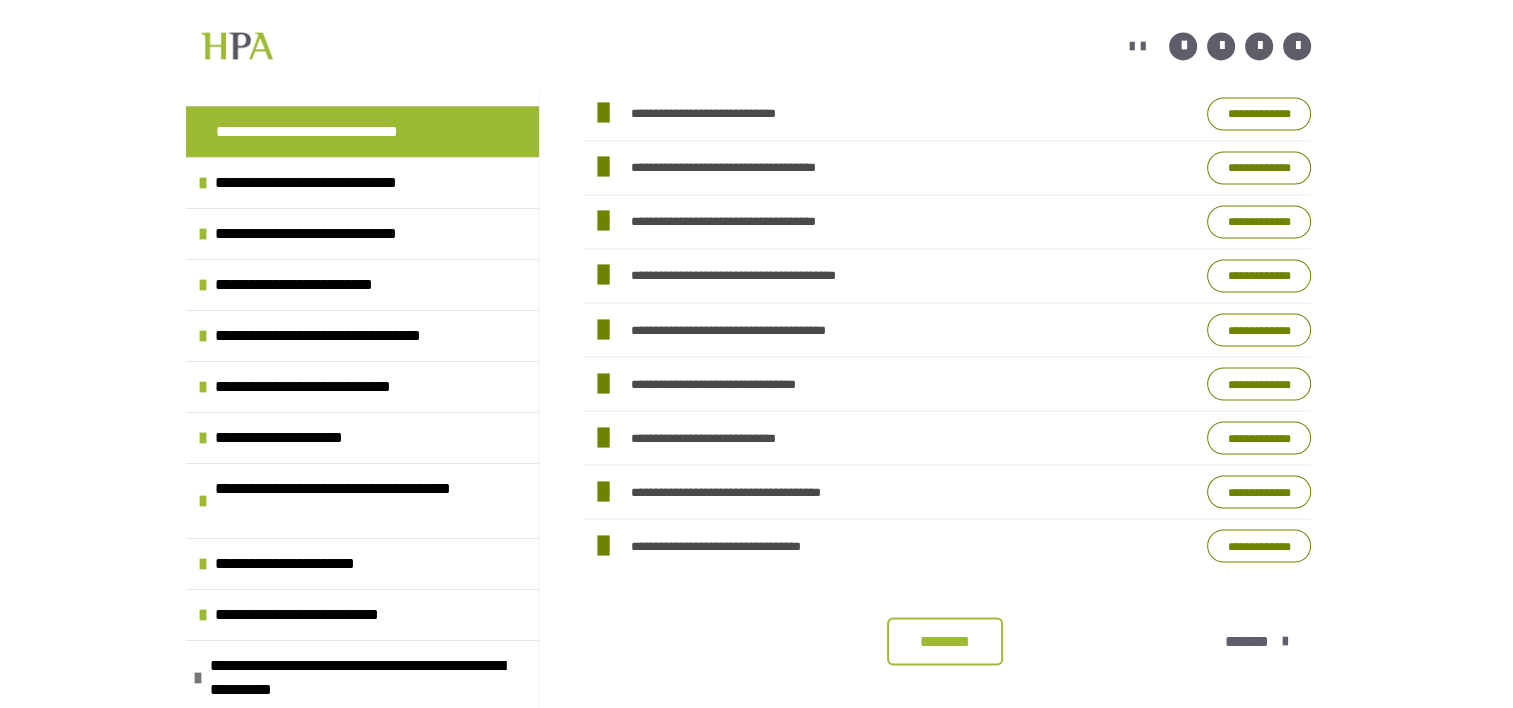 scroll, scrollTop: 3496, scrollLeft: 0, axis: vertical 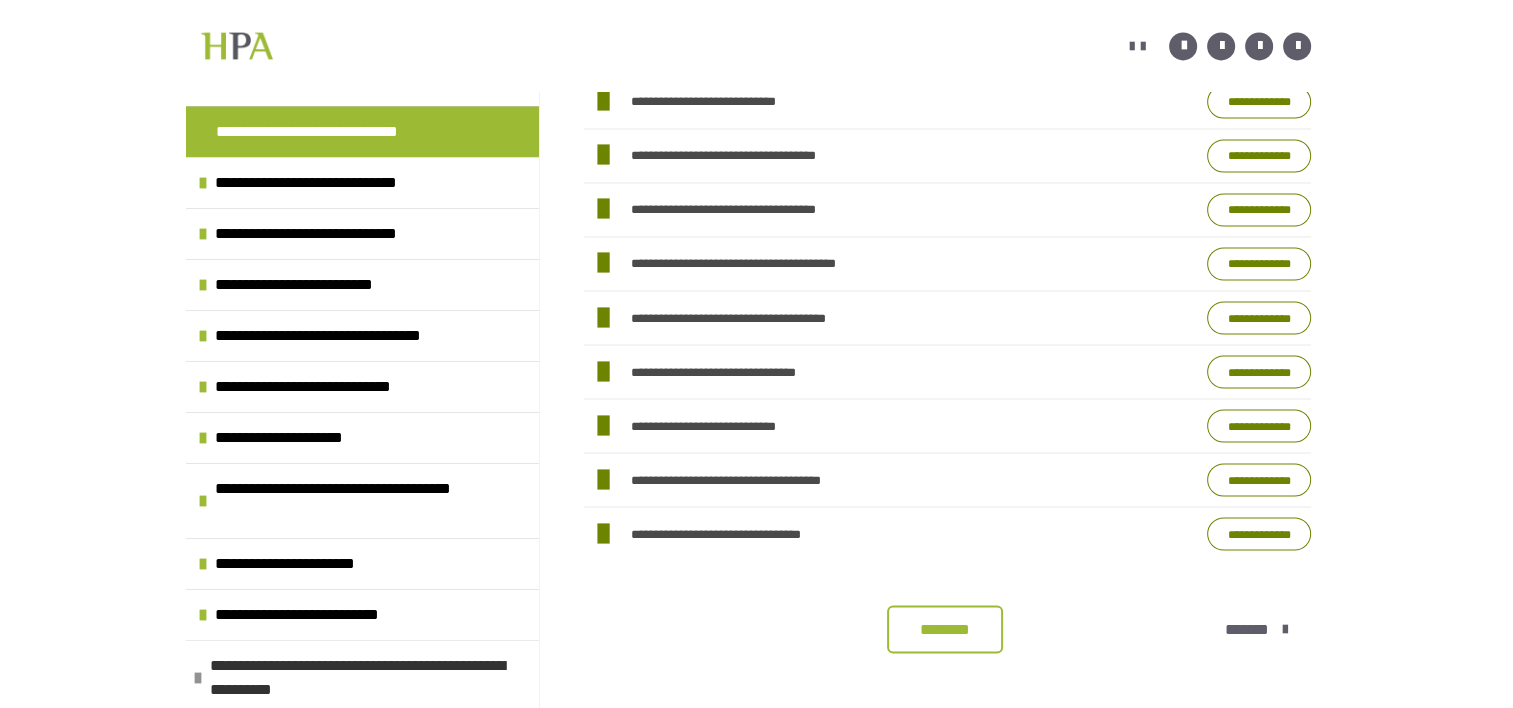 click on "**********" at bounding box center [359, 678] 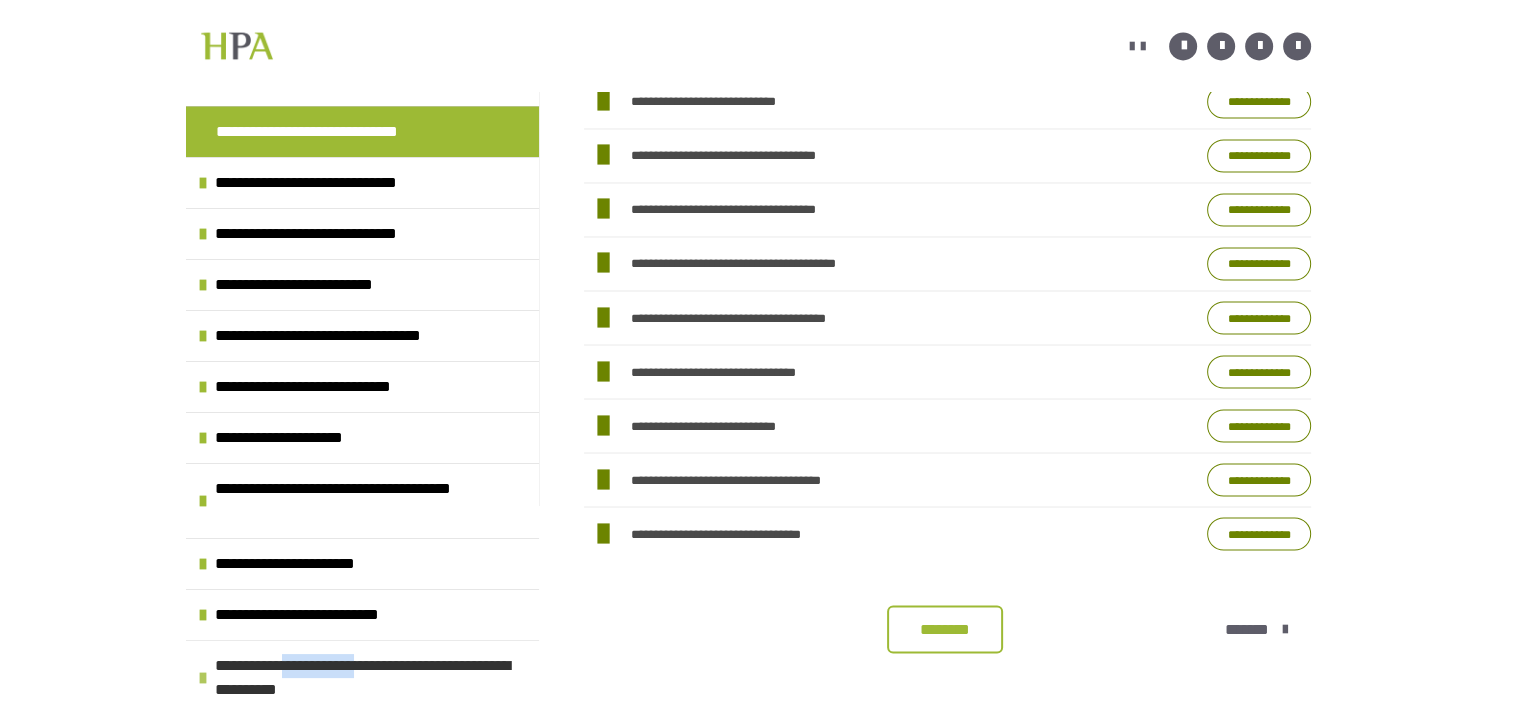 click on "**********" at bounding box center (364, 678) 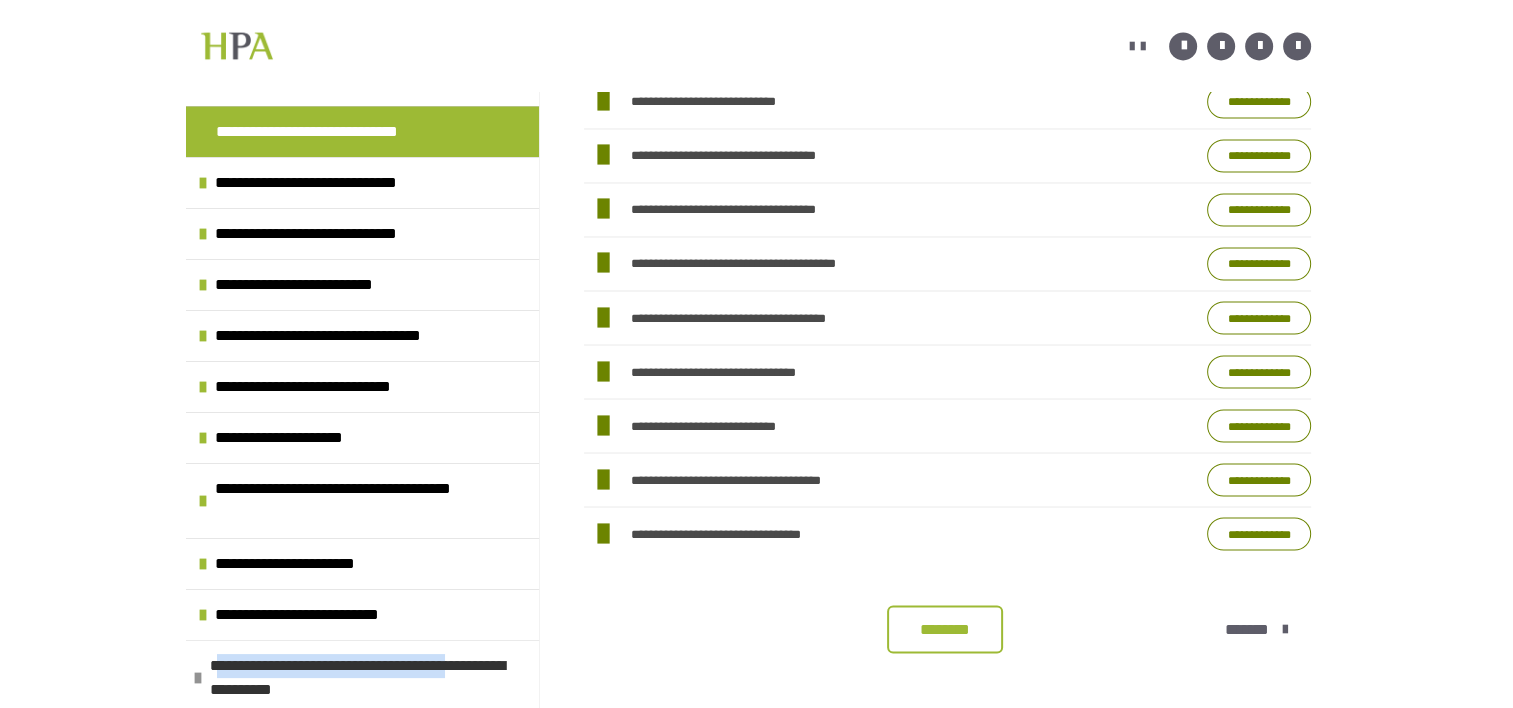 drag, startPoint x: 354, startPoint y: 651, endPoint x: 225, endPoint y: 676, distance: 131.40015 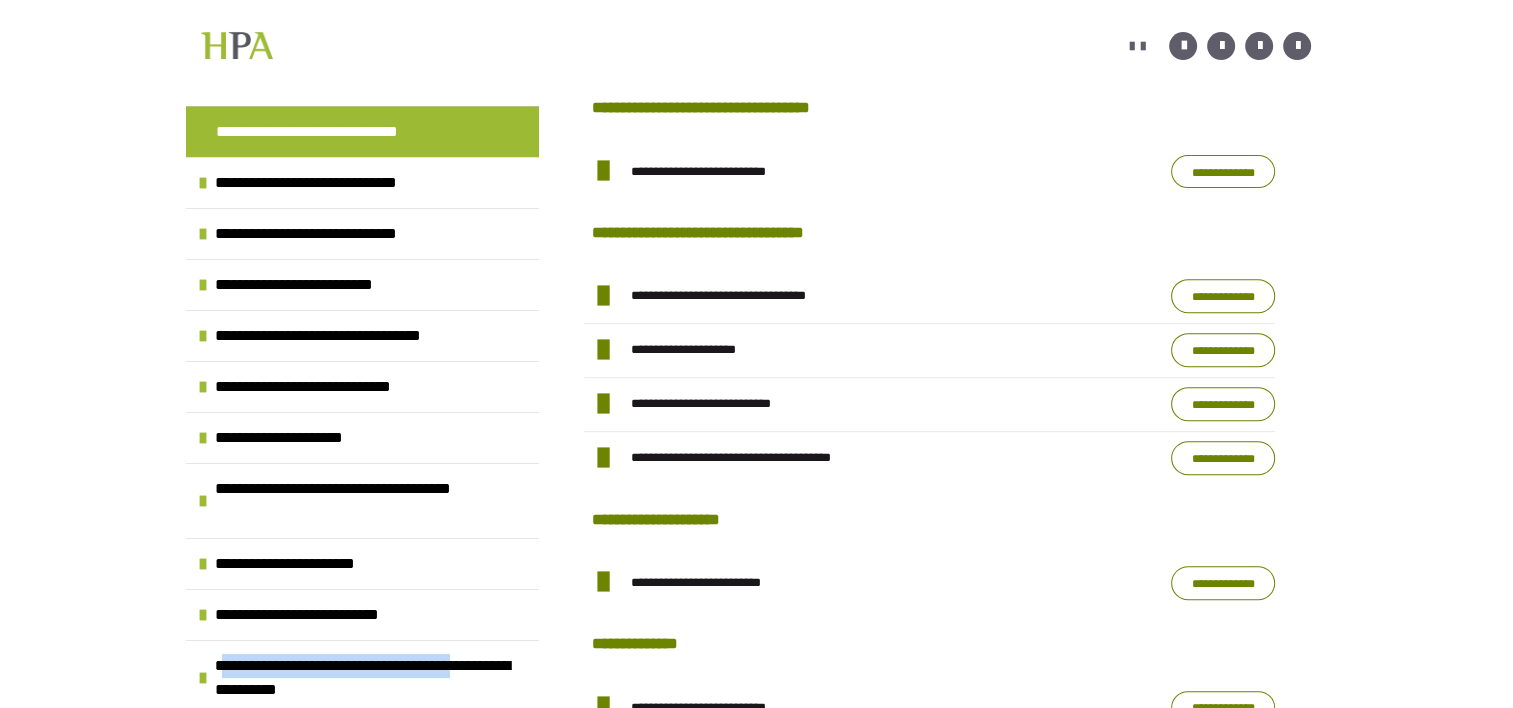 scroll, scrollTop: 188, scrollLeft: 0, axis: vertical 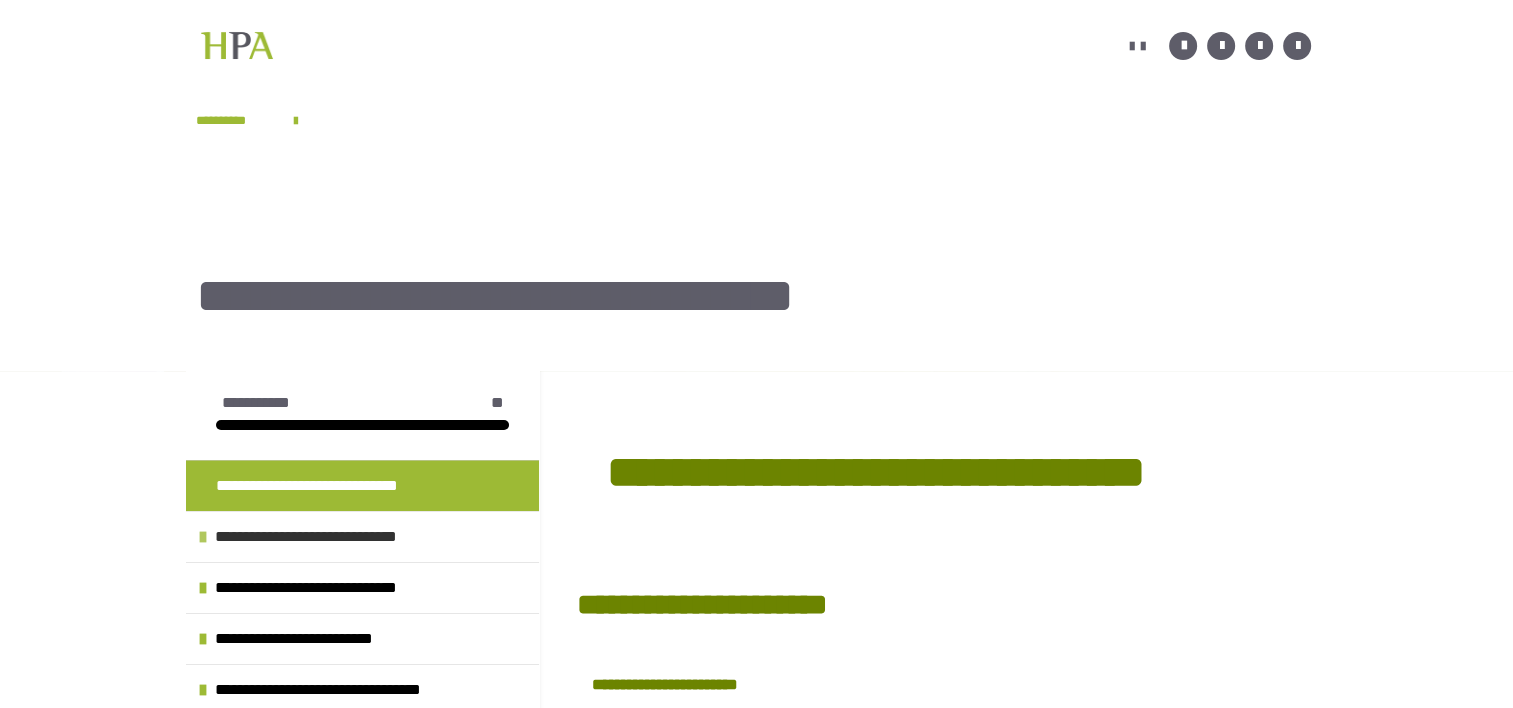 click on "**********" at bounding box center (342, 537) 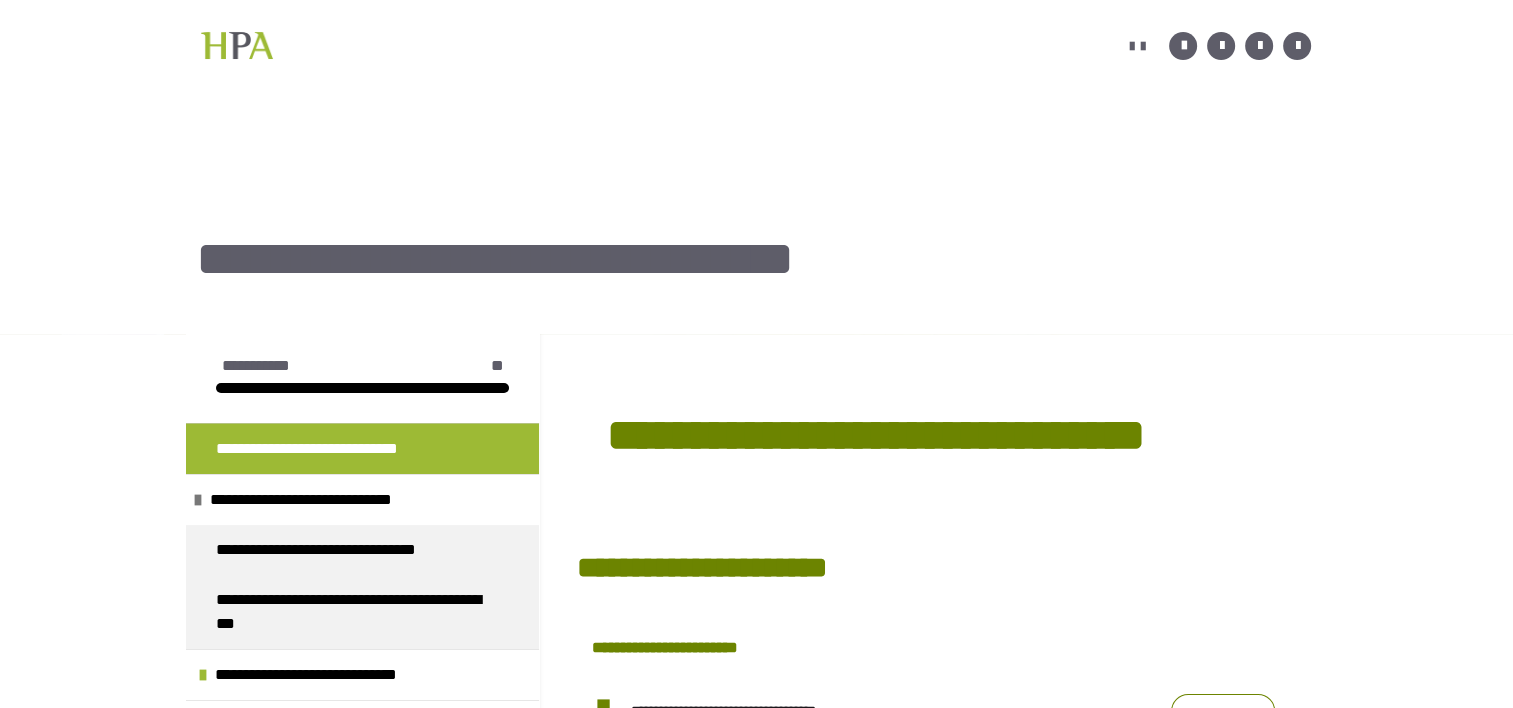 scroll, scrollTop: 0, scrollLeft: 0, axis: both 